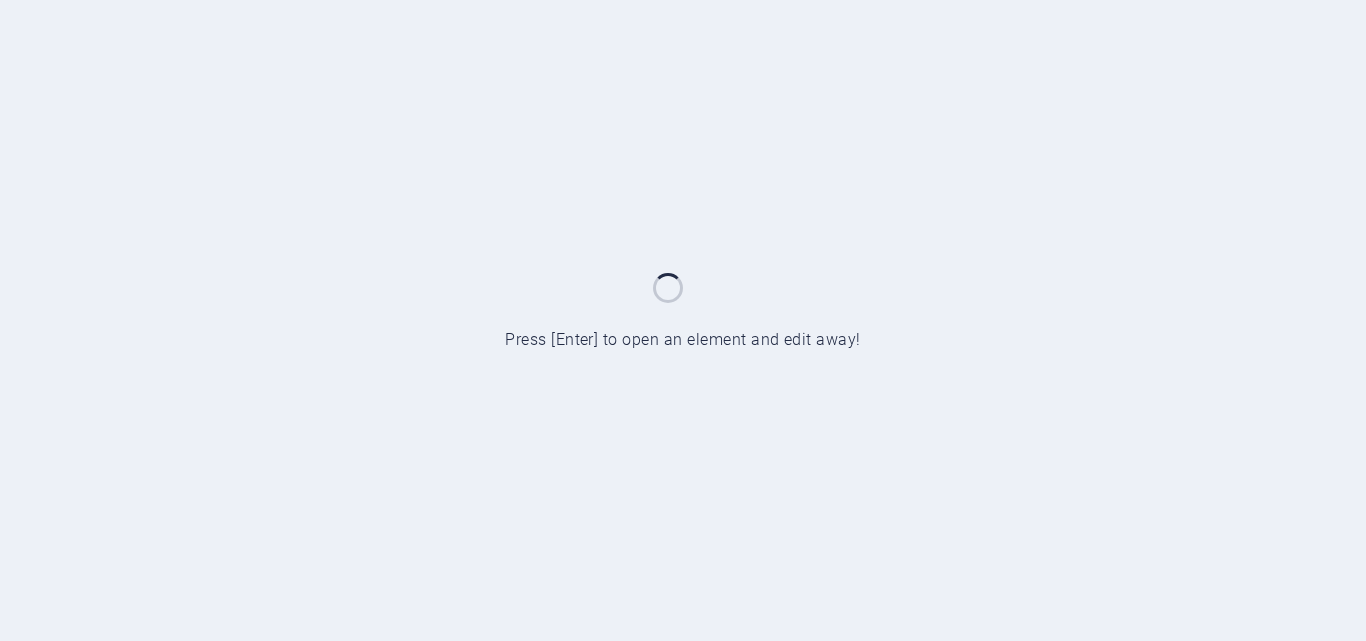 scroll, scrollTop: 0, scrollLeft: 0, axis: both 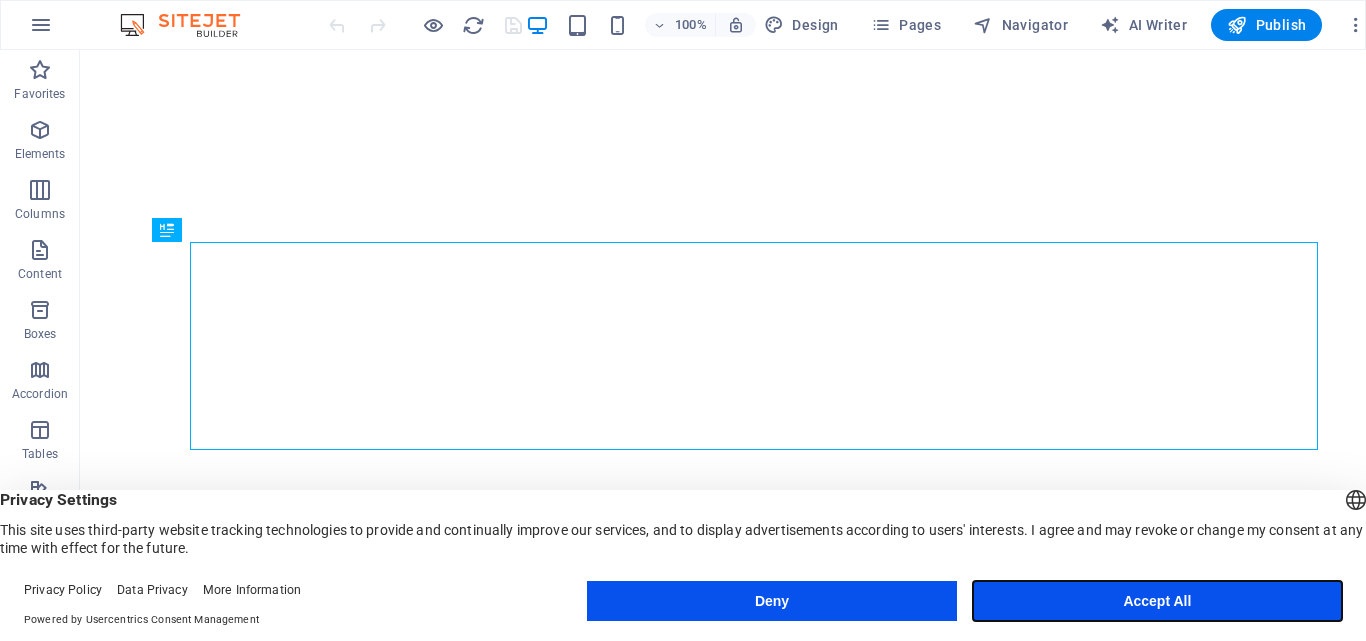 click on "Accept All" at bounding box center (1157, 601) 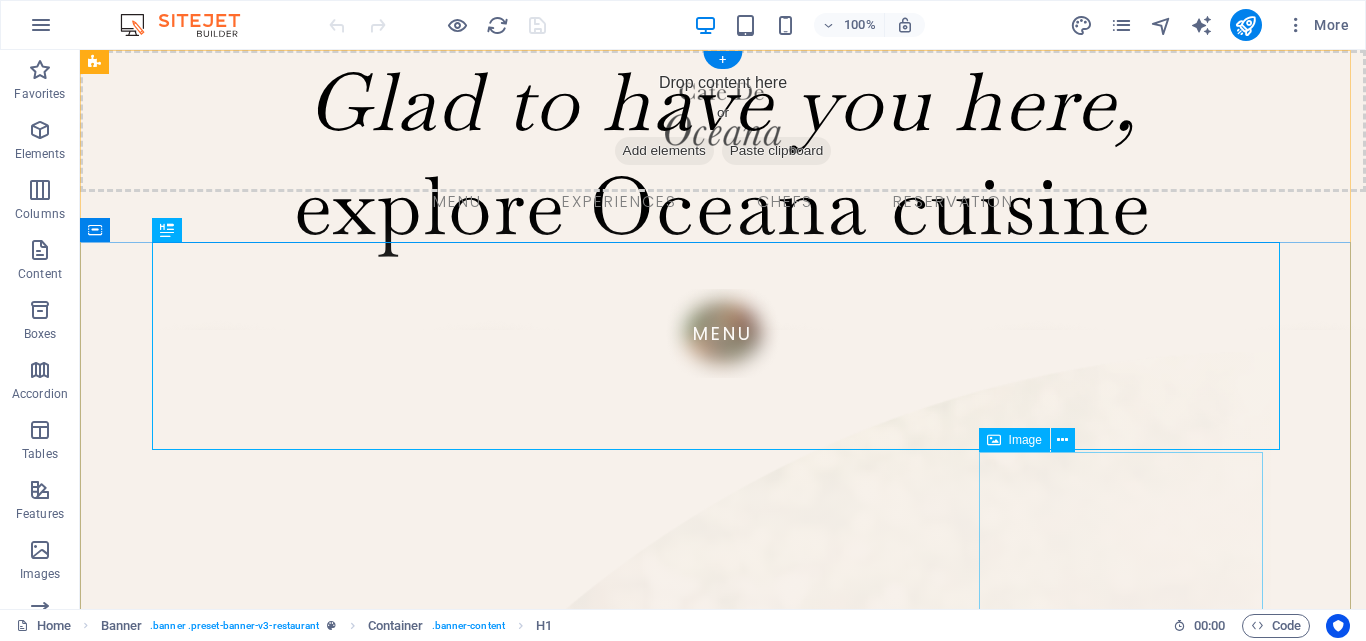 scroll, scrollTop: 0, scrollLeft: 0, axis: both 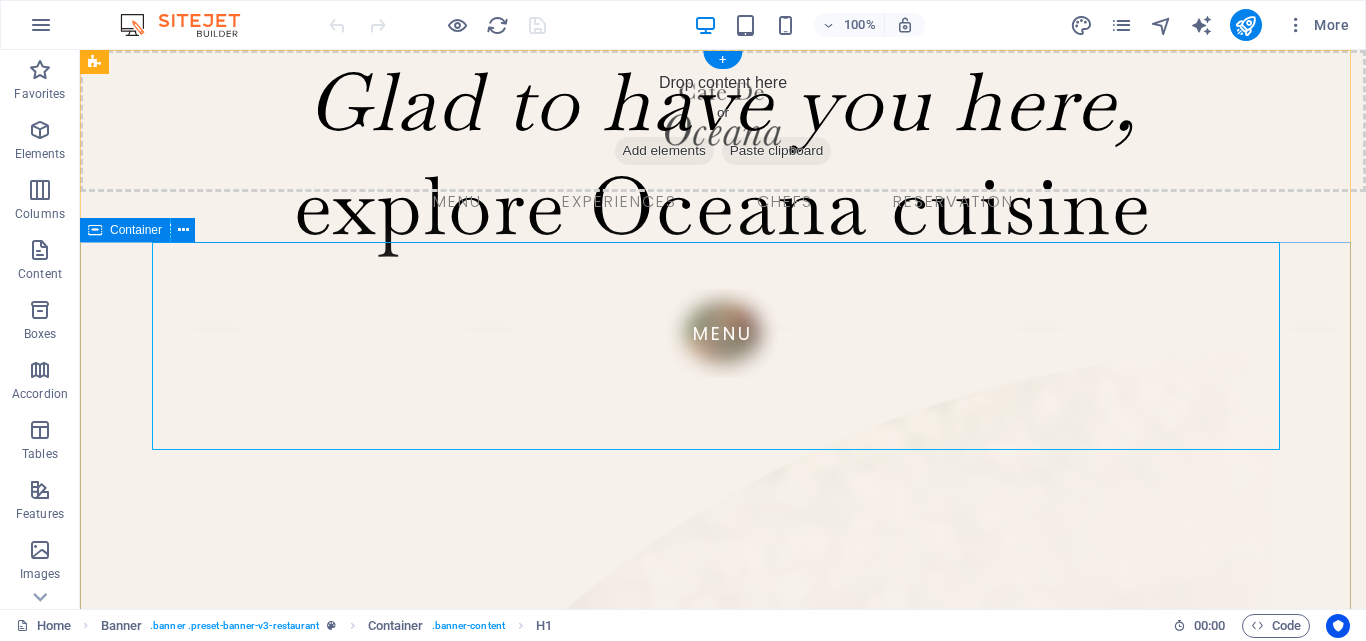 click on "Glad to have you here, explore Oceana cuisine" at bounding box center [723, 2016] 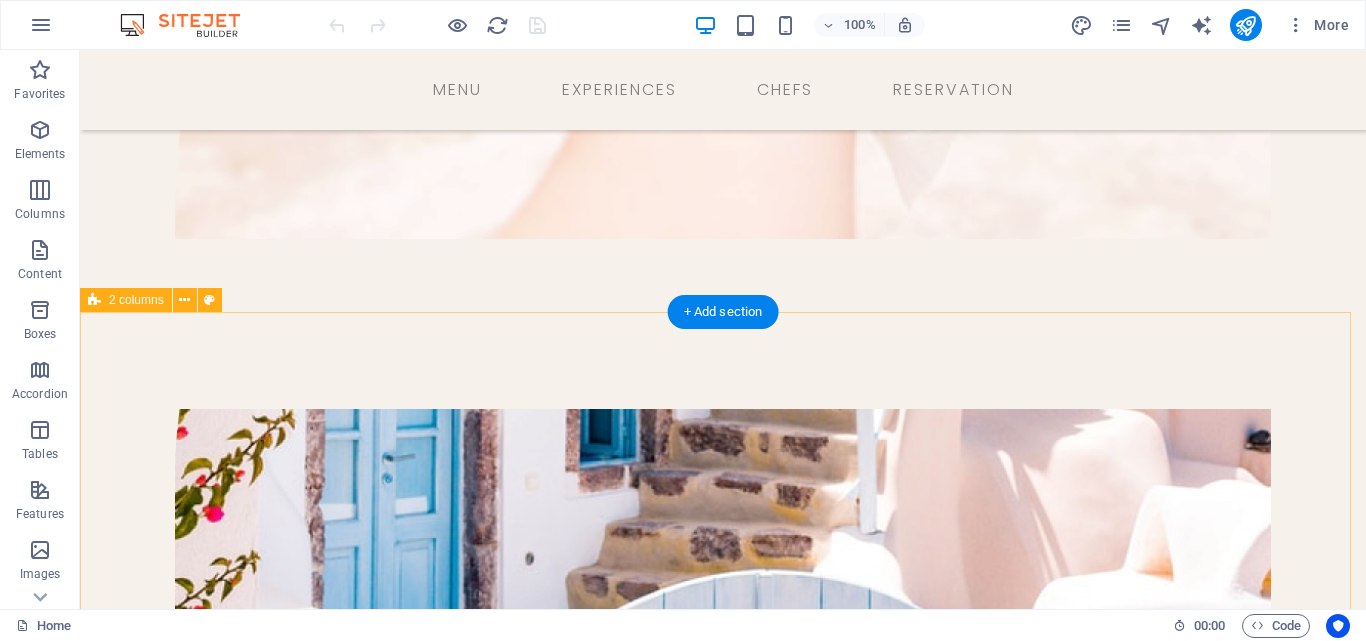 scroll, scrollTop: 1221, scrollLeft: 0, axis: vertical 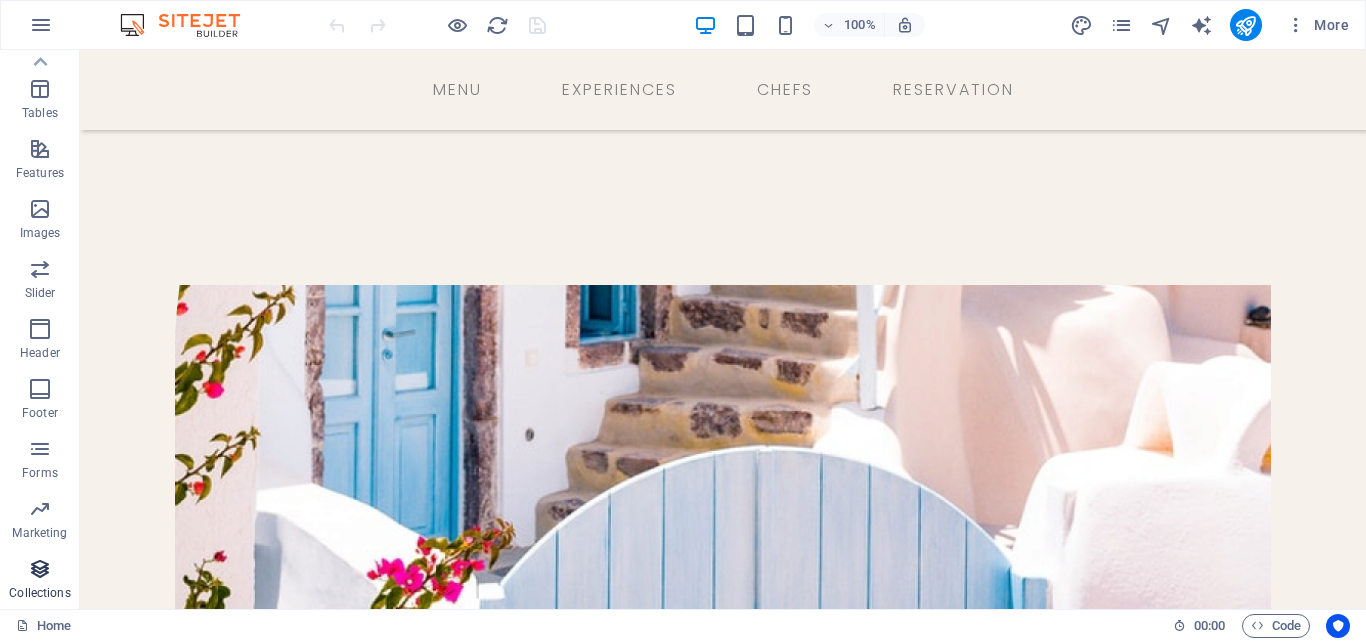 click on "Collections" at bounding box center [40, 581] 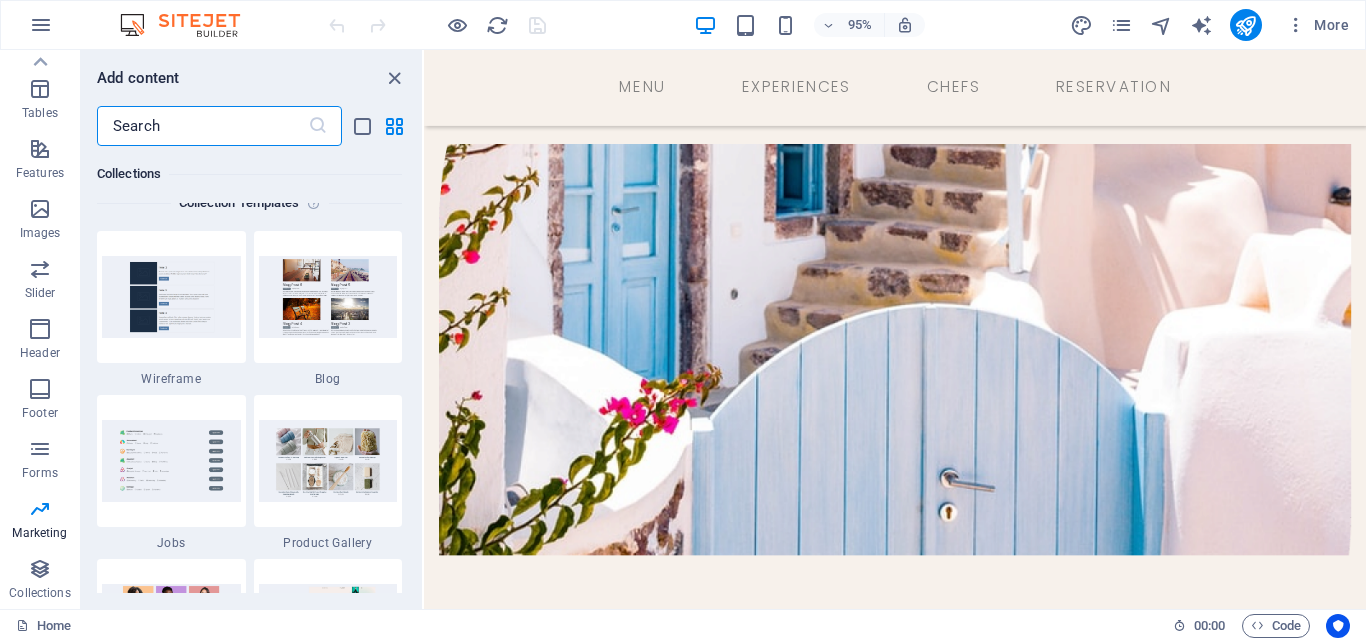 scroll, scrollTop: 18173, scrollLeft: 0, axis: vertical 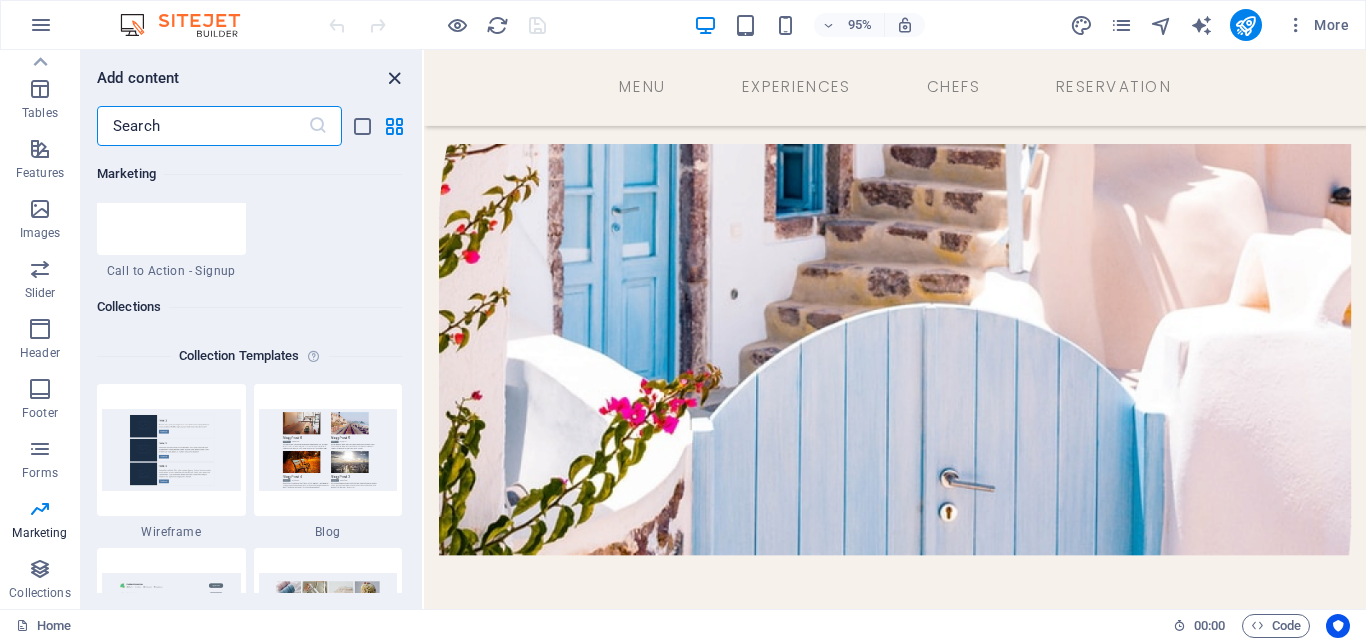 click at bounding box center (394, 78) 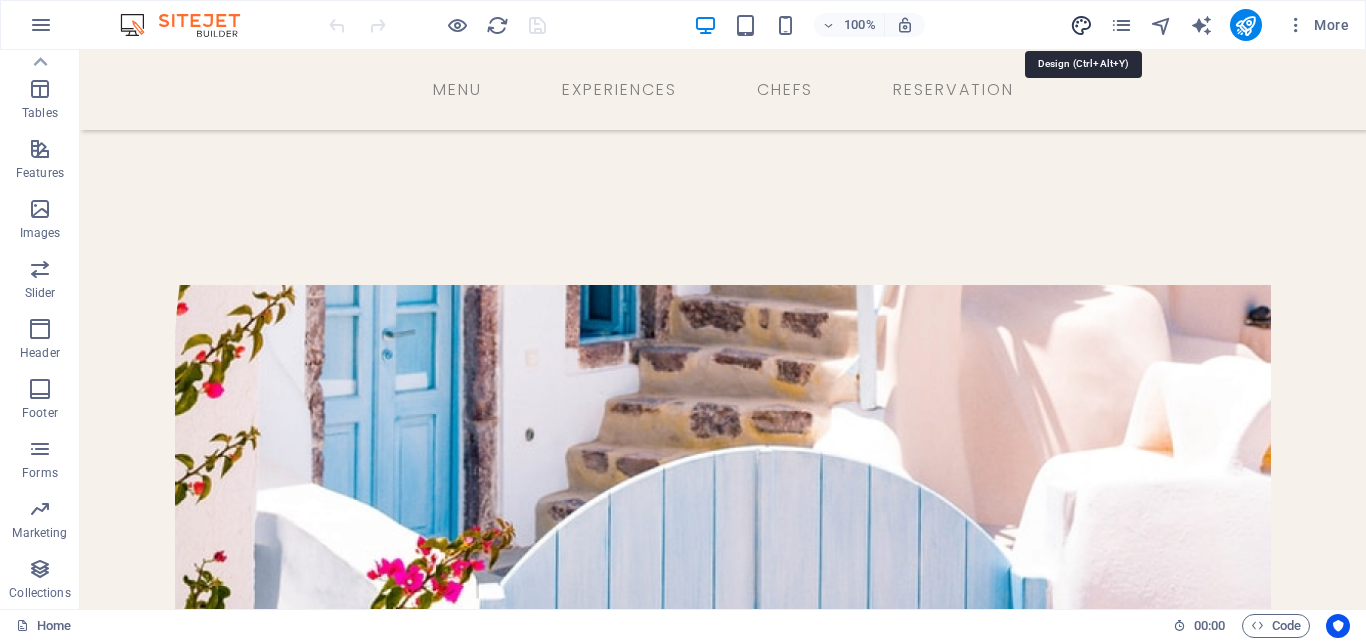 click at bounding box center [1081, 25] 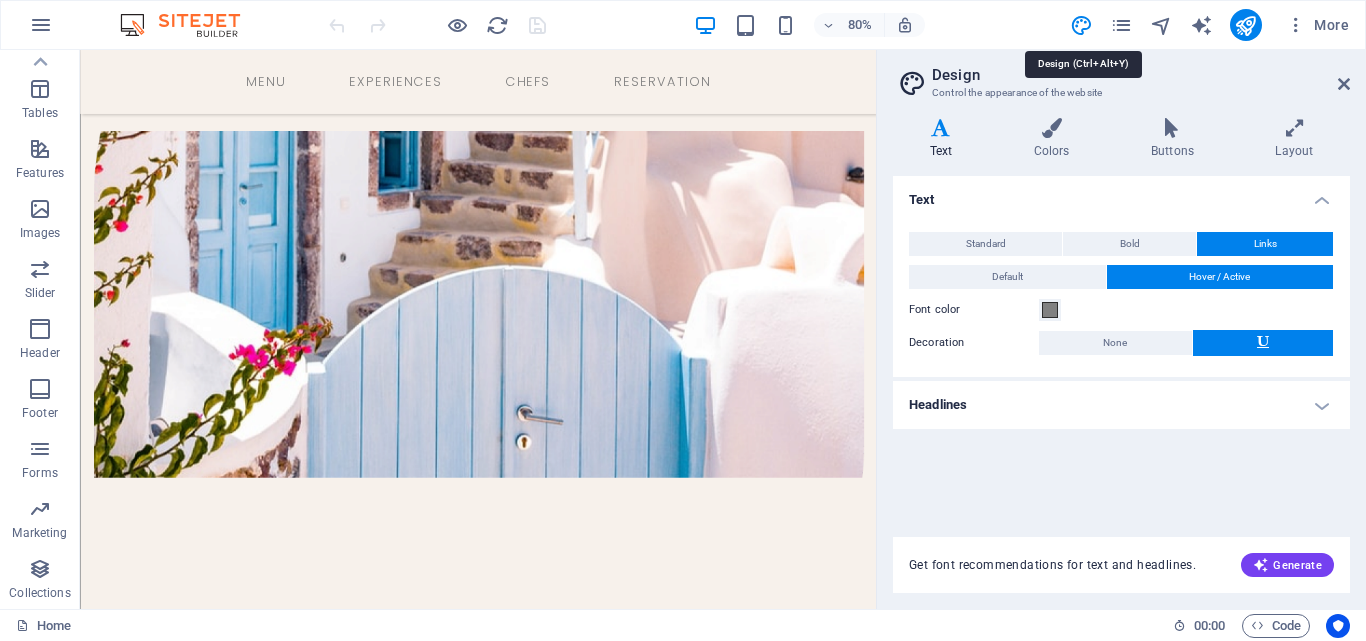 click on "80% More" at bounding box center [841, 25] 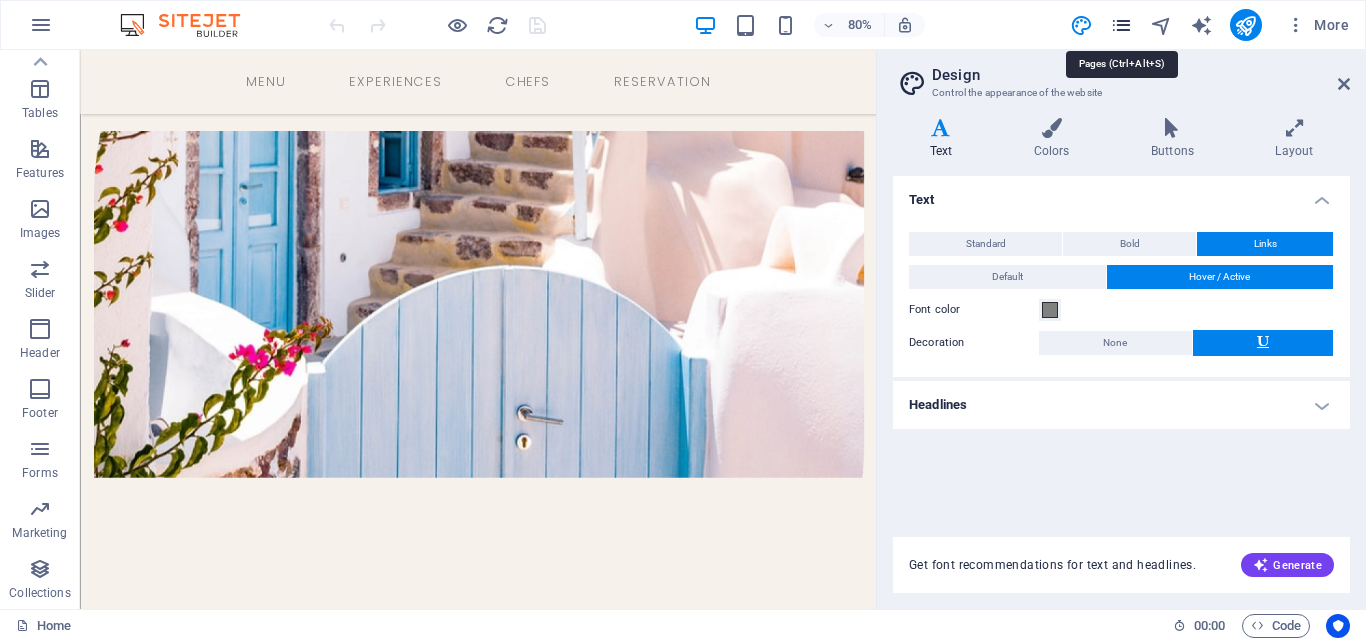 click at bounding box center (1121, 25) 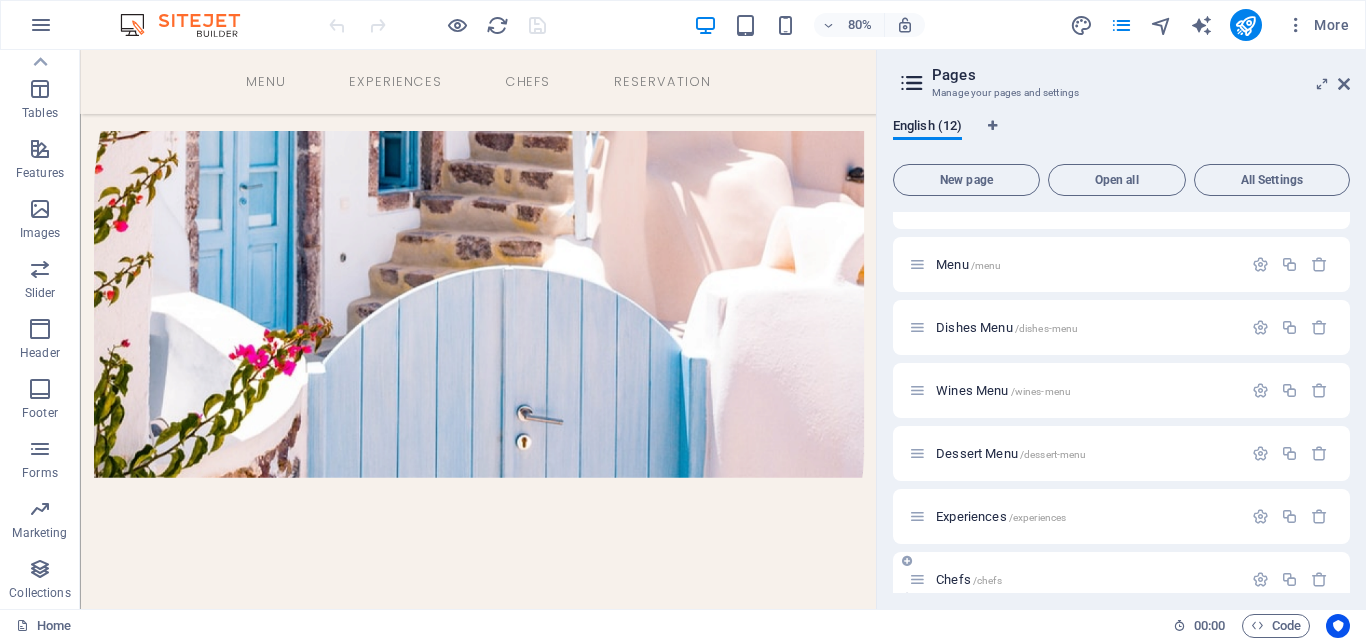 scroll, scrollTop: 0, scrollLeft: 0, axis: both 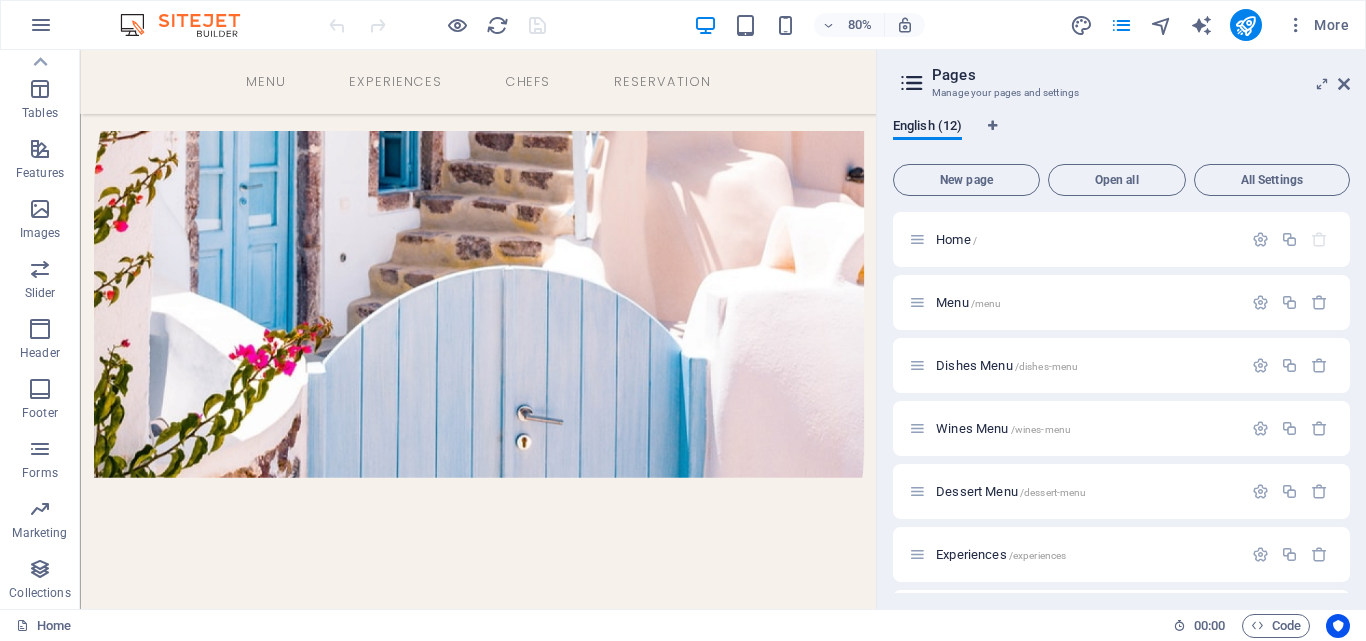 click on "More" at bounding box center (1213, 25) 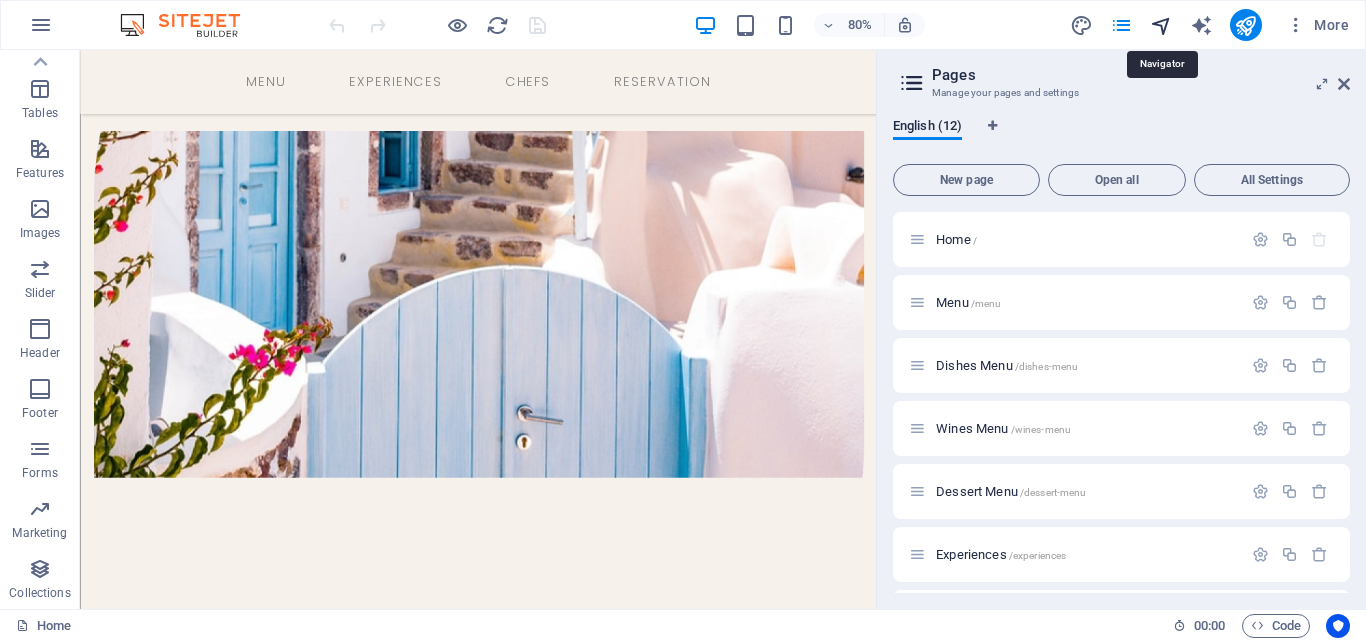click at bounding box center (1161, 25) 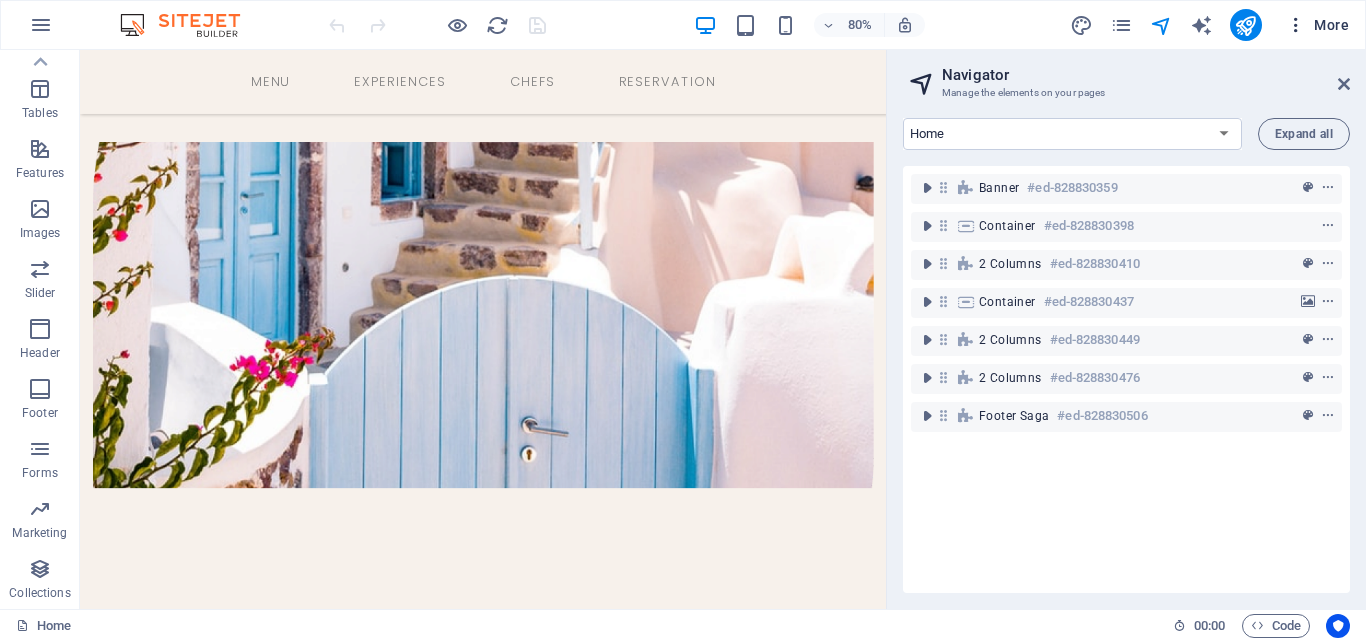 click on "More" at bounding box center (1317, 25) 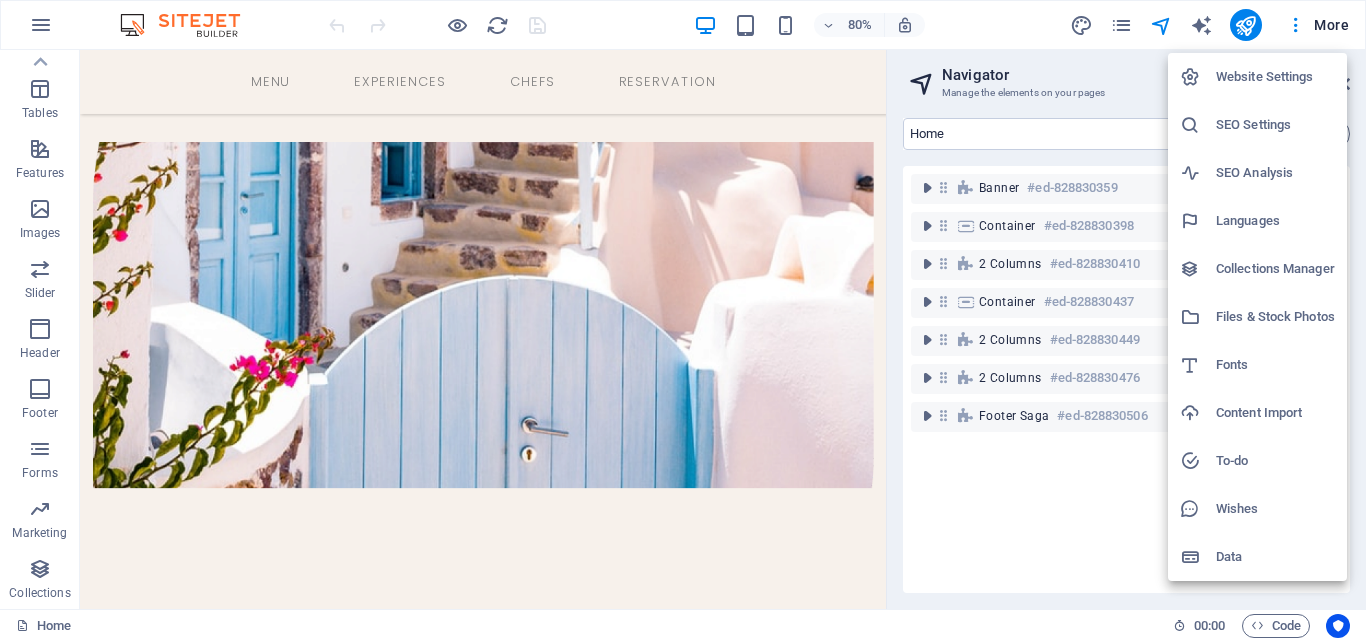 click on "Website Settings" at bounding box center [1275, 77] 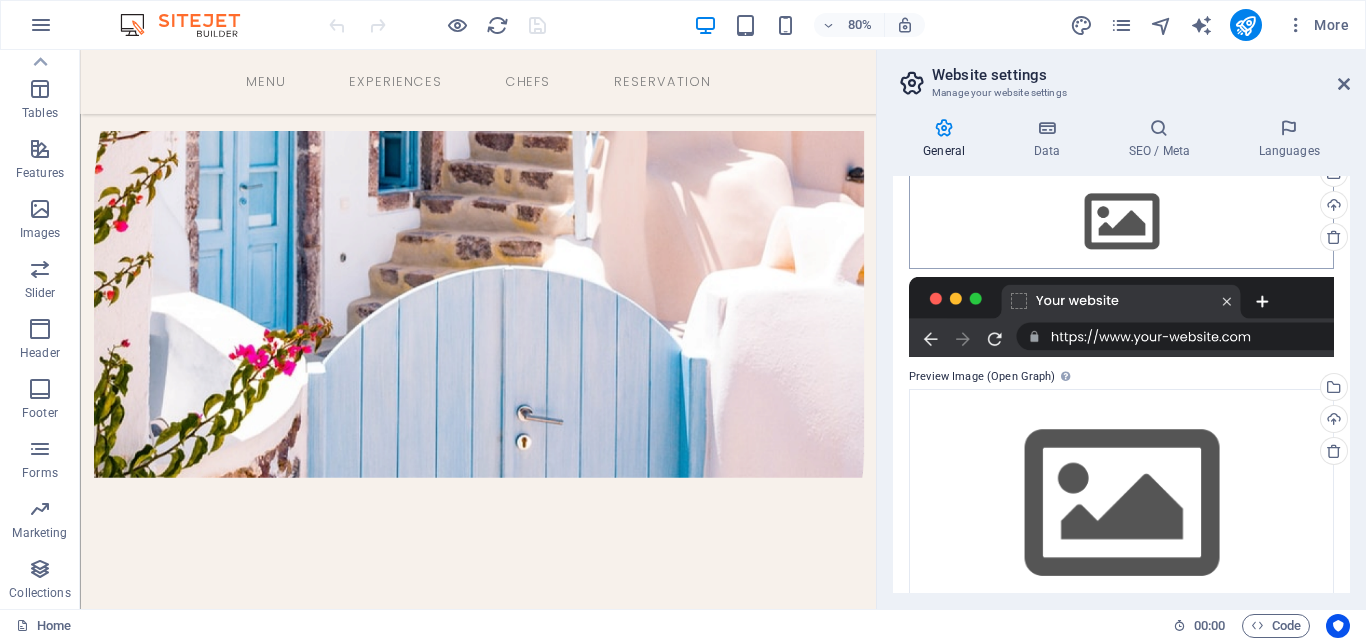 scroll, scrollTop: 265, scrollLeft: 0, axis: vertical 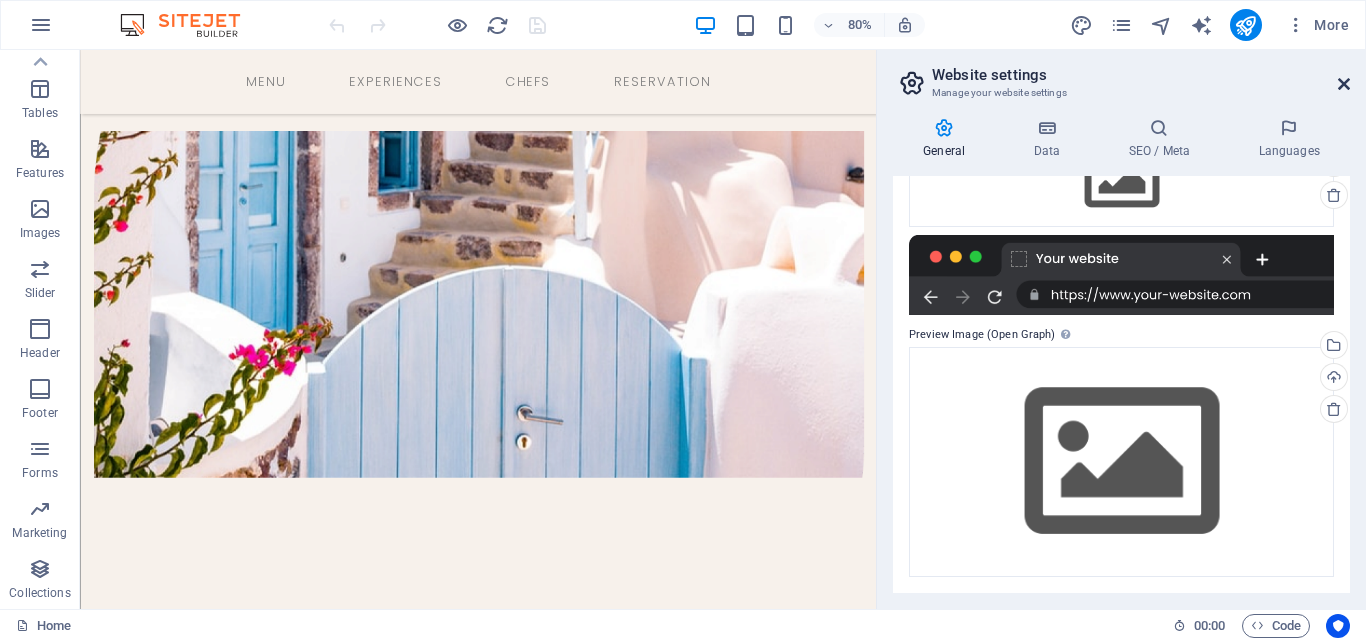 click at bounding box center [1344, 84] 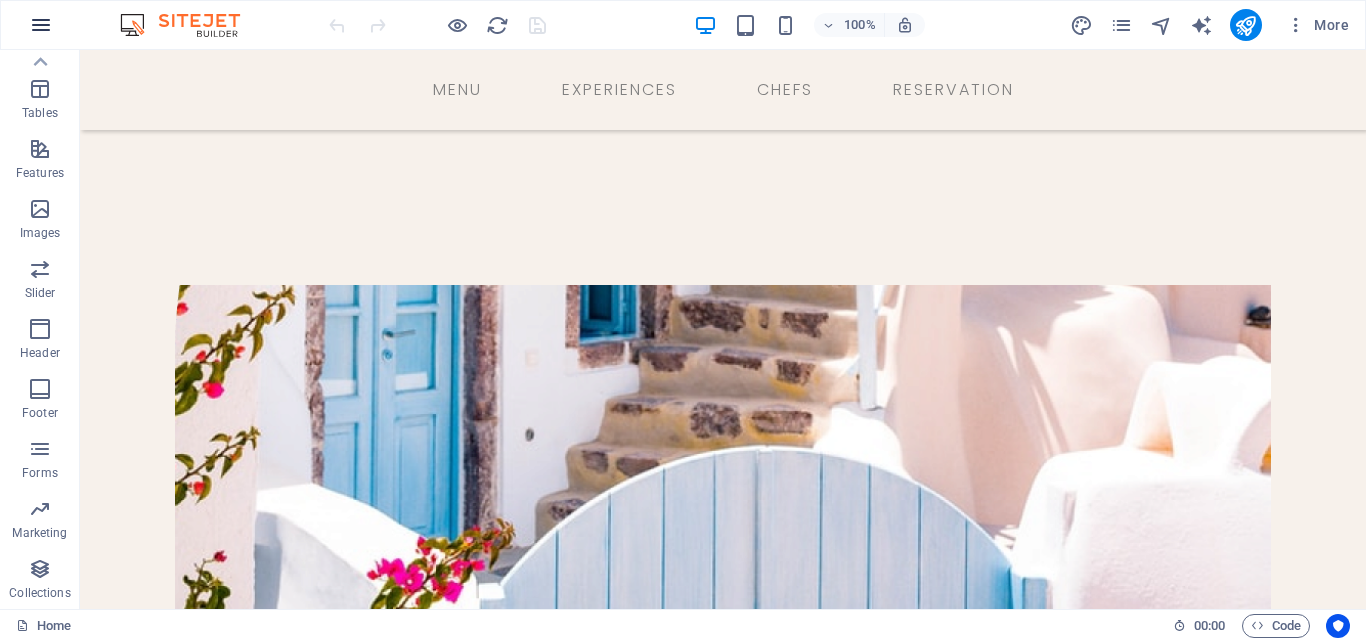 click at bounding box center [41, 25] 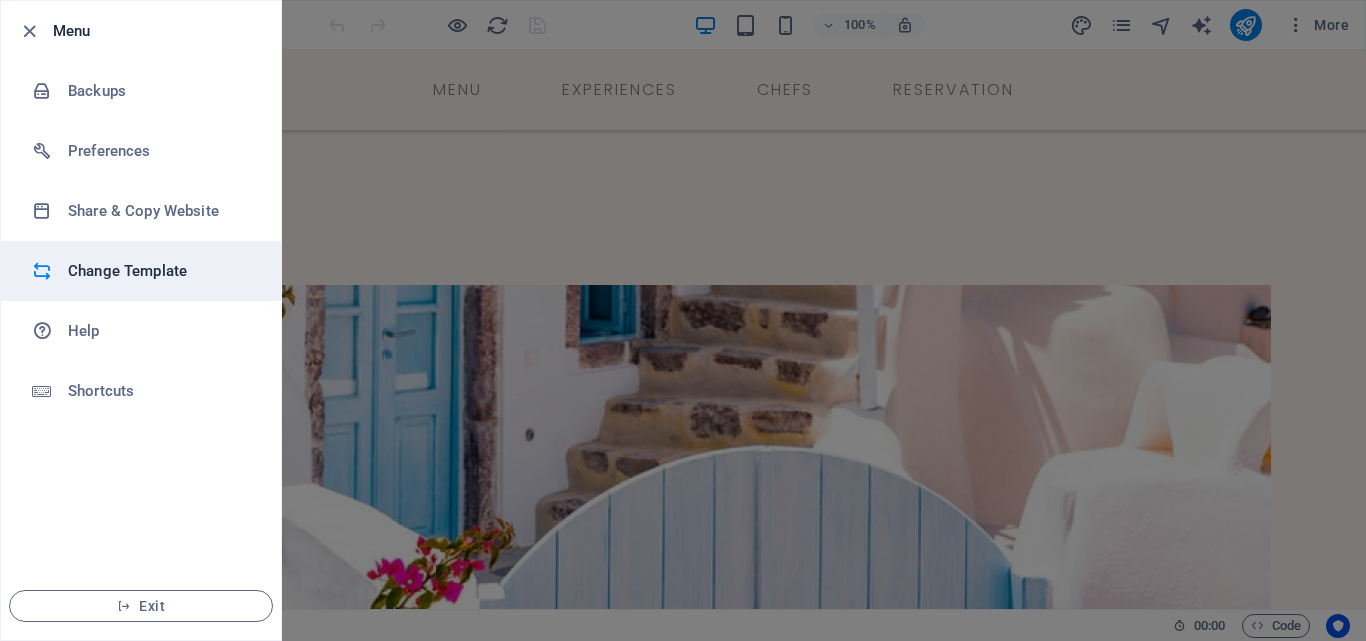 click on "Change Template" at bounding box center (160, 271) 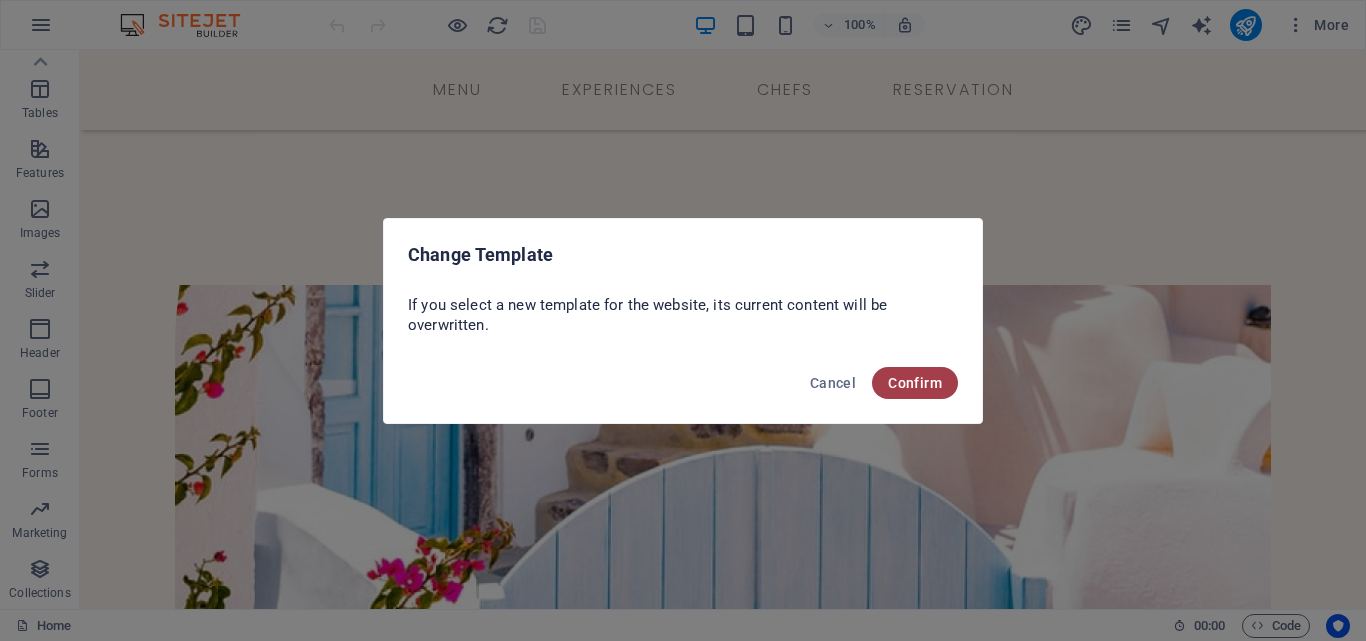 click on "Confirm" at bounding box center [915, 383] 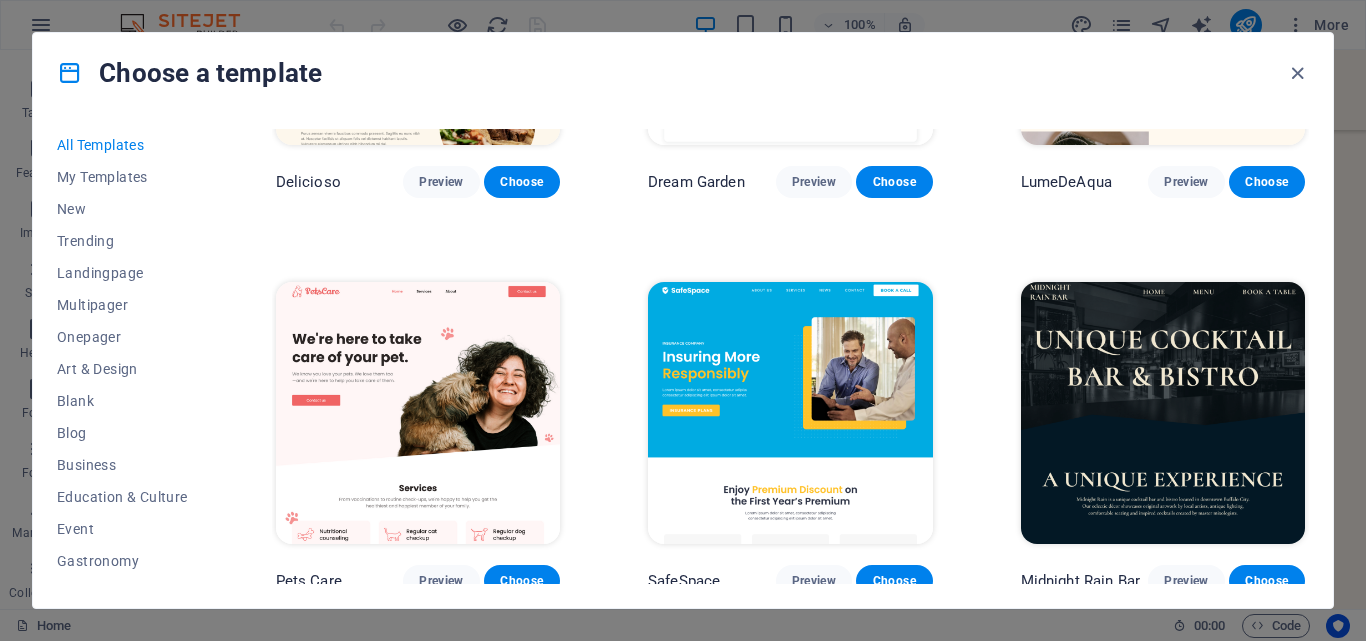 scroll, scrollTop: 3333, scrollLeft: 0, axis: vertical 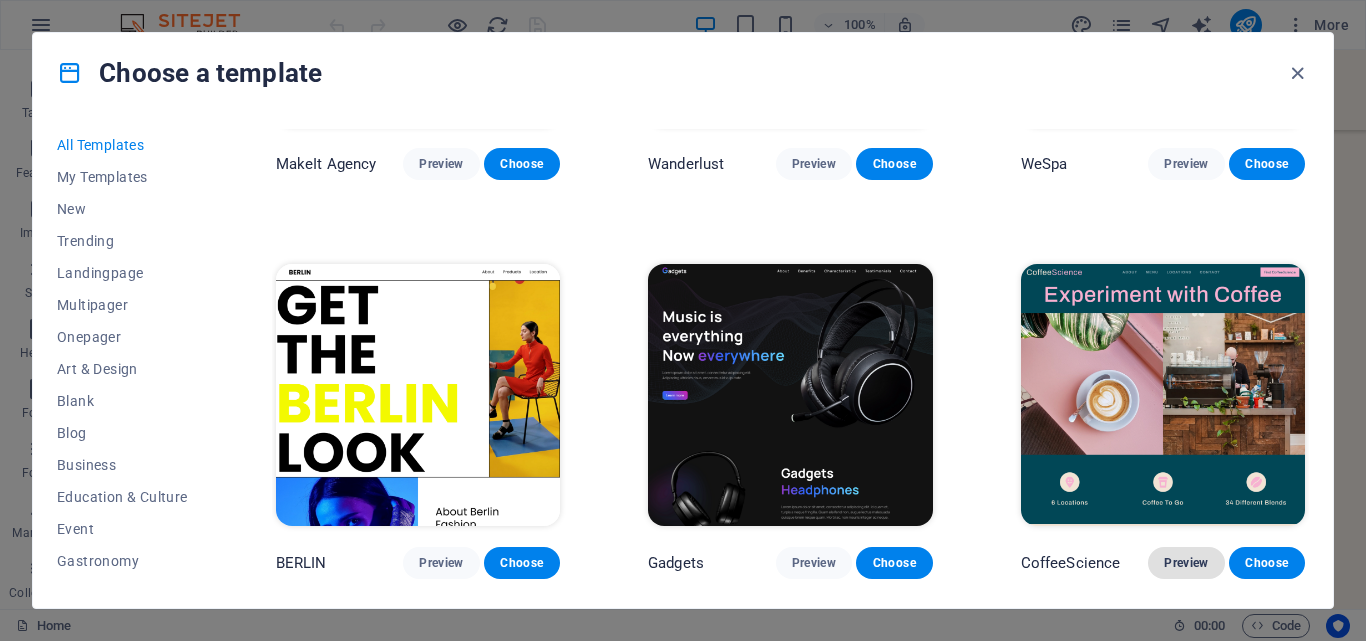 click on "Preview" at bounding box center (1186, 563) 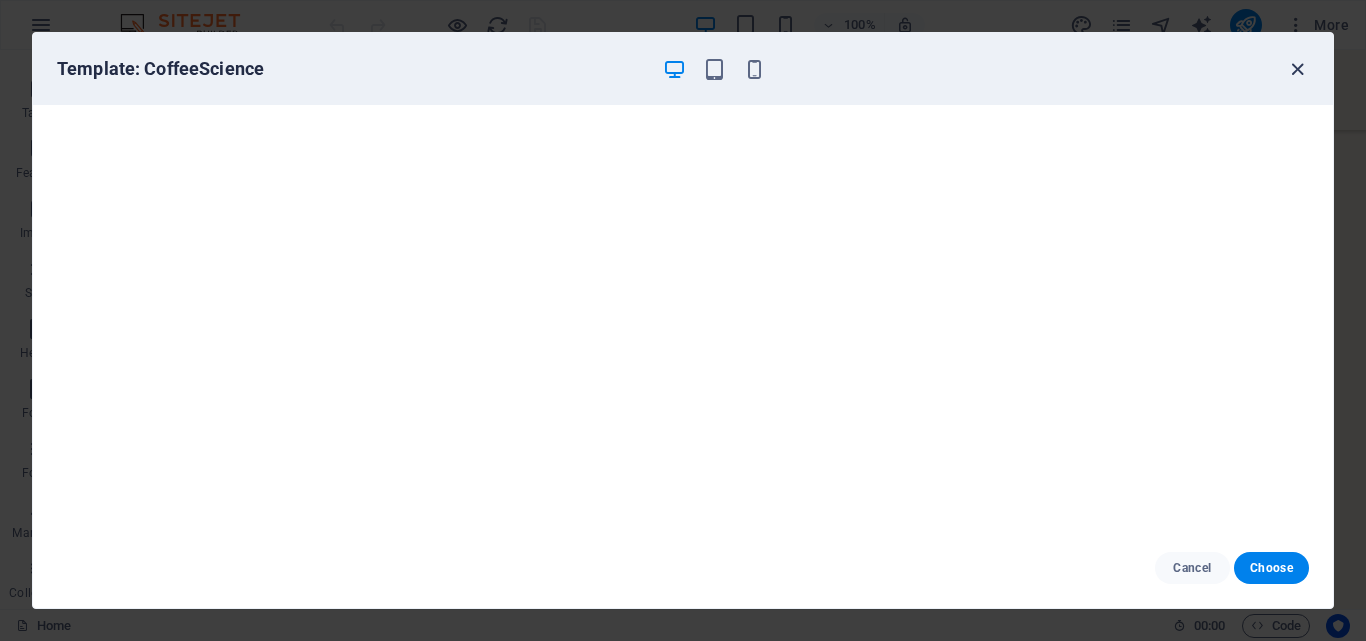 click at bounding box center [1297, 69] 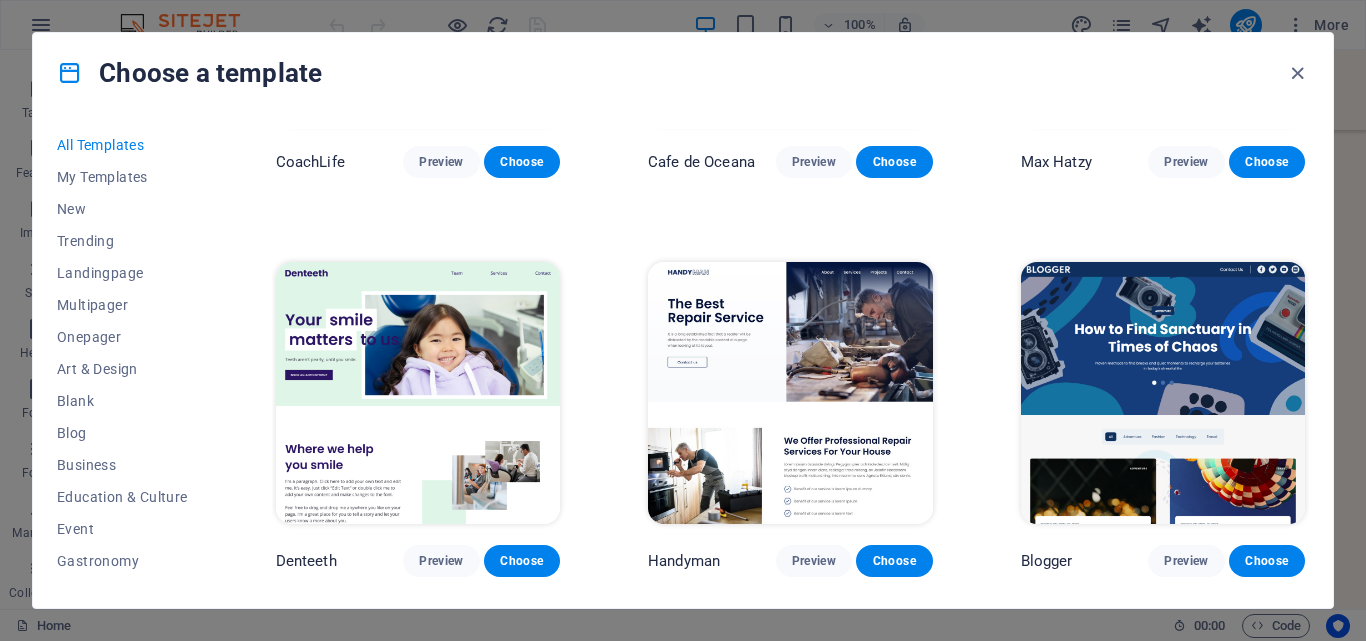 scroll, scrollTop: 5200, scrollLeft: 0, axis: vertical 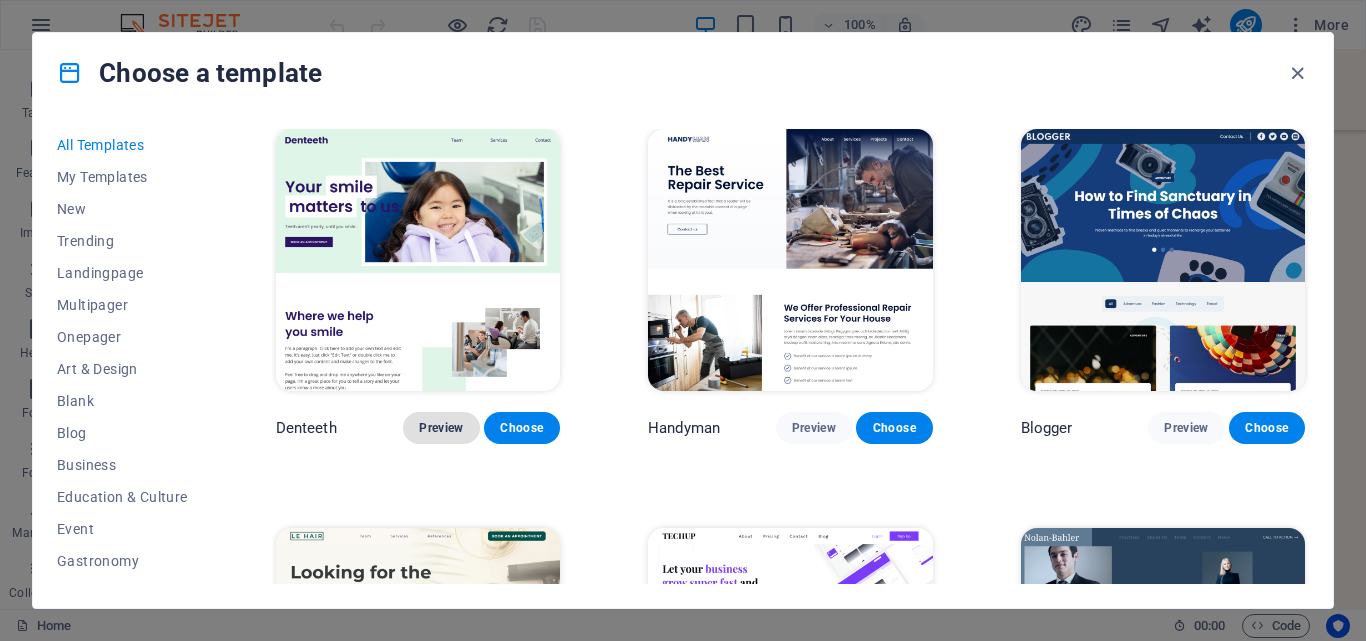click on "Preview" at bounding box center (441, 428) 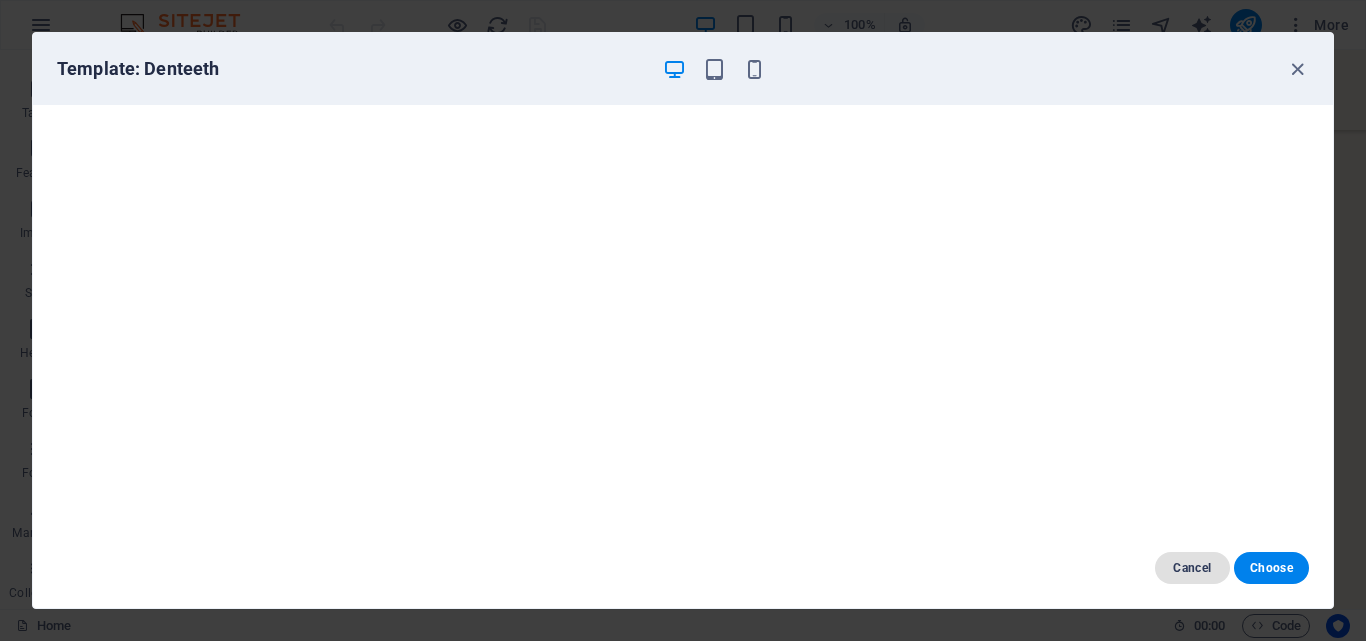 click on "Cancel" at bounding box center (1192, 568) 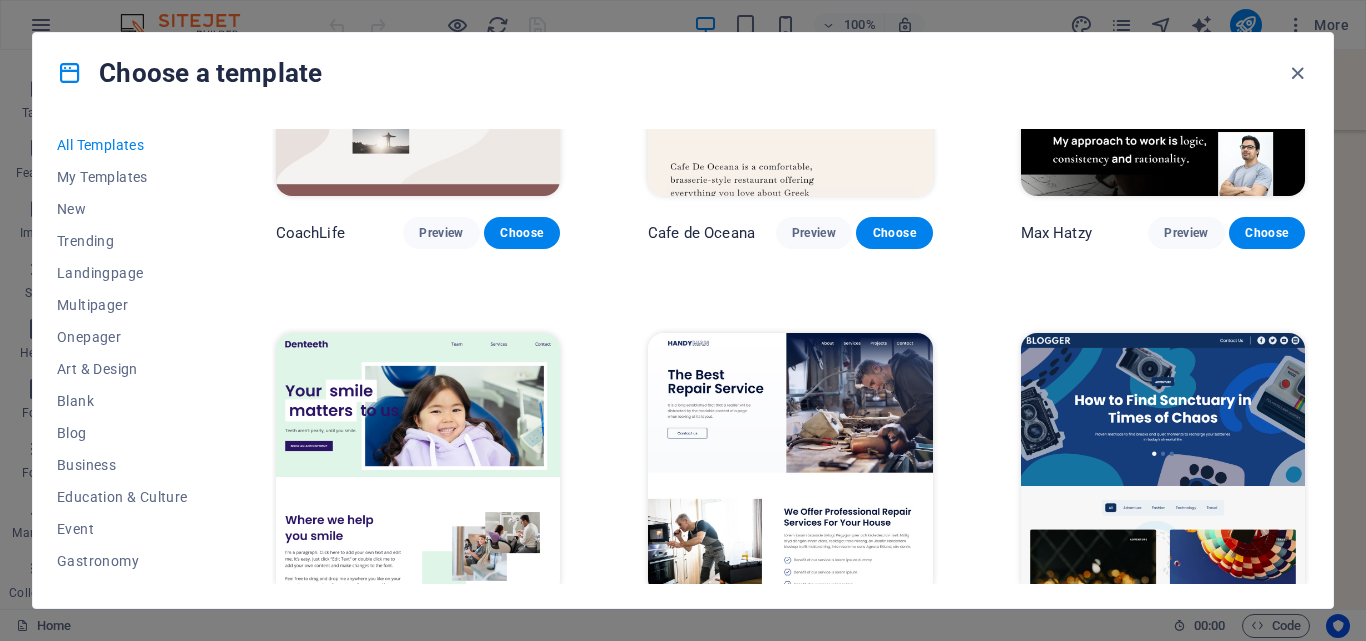 scroll, scrollTop: 5200, scrollLeft: 0, axis: vertical 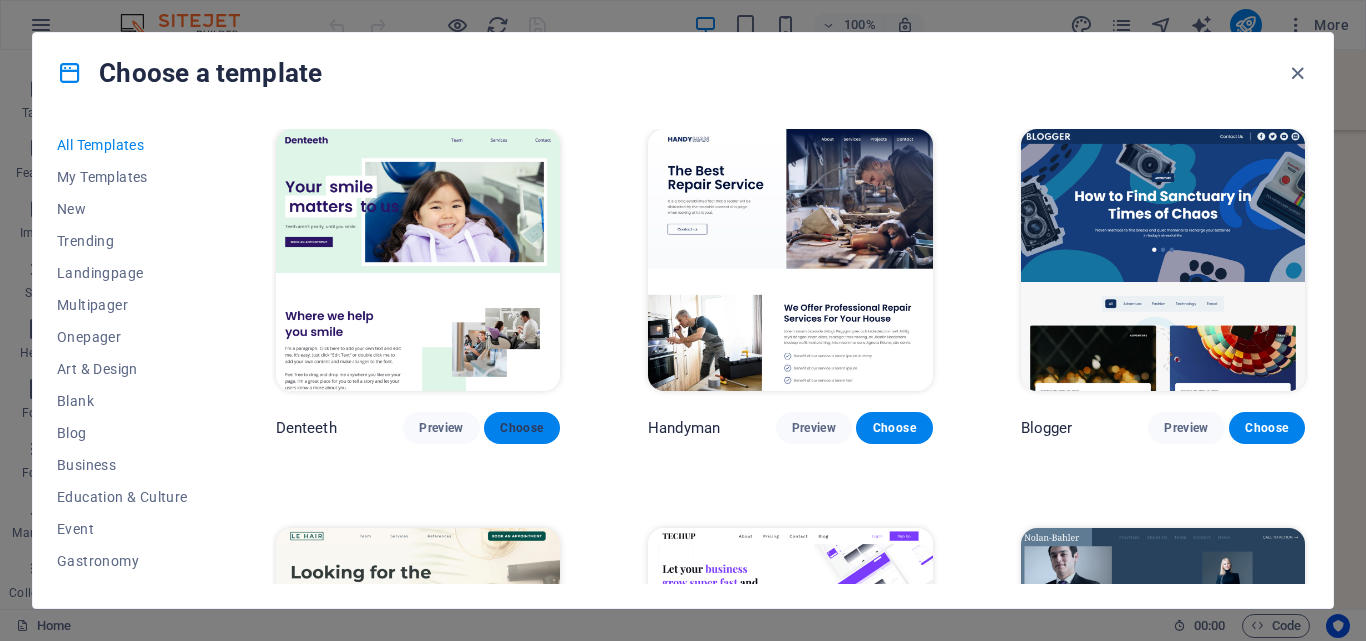 click on "Choose" at bounding box center (522, 428) 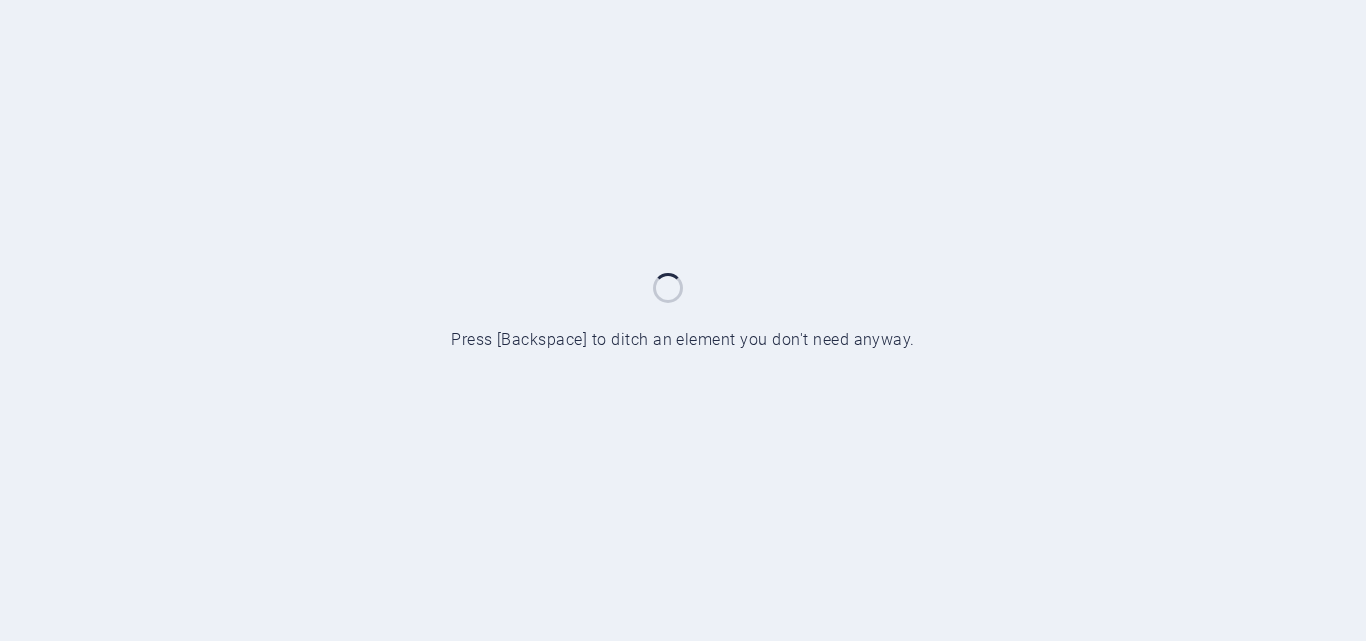 scroll, scrollTop: 0, scrollLeft: 0, axis: both 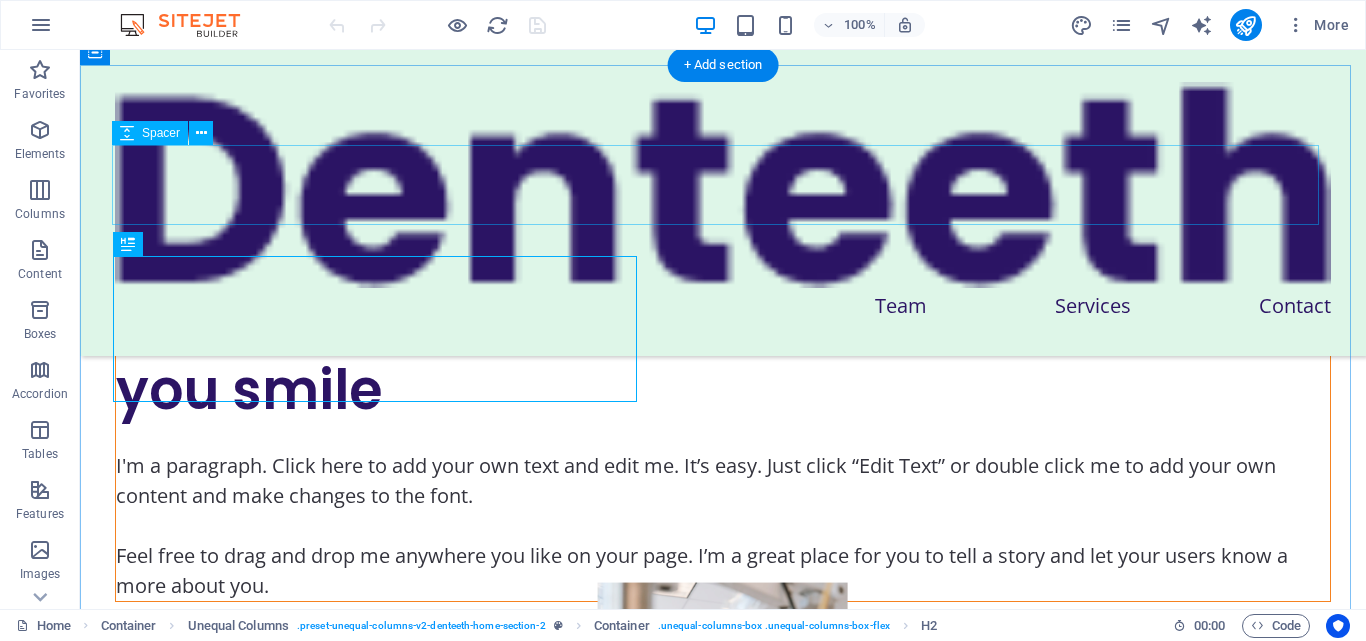 click at bounding box center (723, 240) 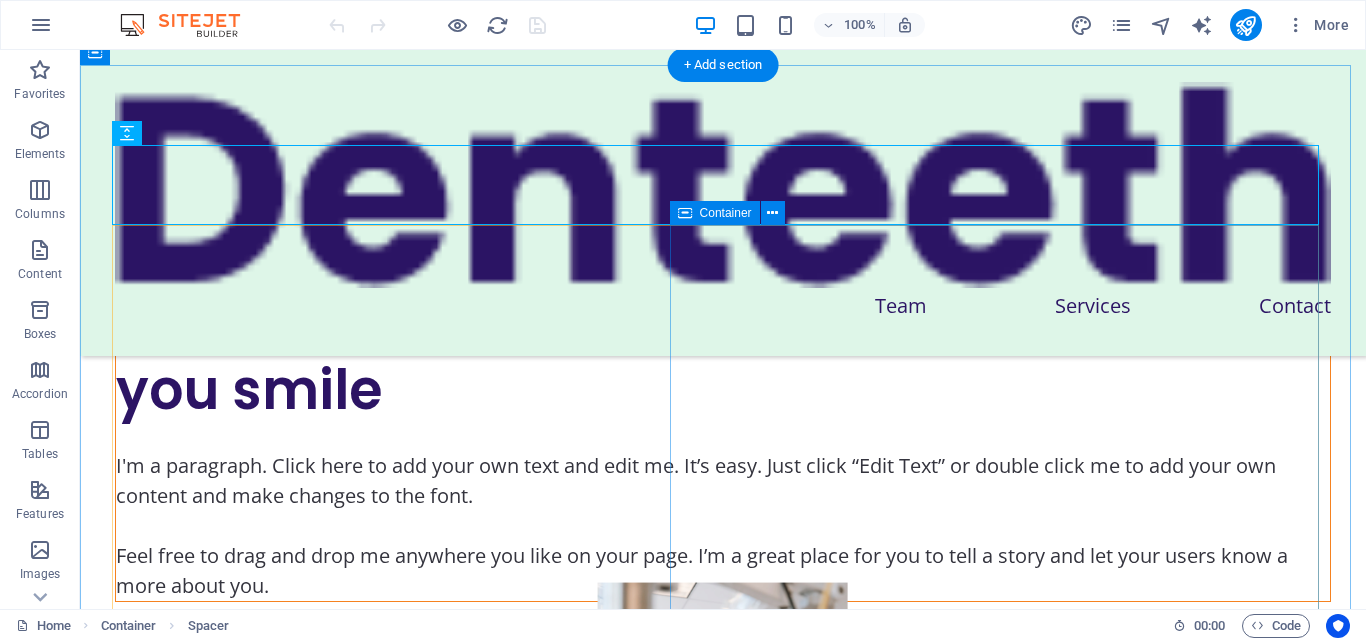 click on "Drop content here or  Add elements  Paste clipboard" at bounding box center [723, 896] 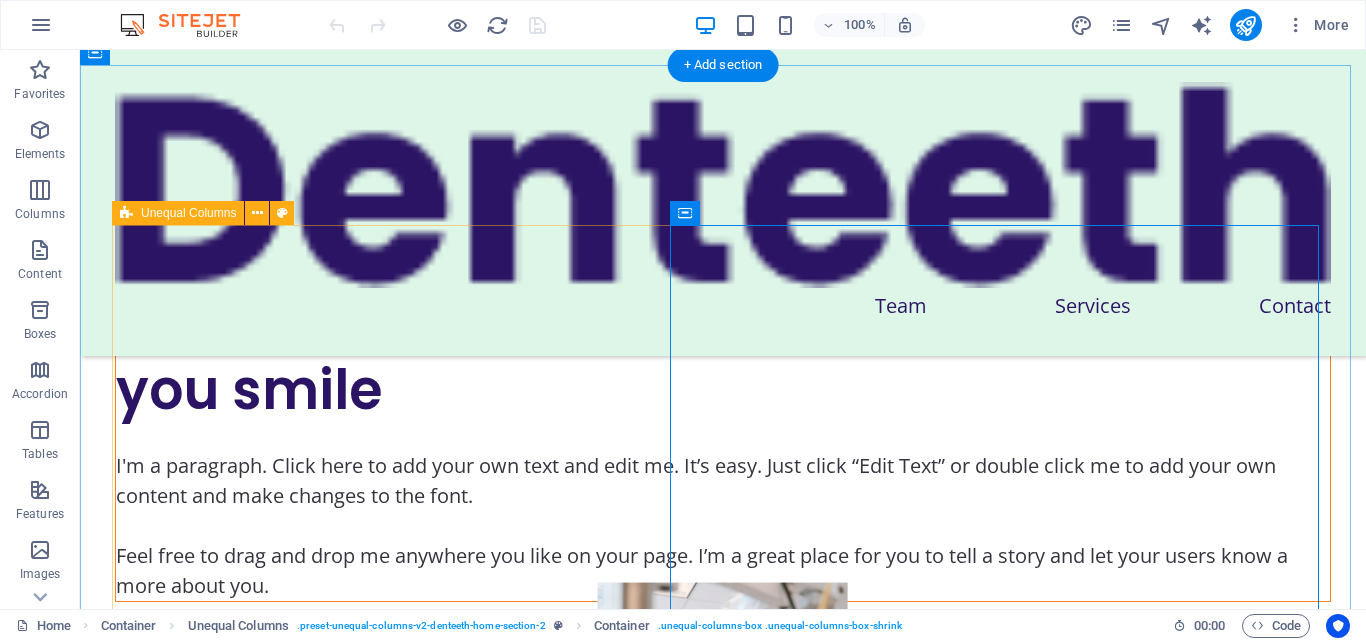 click on "Where we help  you smile I'm a paragraph. Click here to add your own text and edit me. It’s easy. Just click “Edit Text” or double click me to add your own content and make changes to the font. Feel free to drag and drop me anywhere you like on your page. I’m a great place for you to tell a story and let your users know a more about you. Drop content here or  Add elements  Paste clipboard" at bounding box center [723, 727] 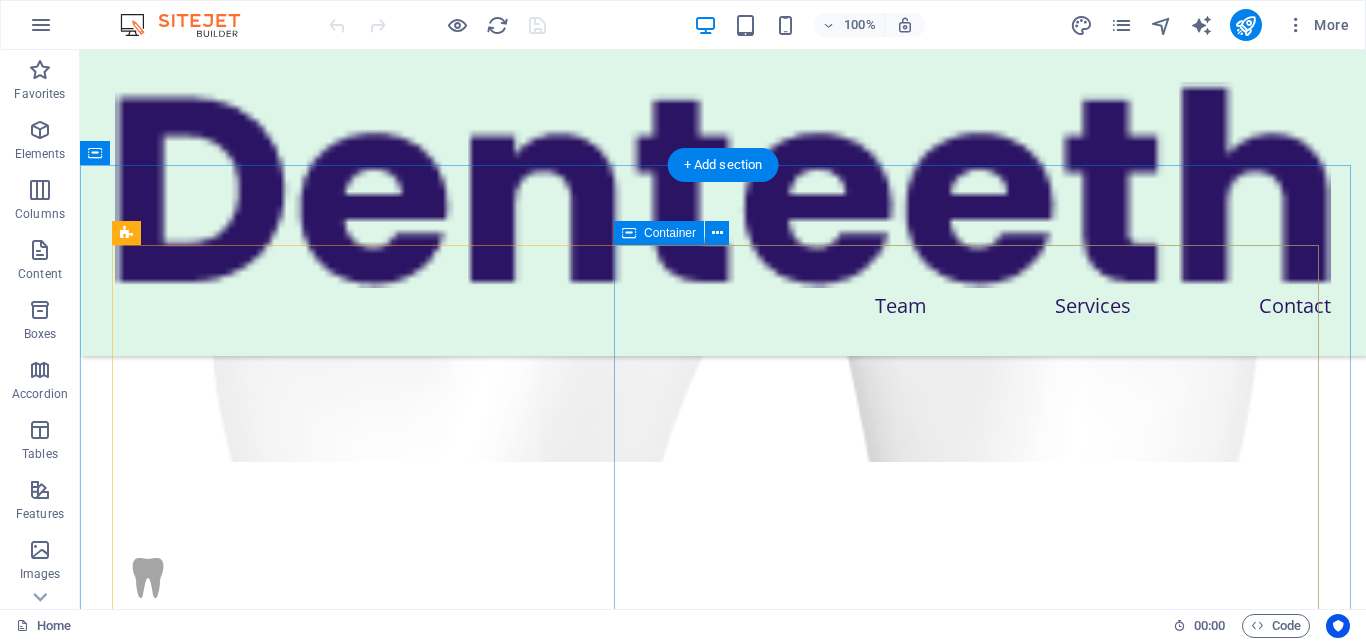 scroll, scrollTop: 6729, scrollLeft: 0, axis: vertical 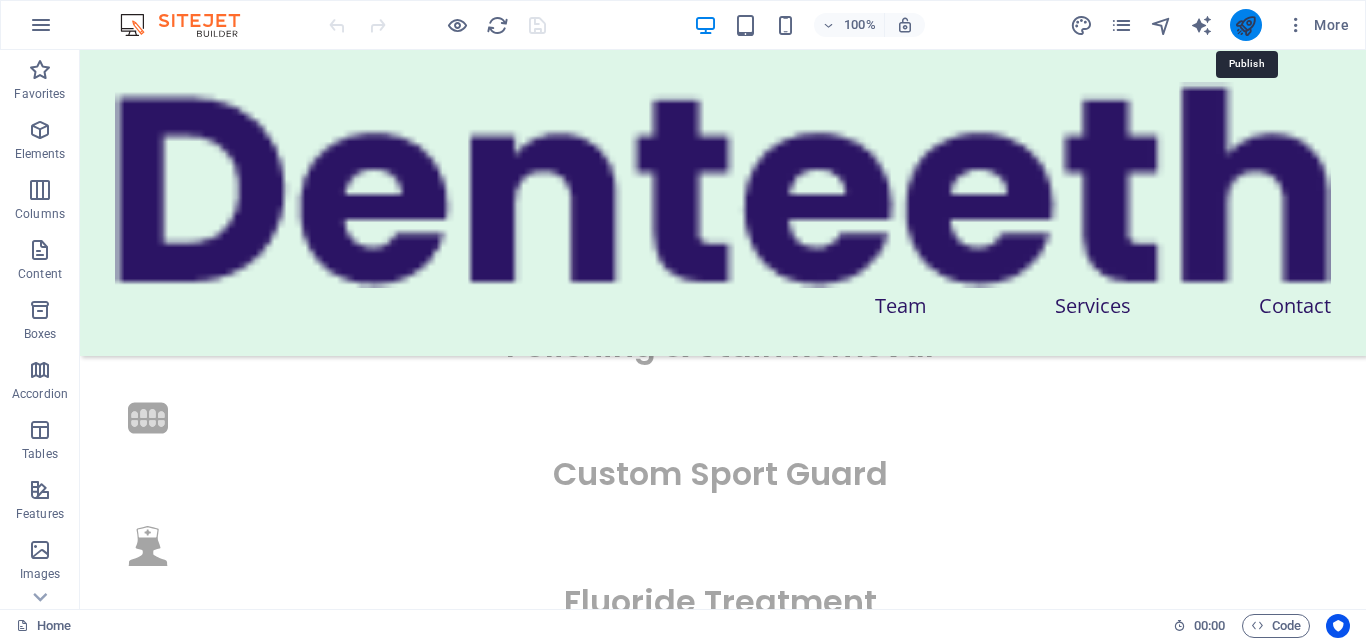 click at bounding box center (1245, 25) 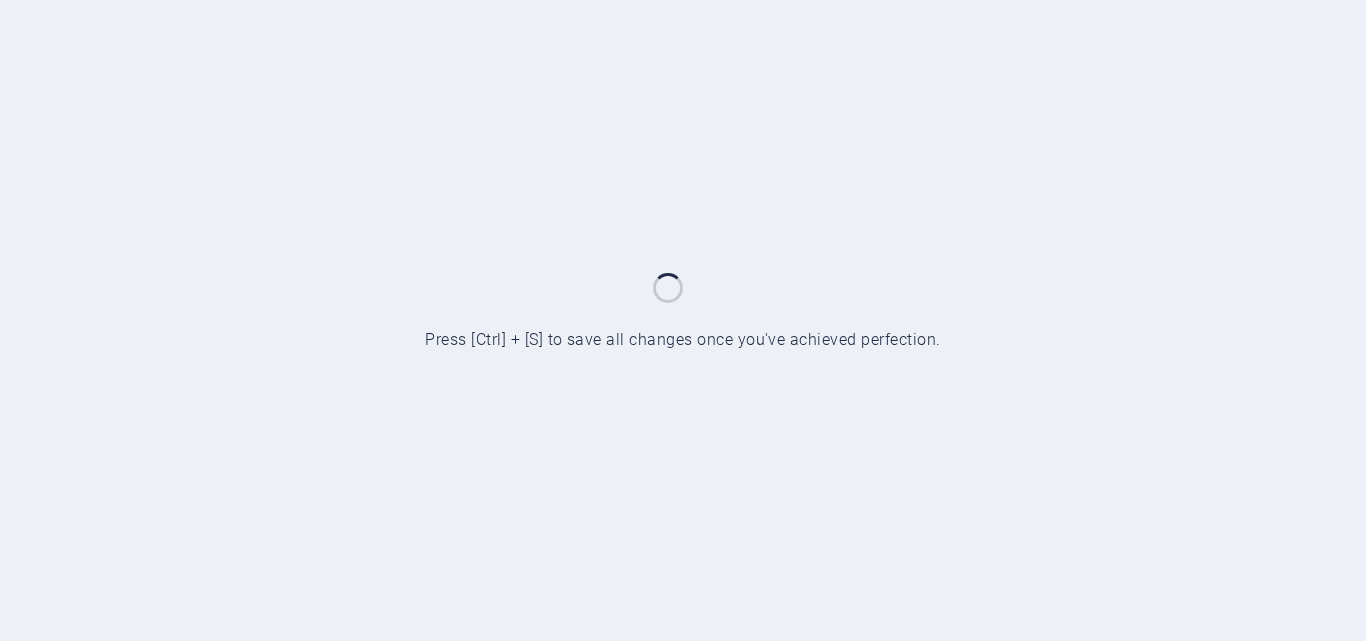 scroll, scrollTop: 0, scrollLeft: 0, axis: both 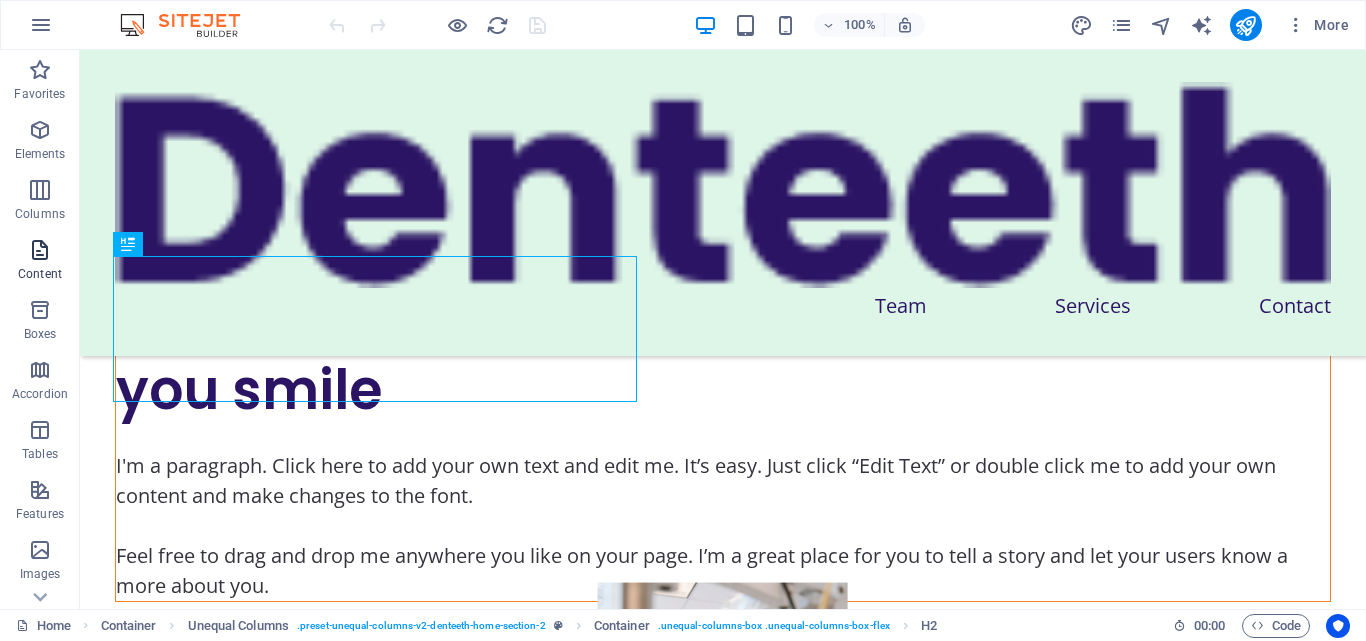 click at bounding box center (40, 250) 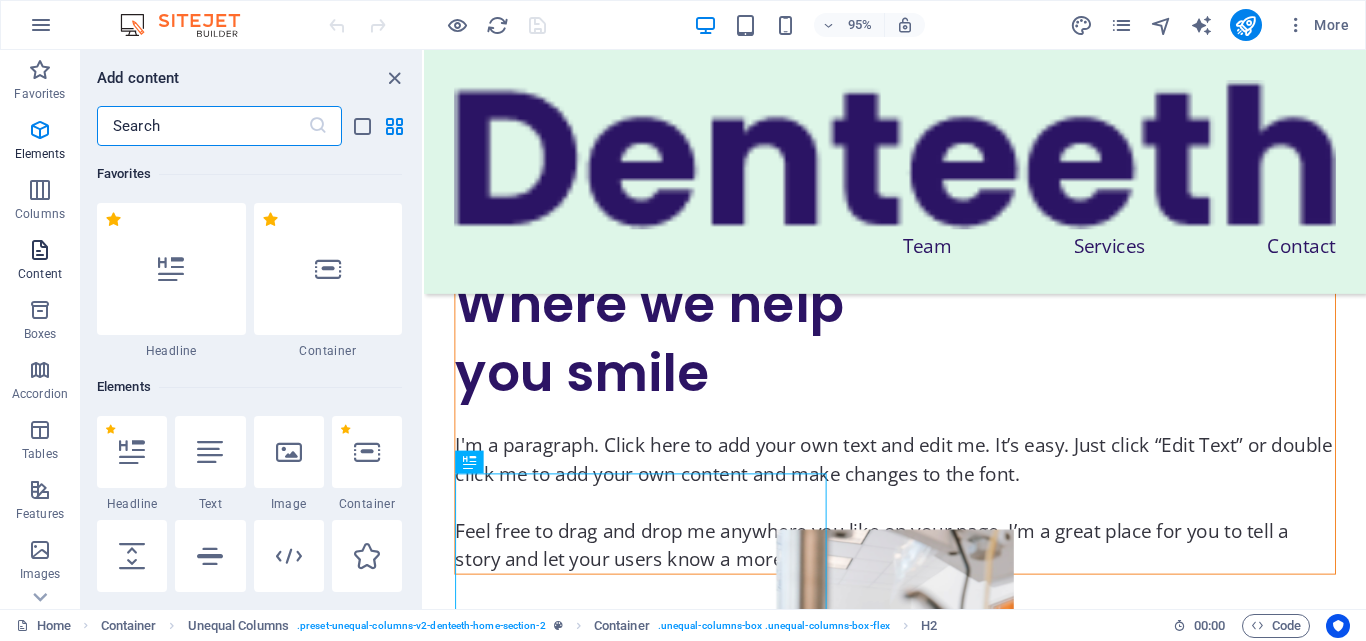 scroll, scrollTop: 3499, scrollLeft: 0, axis: vertical 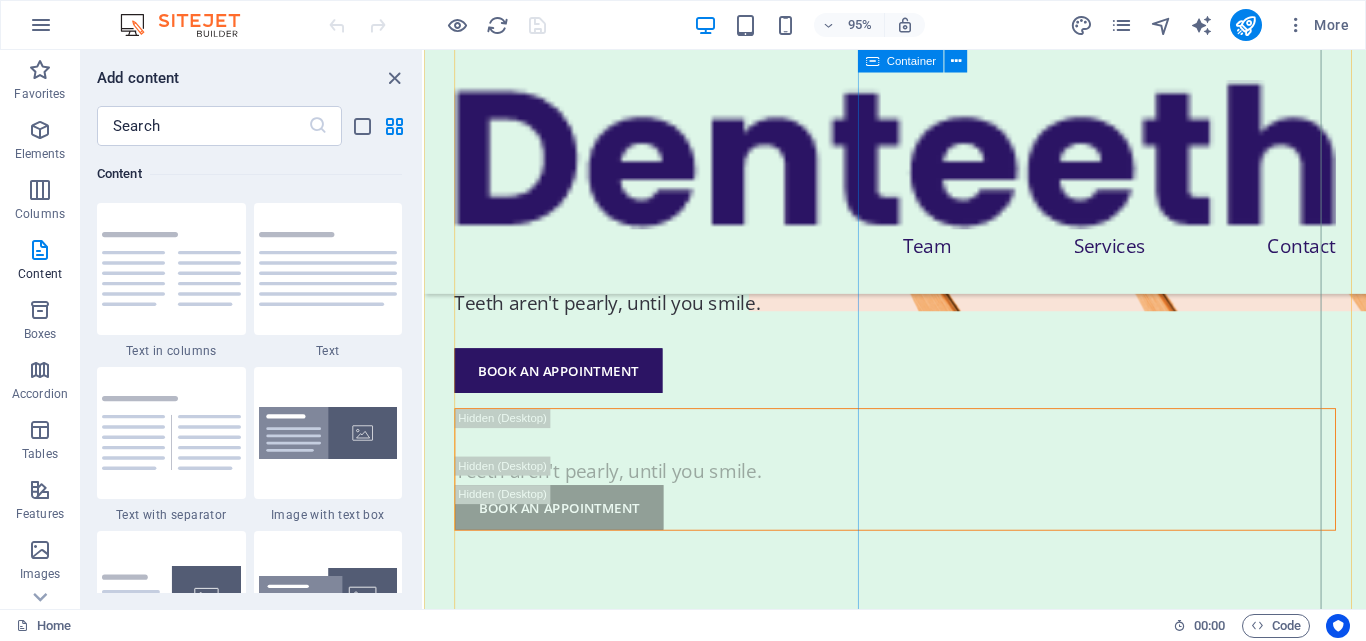 click on "Teeth aren't pearly, until you smile. BOOK AN APPOINTMENT" at bounding box center (920, 491) 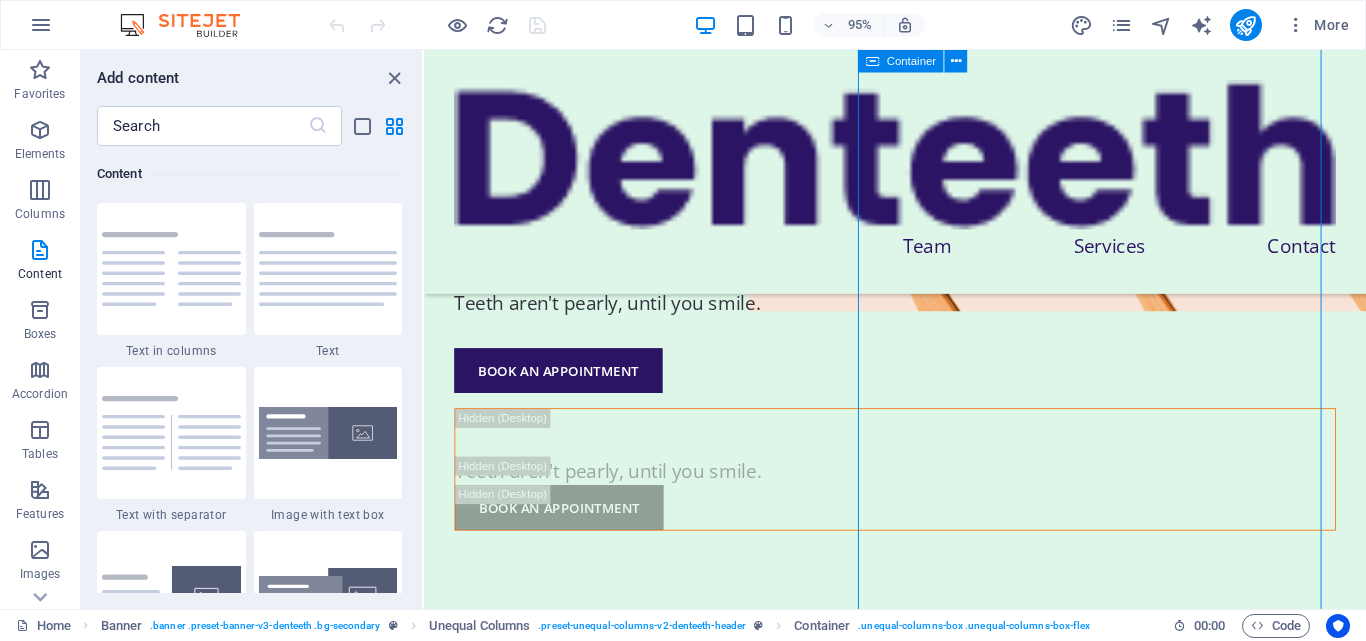 click on "Teeth aren't pearly, until you smile. BOOK AN APPOINTMENT" at bounding box center [920, 491] 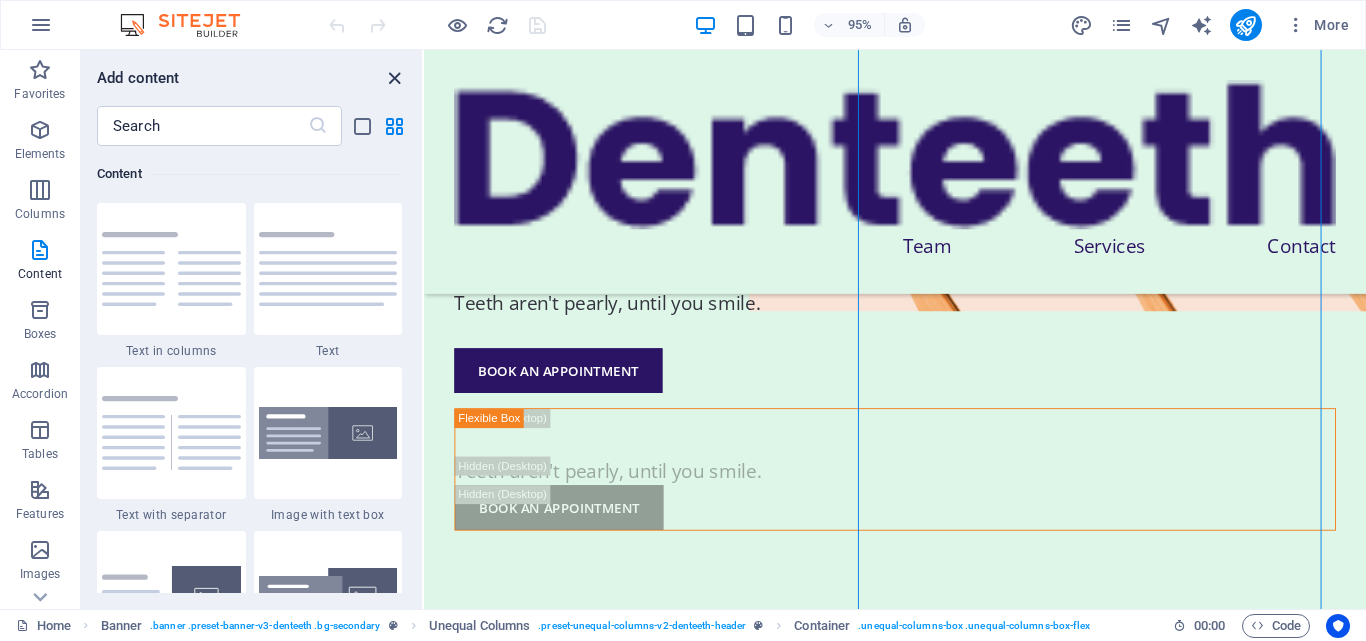 drag, startPoint x: 395, startPoint y: 77, endPoint x: 323, endPoint y: 32, distance: 84.90583 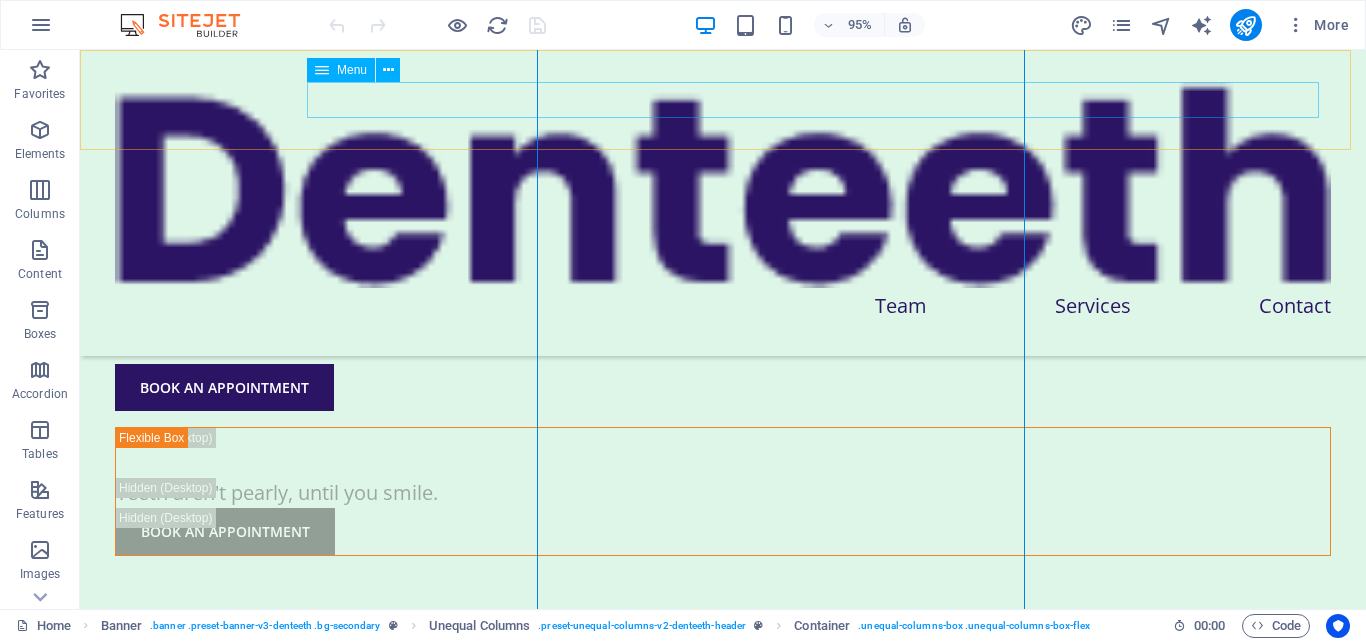 scroll, scrollTop: 265, scrollLeft: 0, axis: vertical 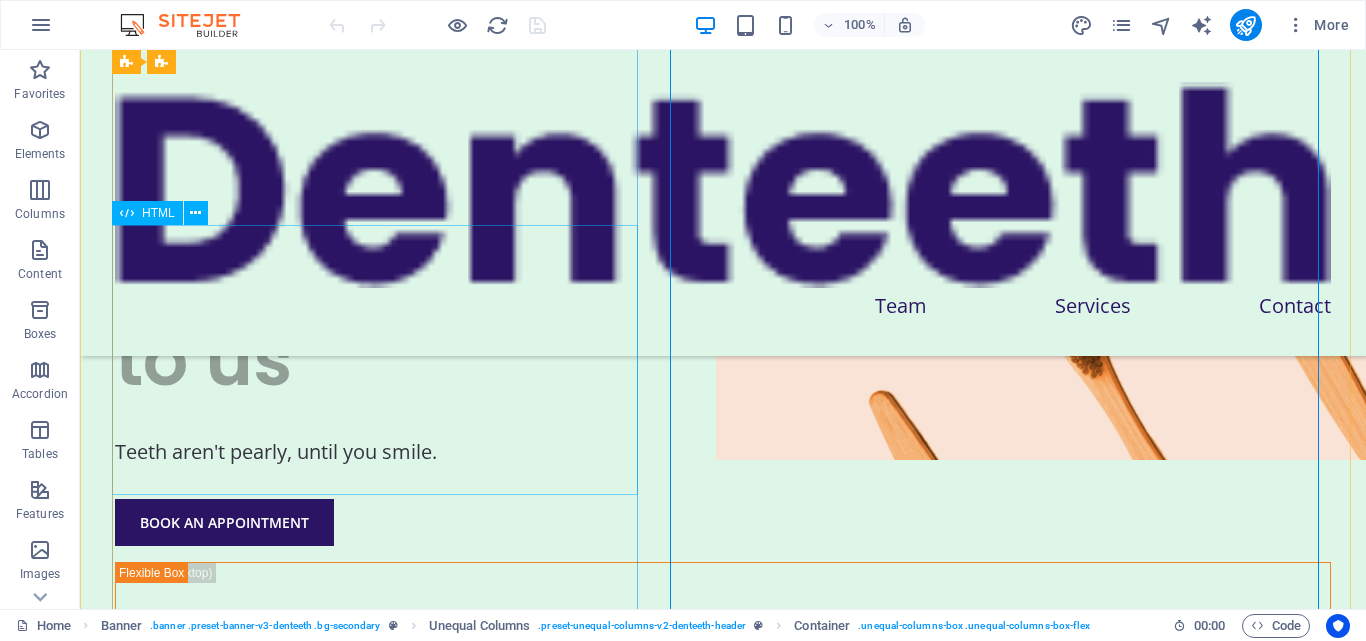 click on "Your   smile     matters    to us" at bounding box center (723, 270) 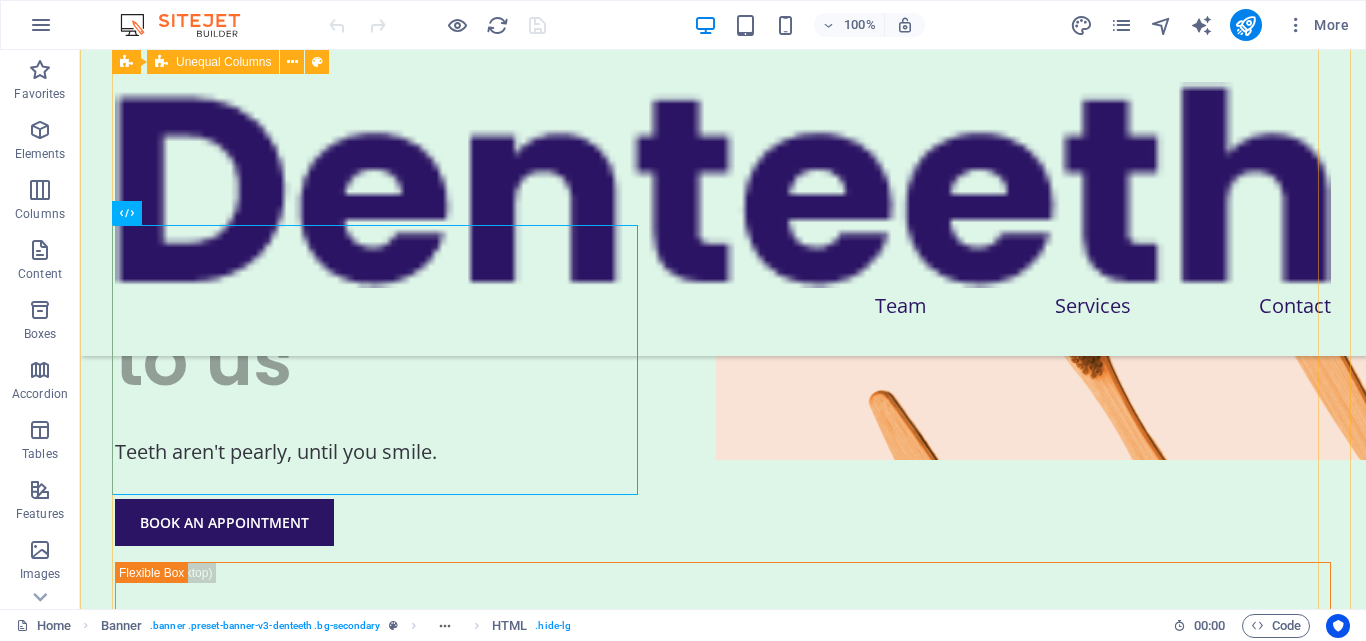 click on "Your   smile     matters   to us Your   smile     matters    to us Teeth aren't pearly, until you smile. BOOK AN APPOINTMENT Teeth aren't pearly, until you smile. BOOK AN APPOINTMENT" at bounding box center (723, 368) 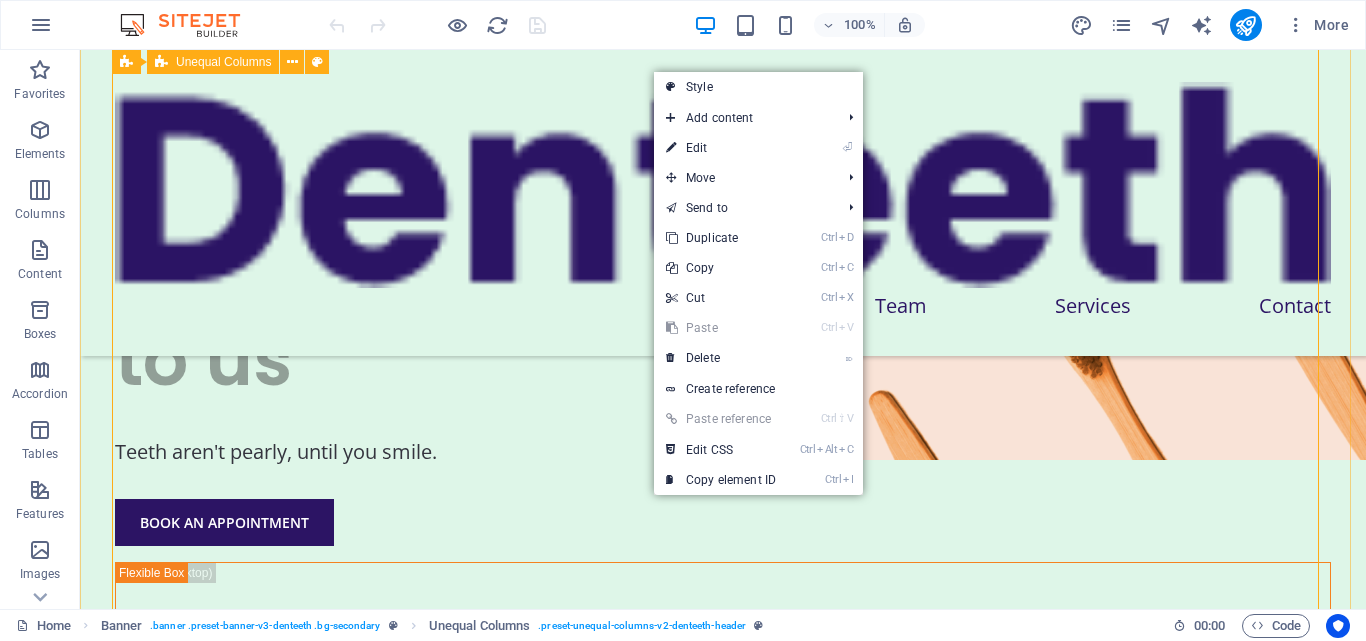 click on "Your   smile     matters   to us Your   smile     matters    to us Teeth aren't pearly, until you smile. BOOK AN APPOINTMENT Teeth aren't pearly, until you smile. BOOK AN APPOINTMENT" at bounding box center (723, 368) 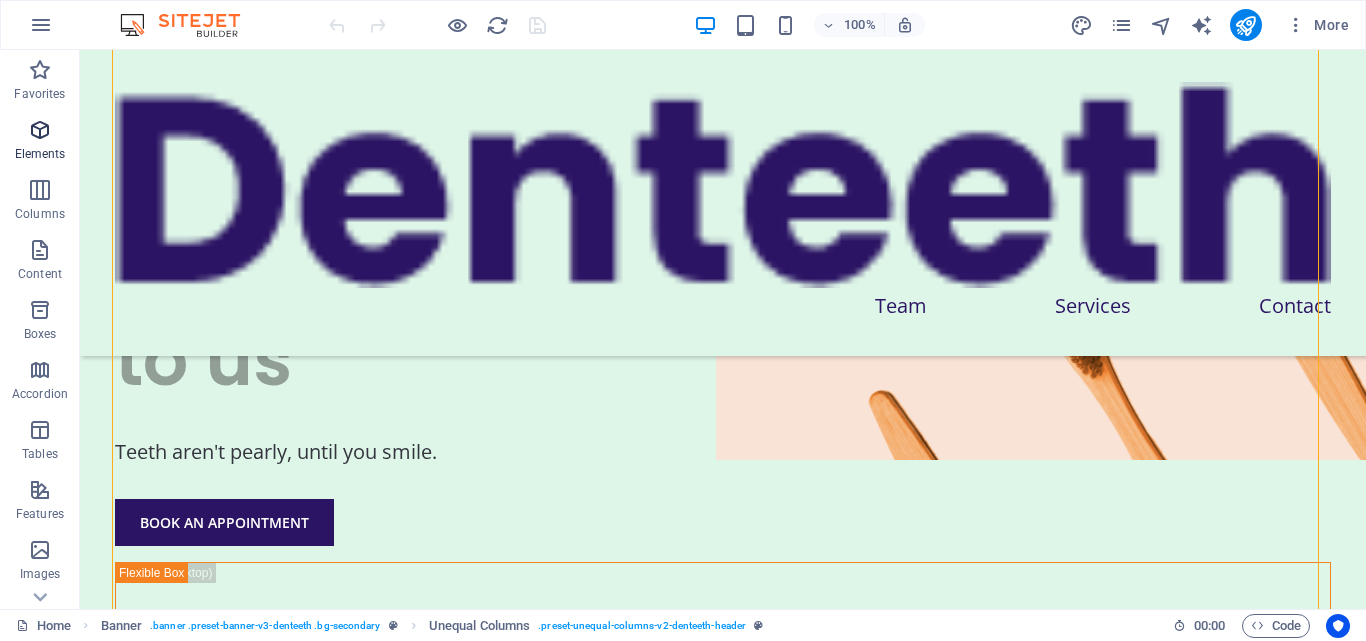 click at bounding box center [40, 130] 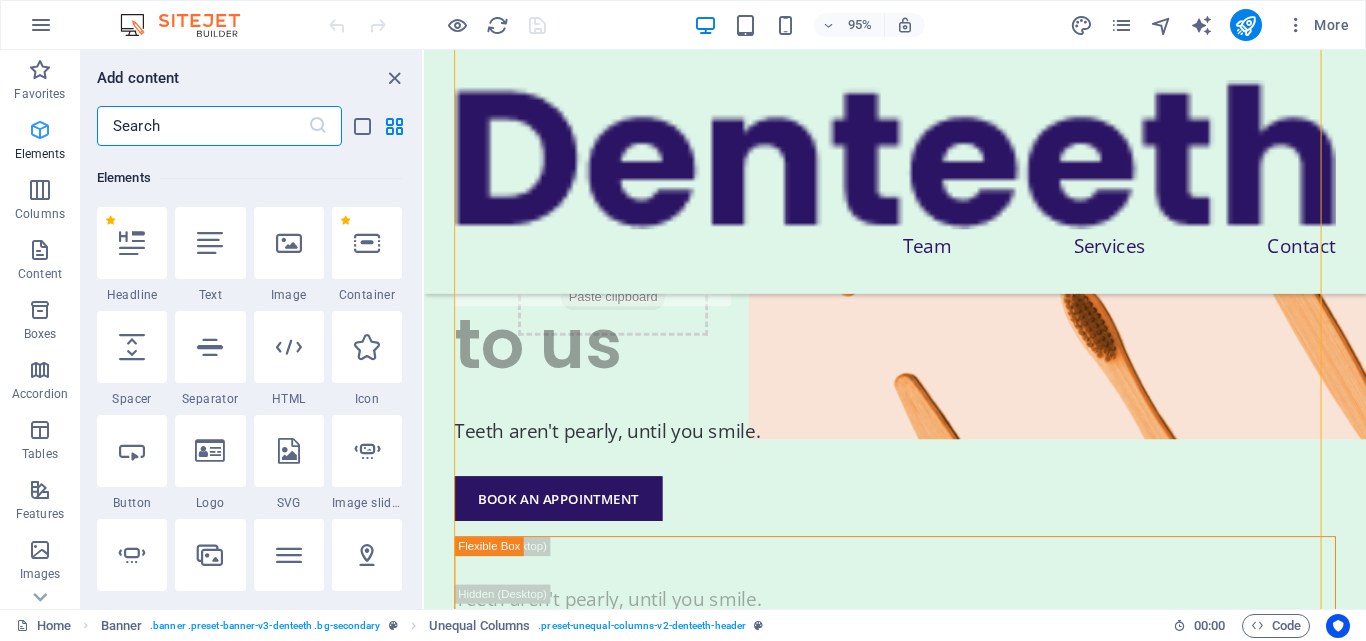 scroll, scrollTop: 213, scrollLeft: 0, axis: vertical 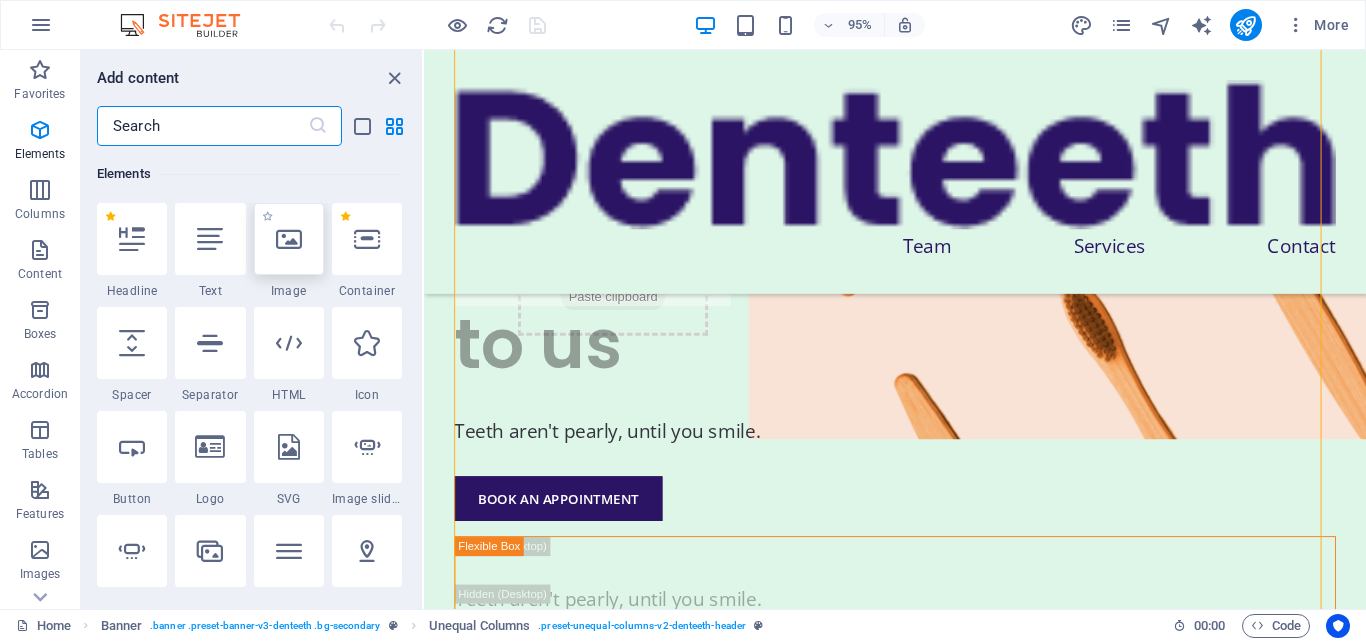 click at bounding box center (289, 239) 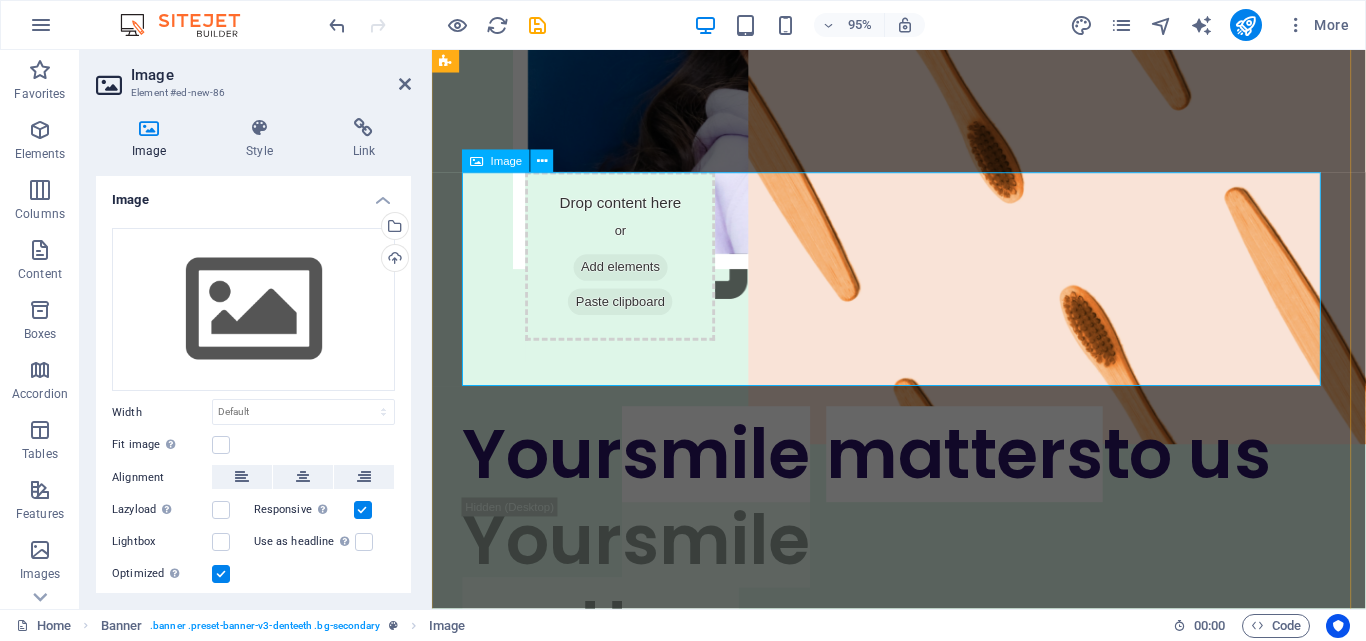 scroll, scrollTop: 0, scrollLeft: 0, axis: both 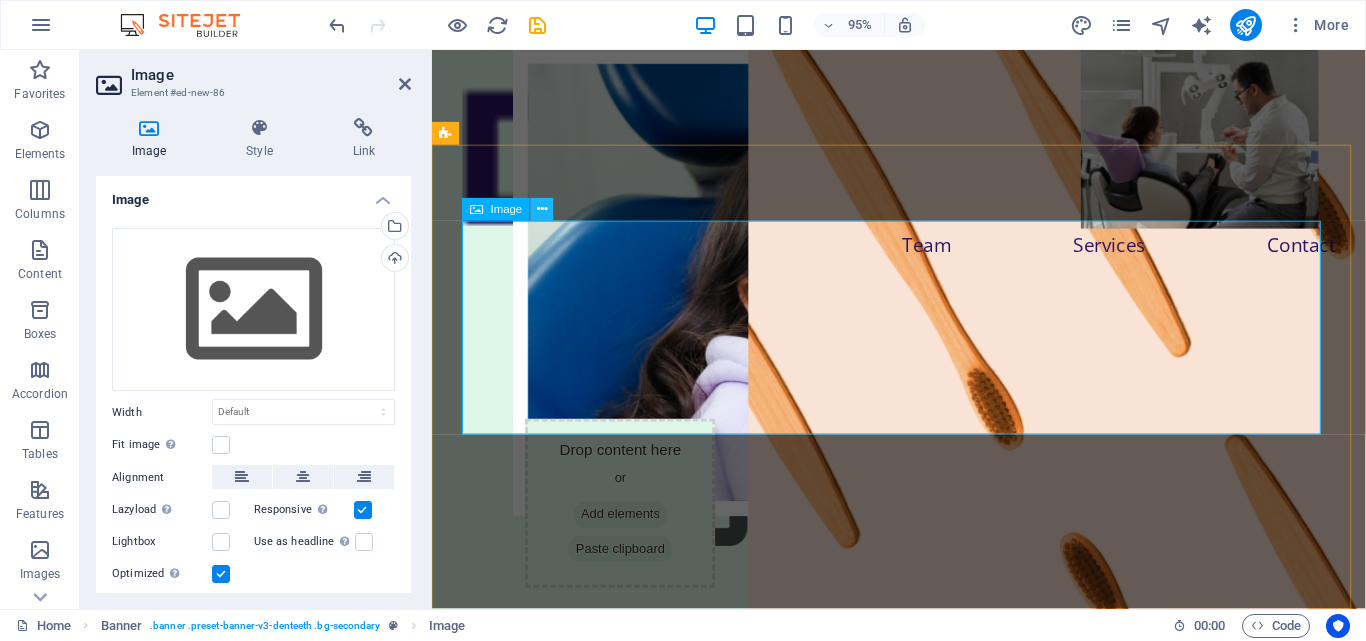 click at bounding box center [542, 210] 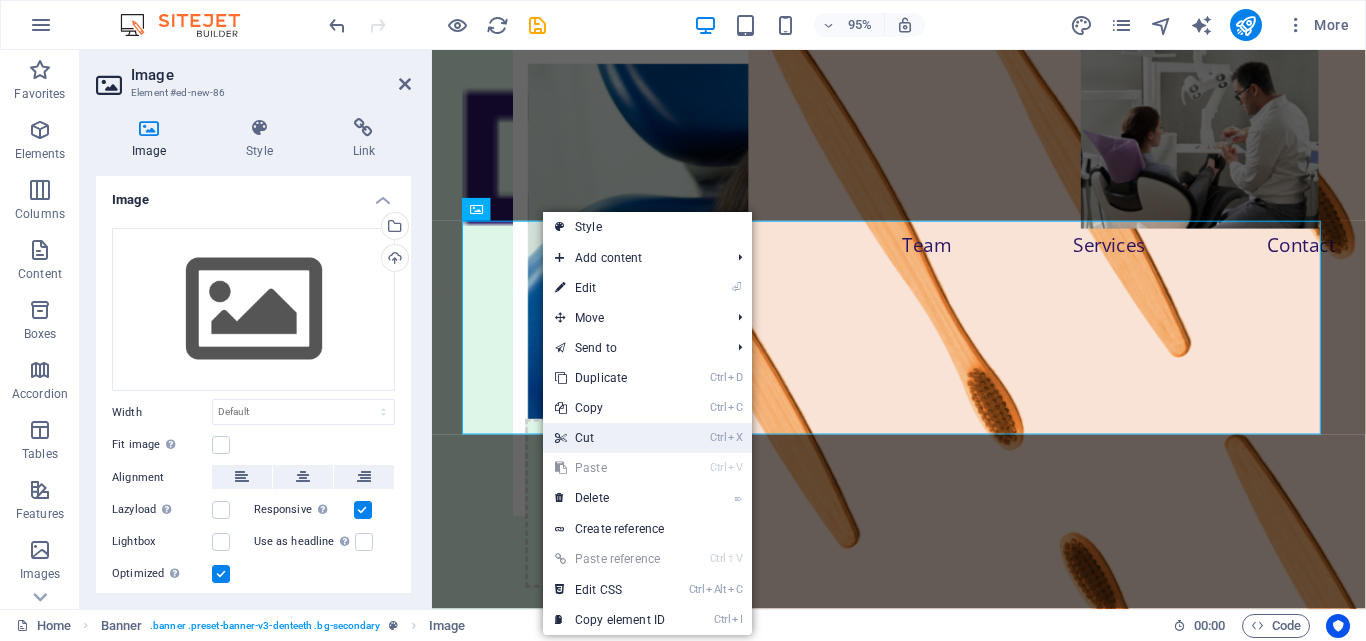 click on "Ctrl X  Cut" at bounding box center [647, 438] 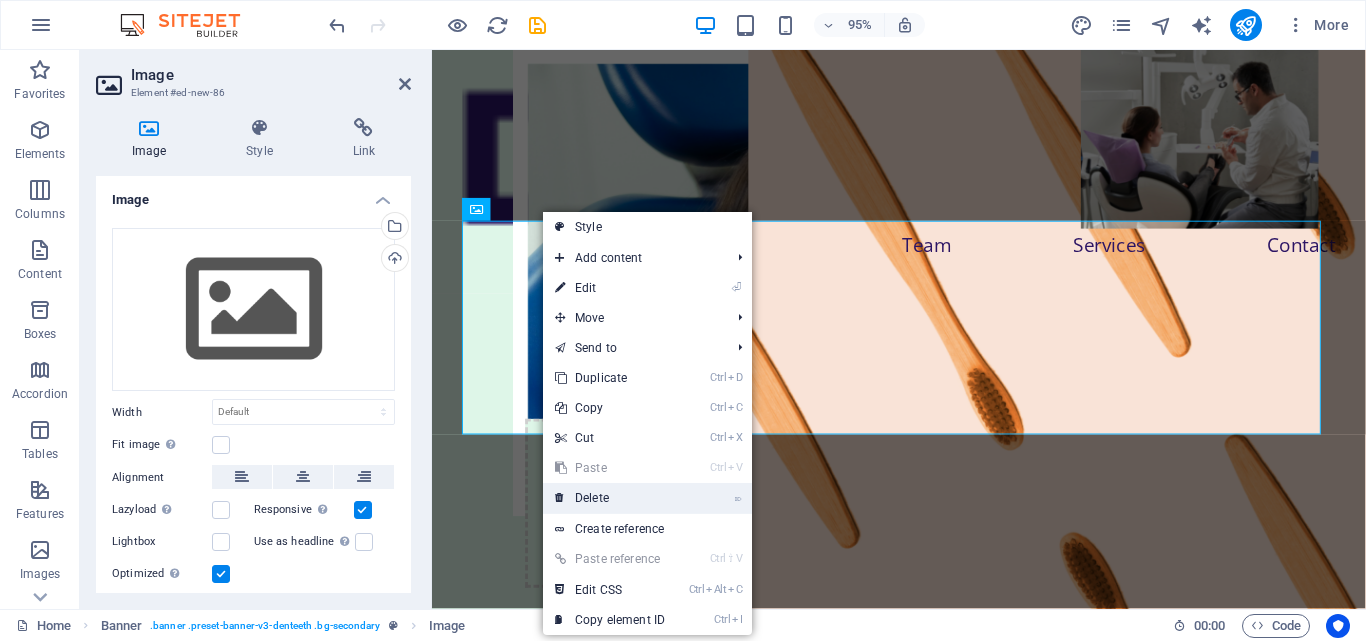 click on "⌦  Delete" at bounding box center (610, 498) 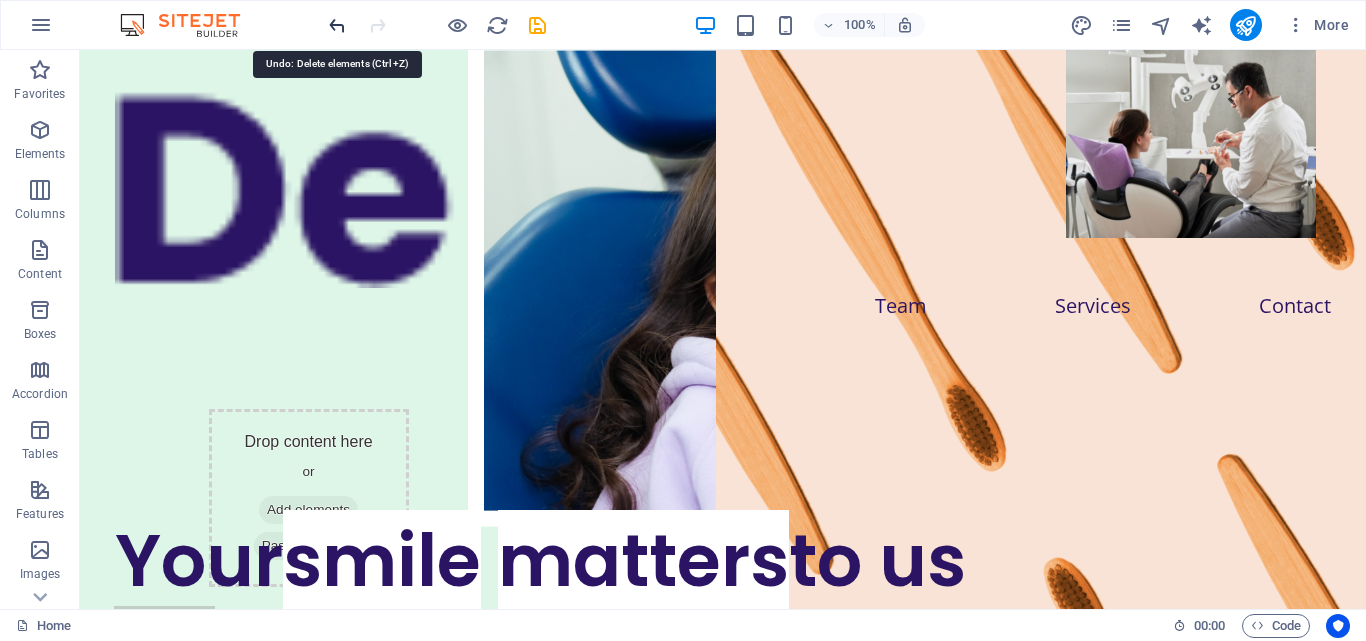 click at bounding box center (337, 25) 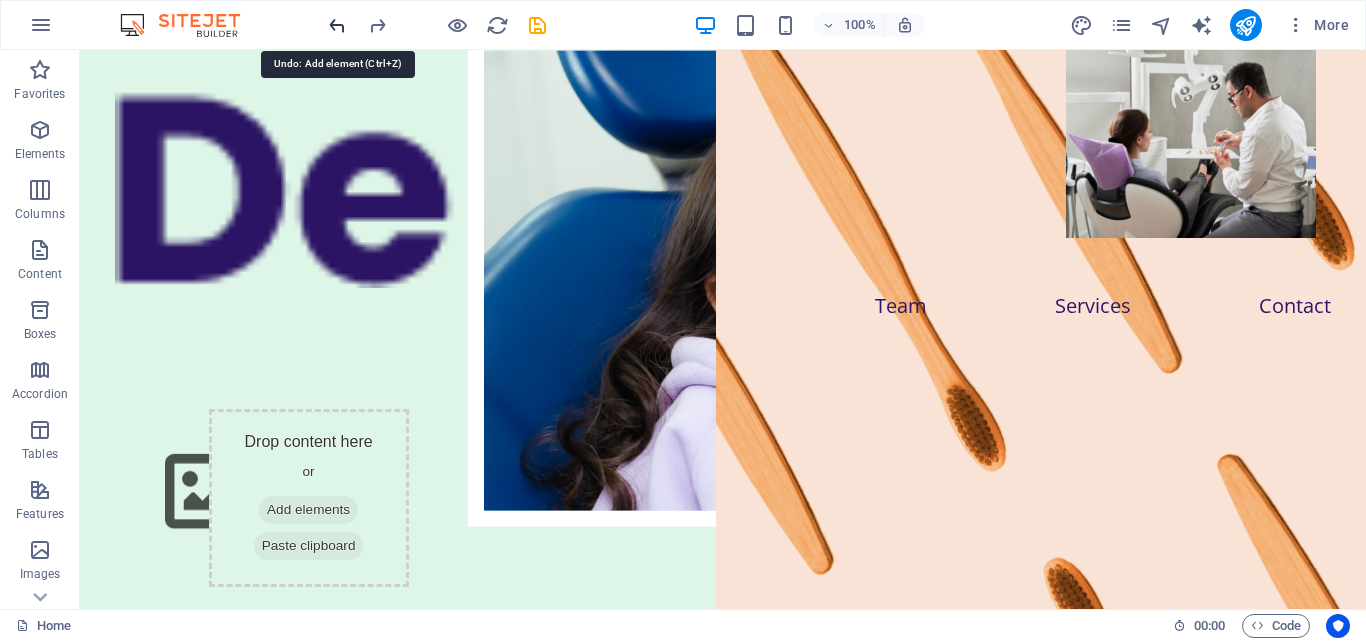 click at bounding box center (337, 25) 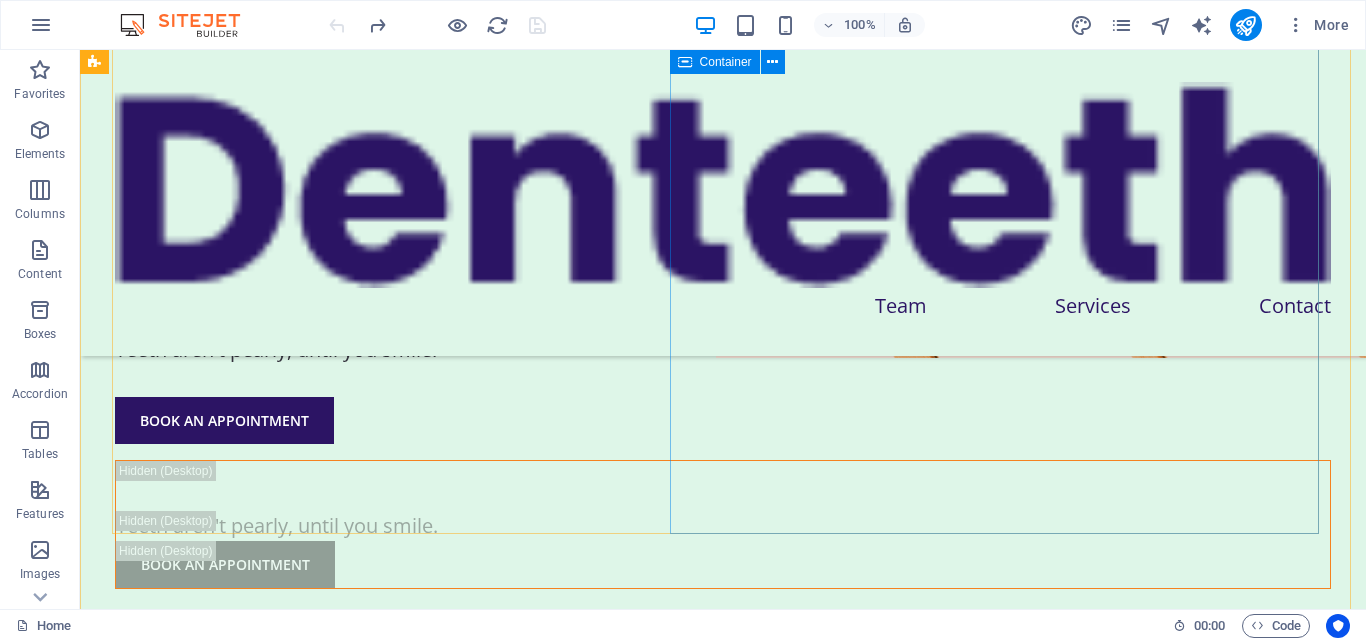 scroll, scrollTop: 267, scrollLeft: 0, axis: vertical 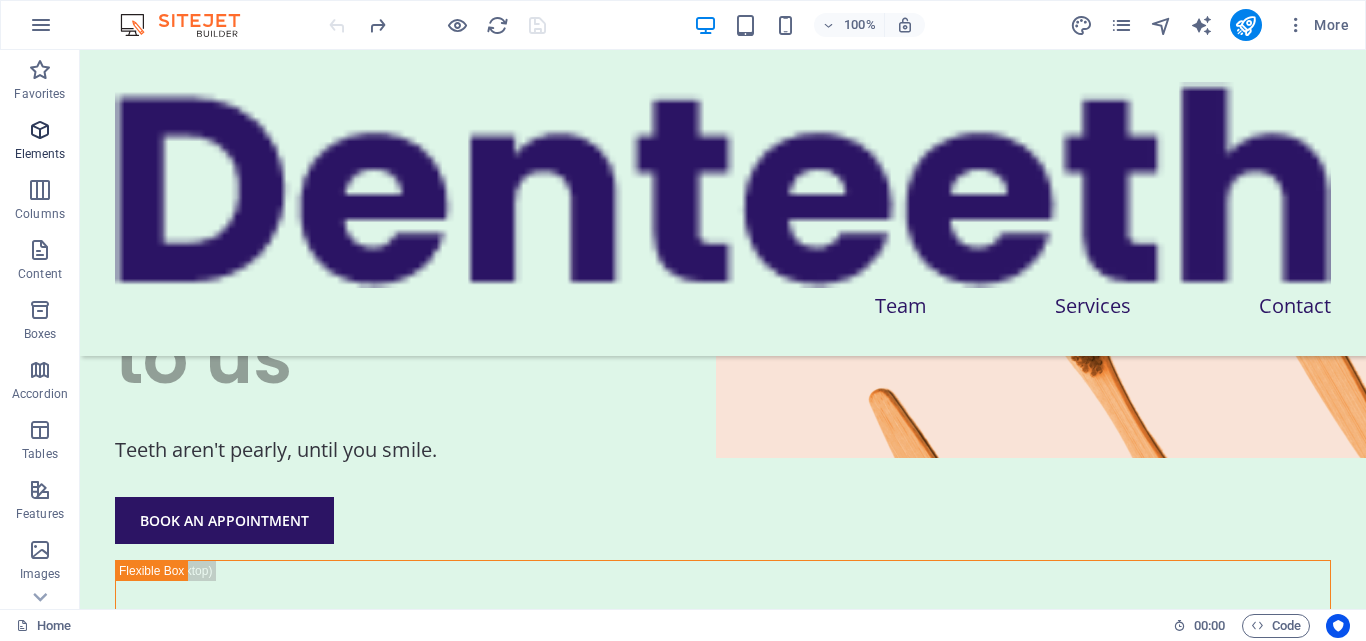 click at bounding box center (40, 130) 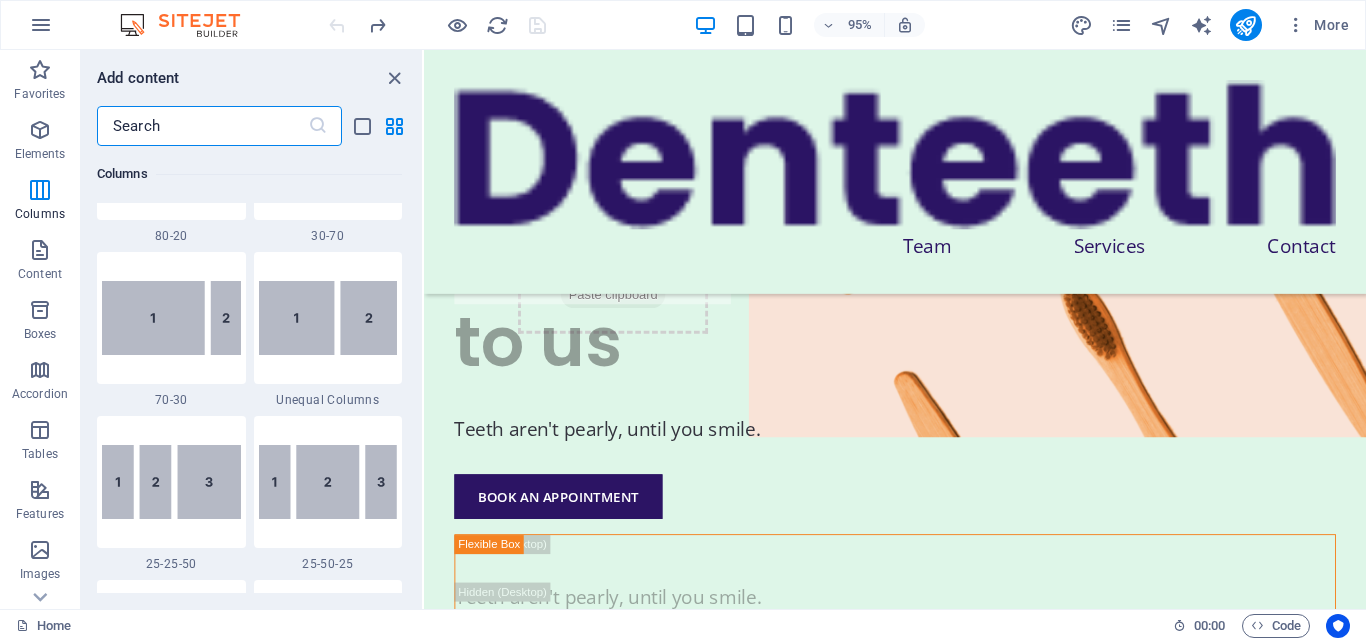 scroll, scrollTop: 1813, scrollLeft: 0, axis: vertical 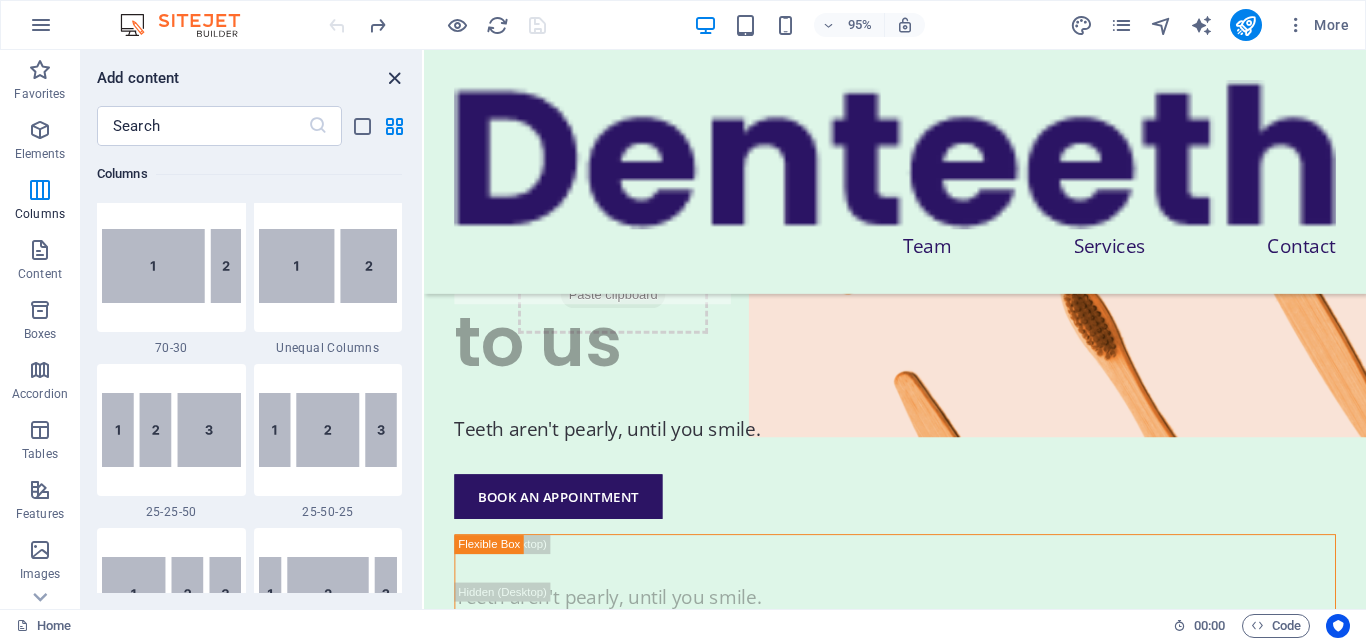click at bounding box center [394, 78] 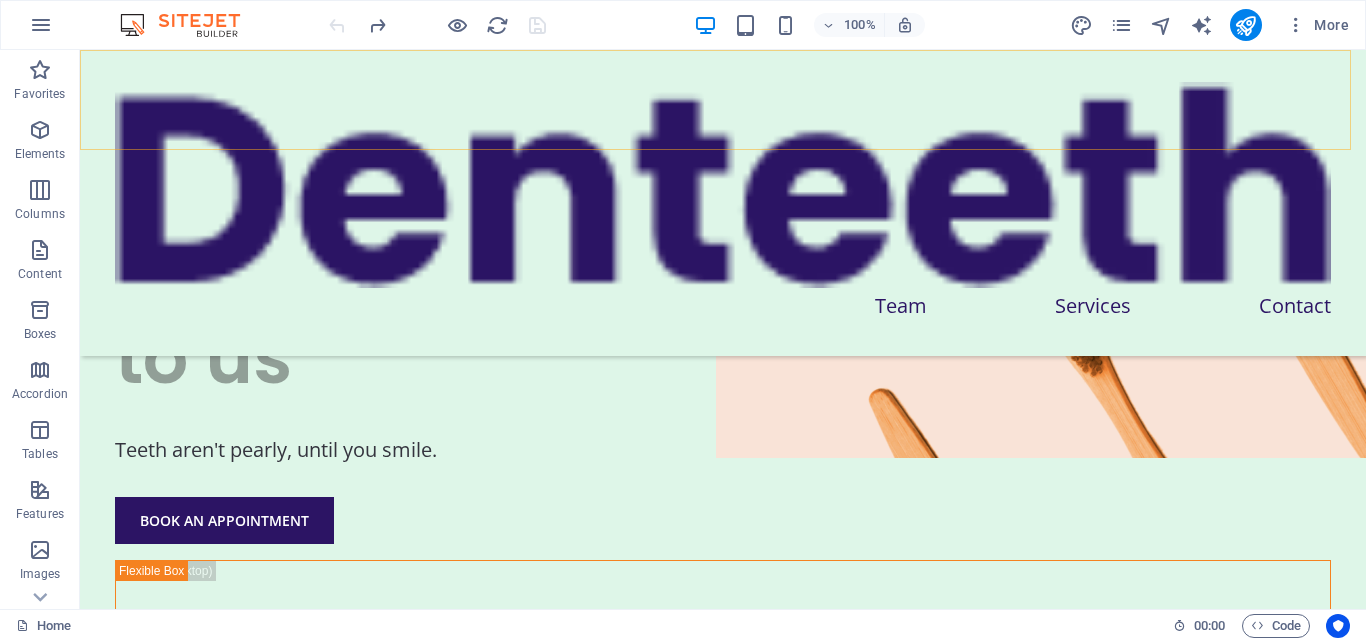scroll, scrollTop: 132, scrollLeft: 0, axis: vertical 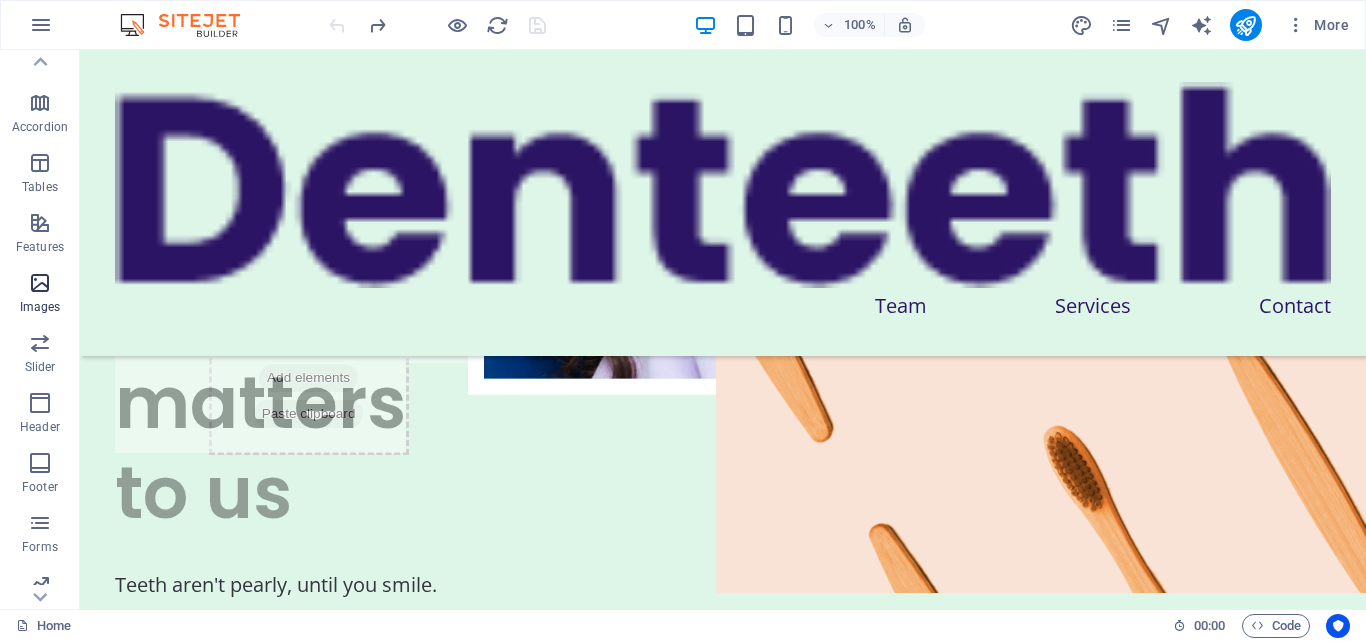 click on "Images" at bounding box center [40, 307] 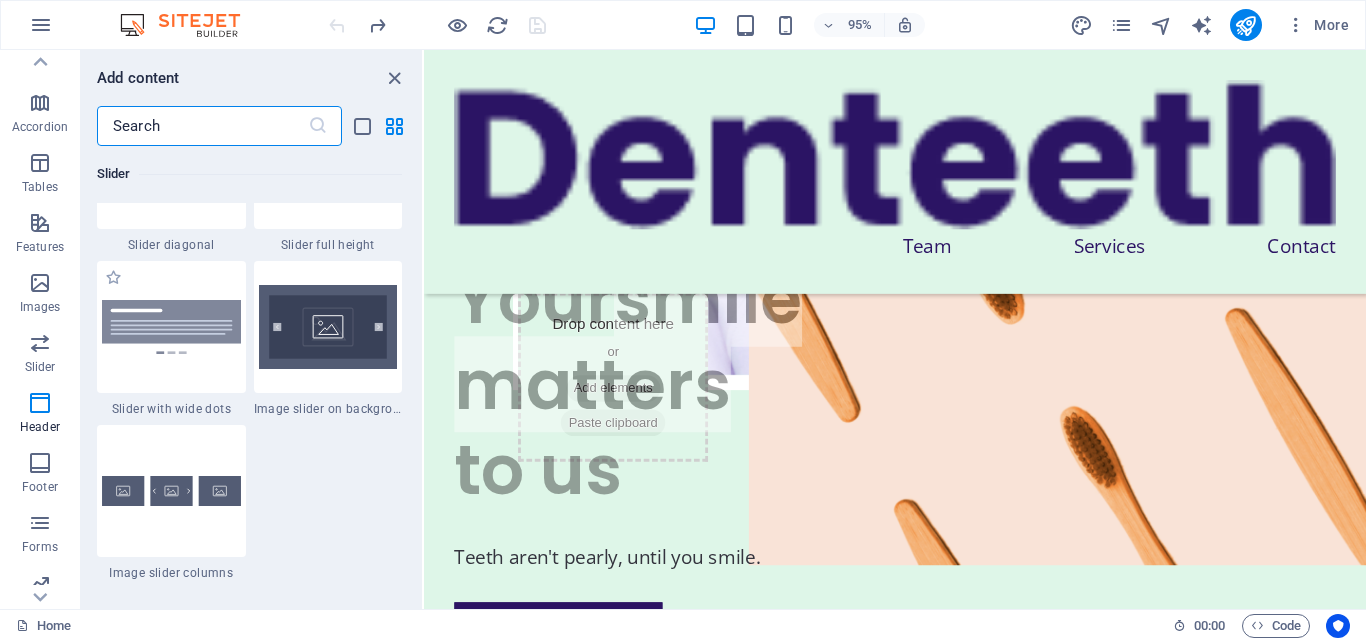 scroll, scrollTop: 12540, scrollLeft: 0, axis: vertical 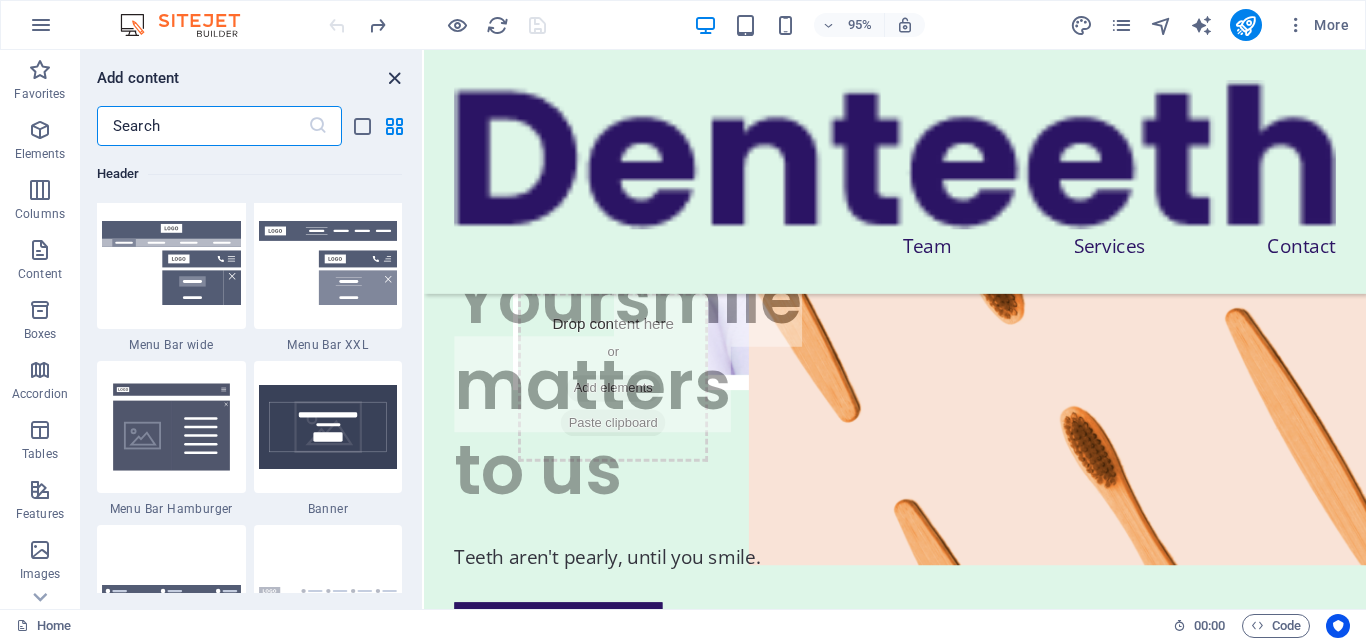 click at bounding box center [394, 78] 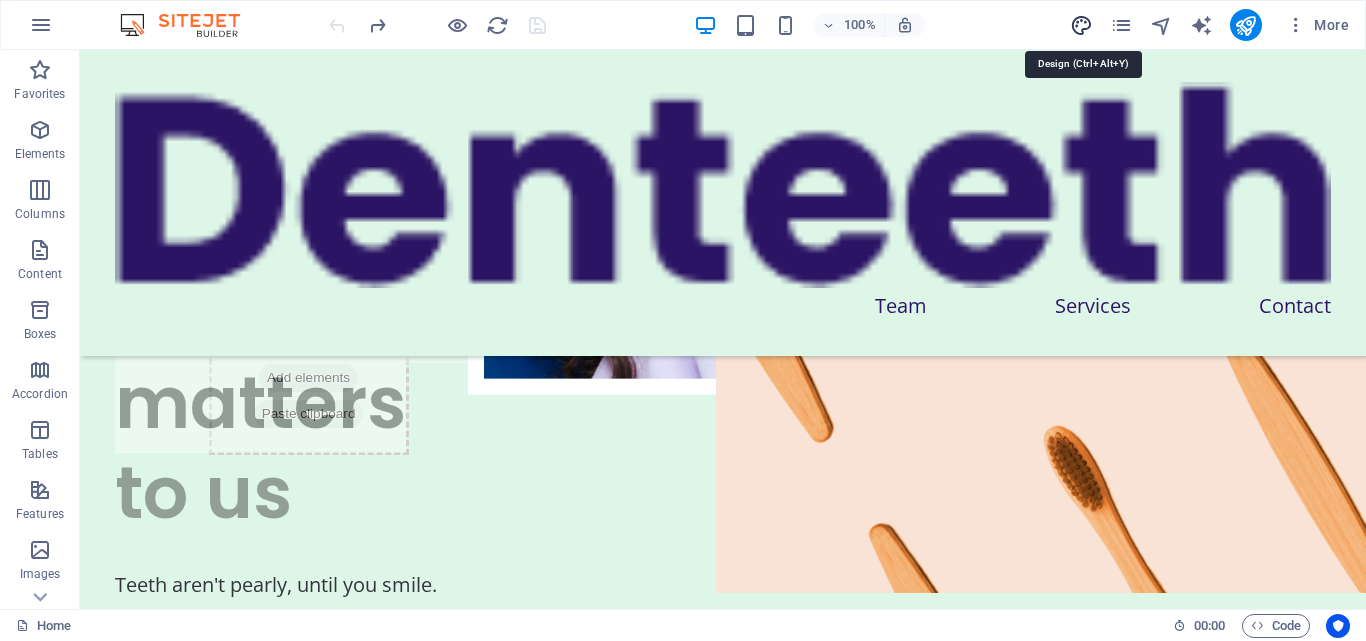click at bounding box center [1081, 25] 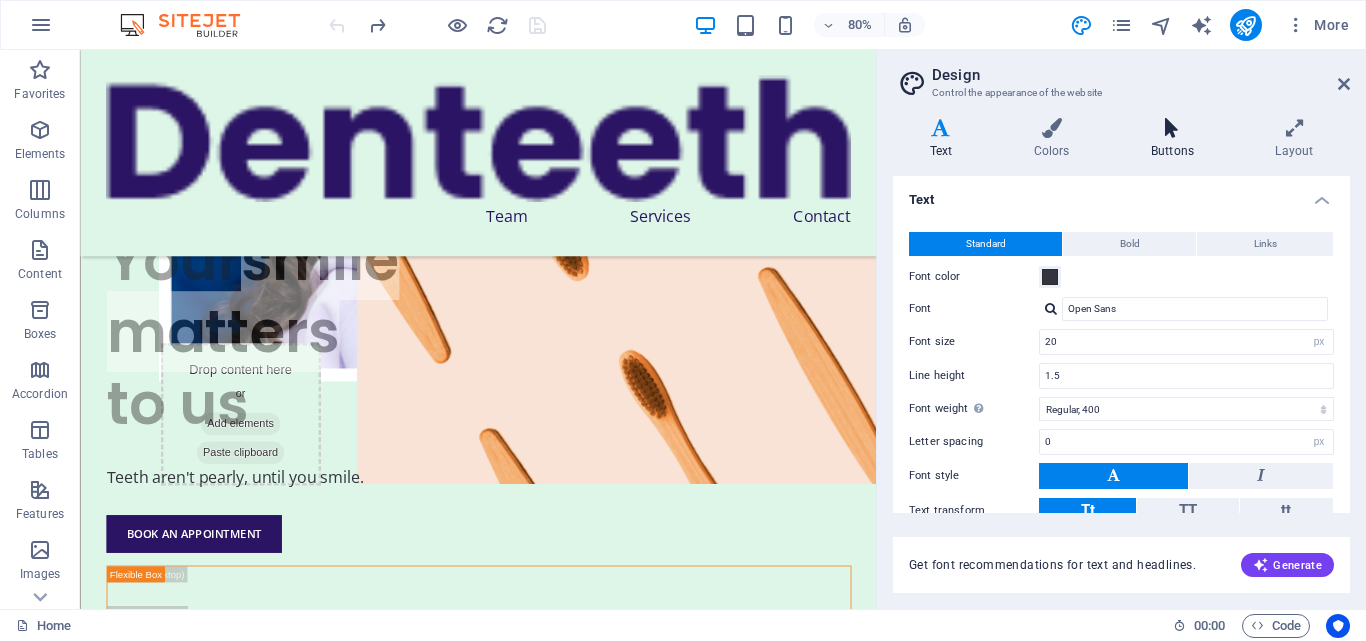 scroll, scrollTop: 0, scrollLeft: 0, axis: both 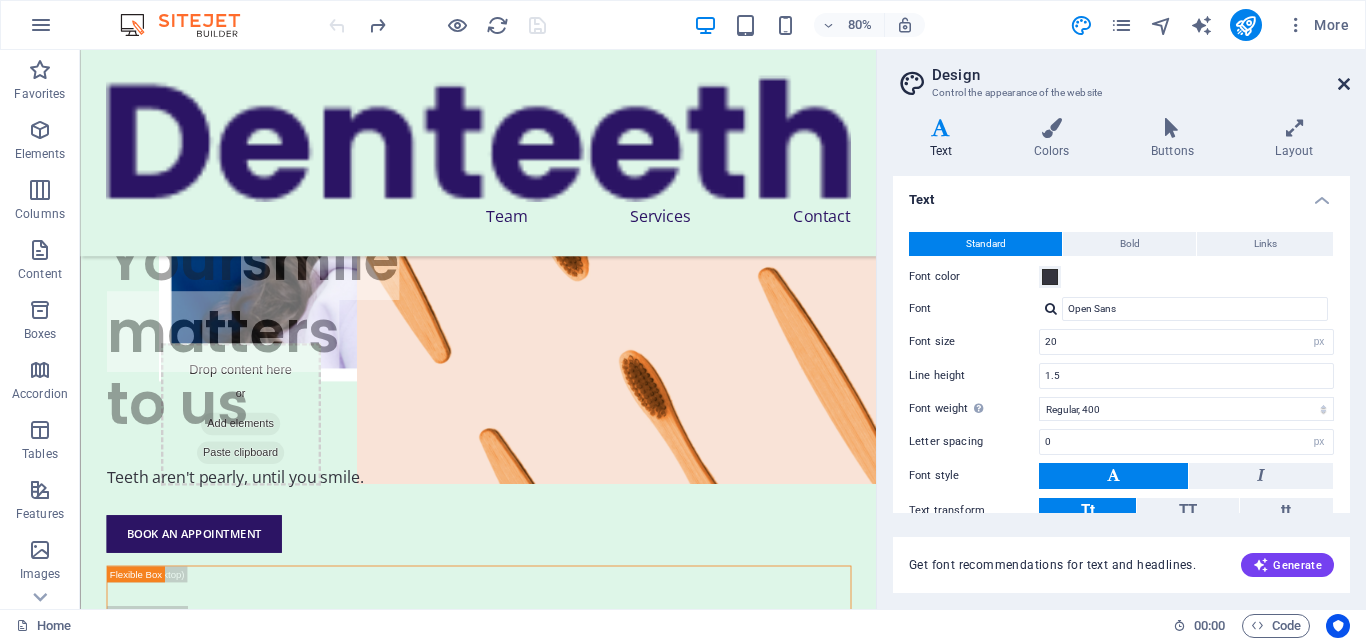 click at bounding box center [1344, 84] 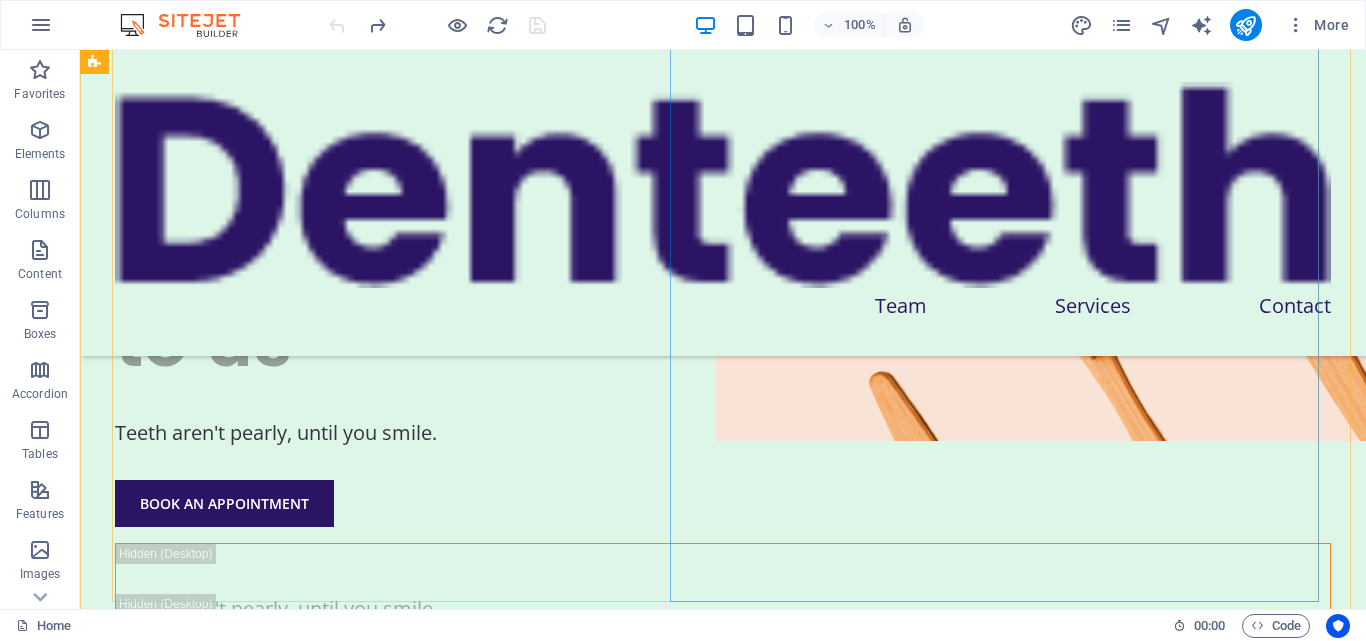 scroll, scrollTop: 398, scrollLeft: 0, axis: vertical 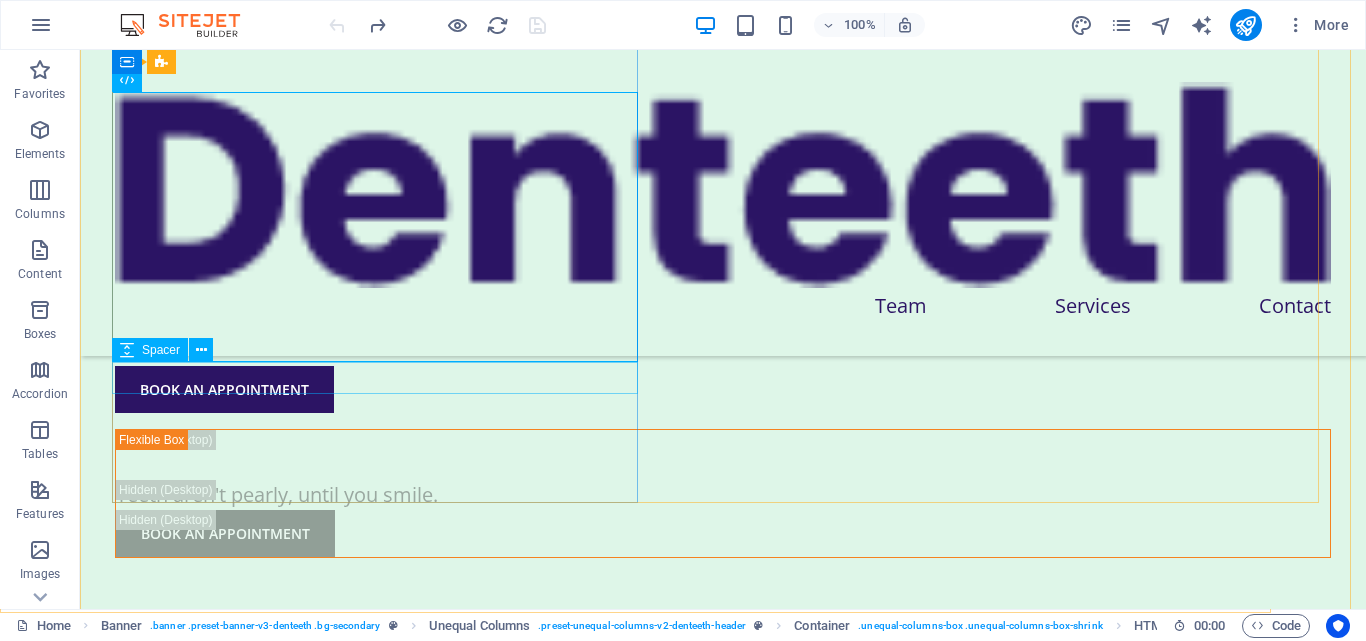 click at bounding box center (723, 288) 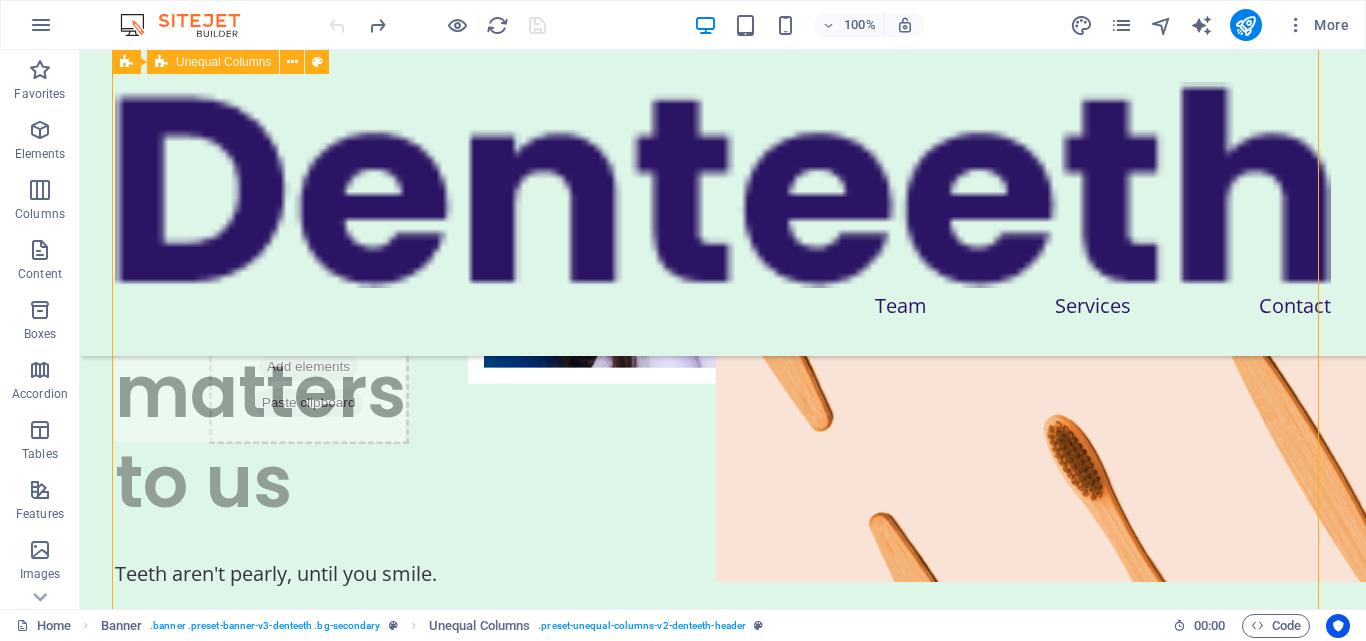 scroll, scrollTop: 0, scrollLeft: 0, axis: both 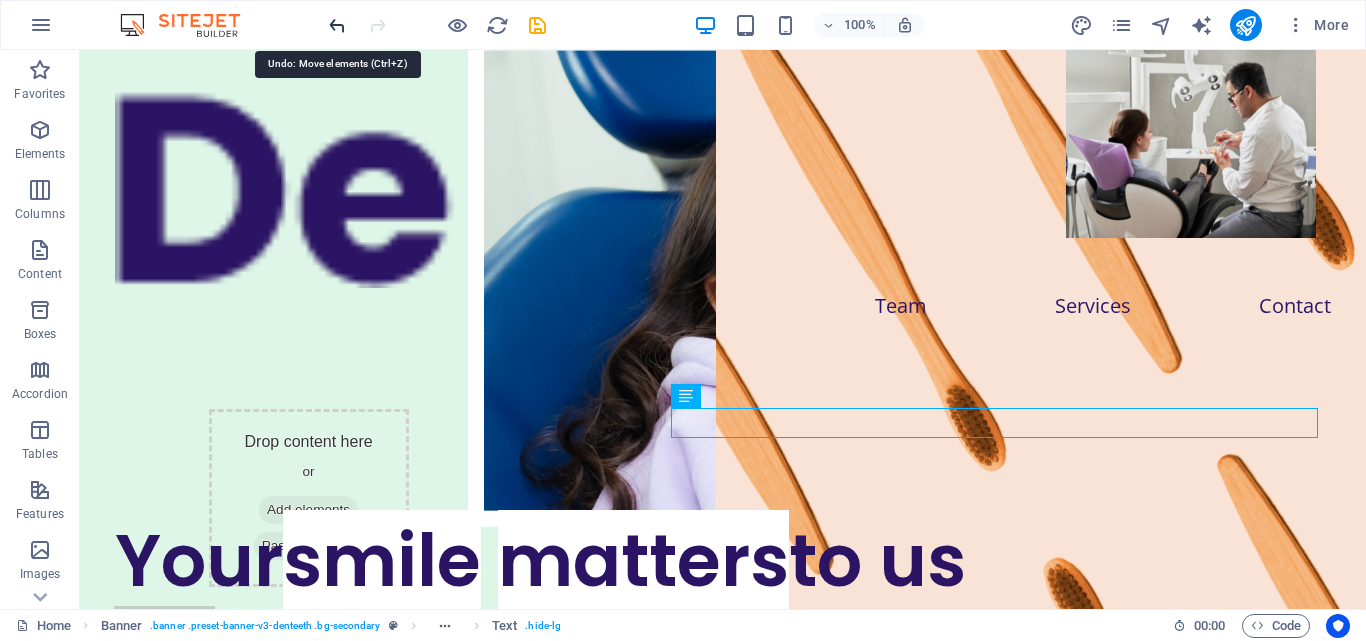 click at bounding box center [337, 25] 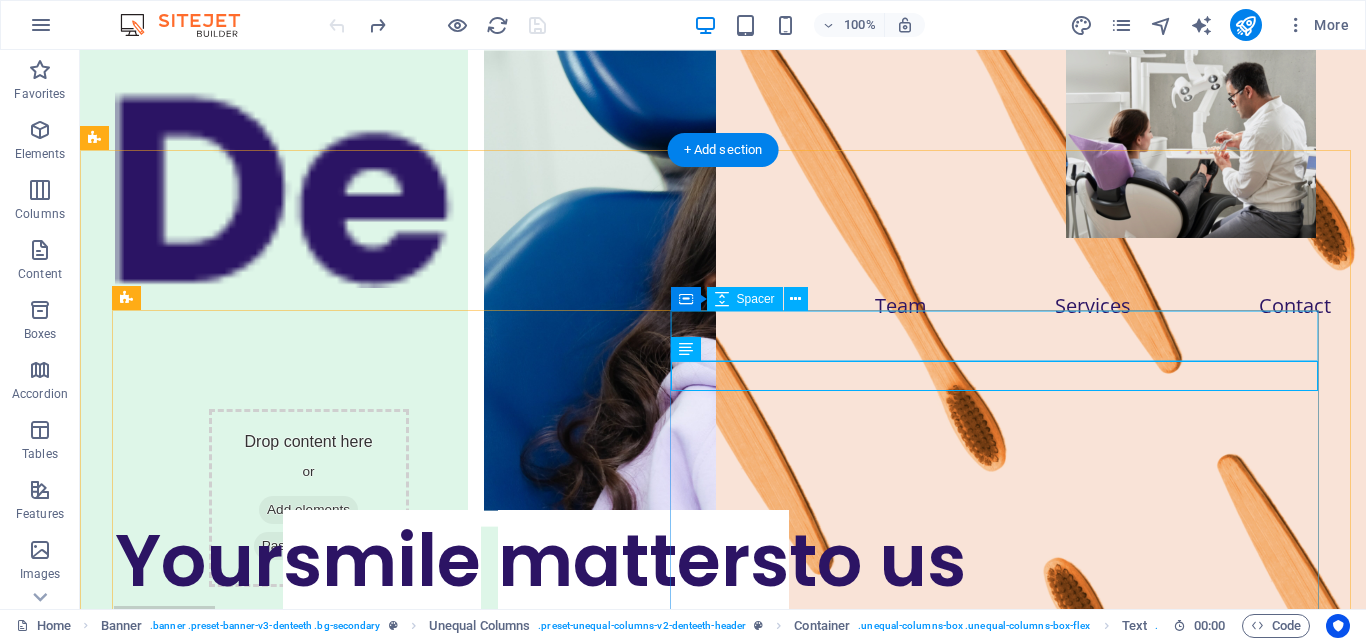 click at bounding box center [723, 1059] 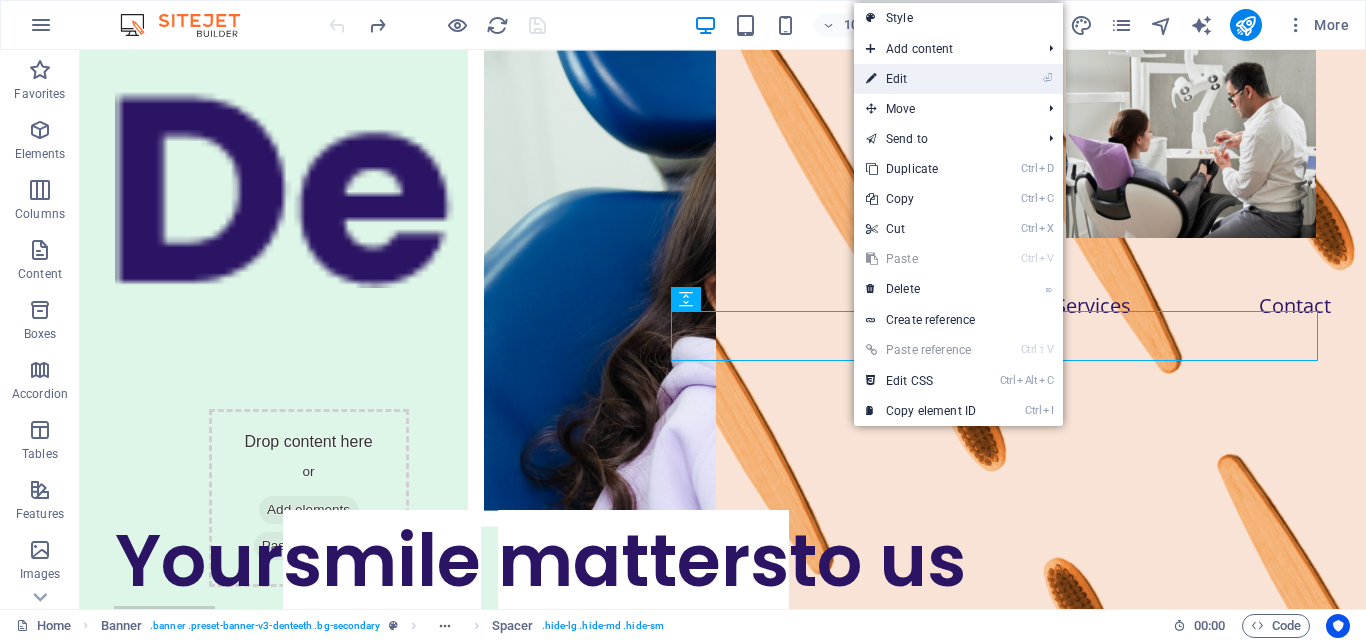 click on "⏎  Edit" at bounding box center (921, 79) 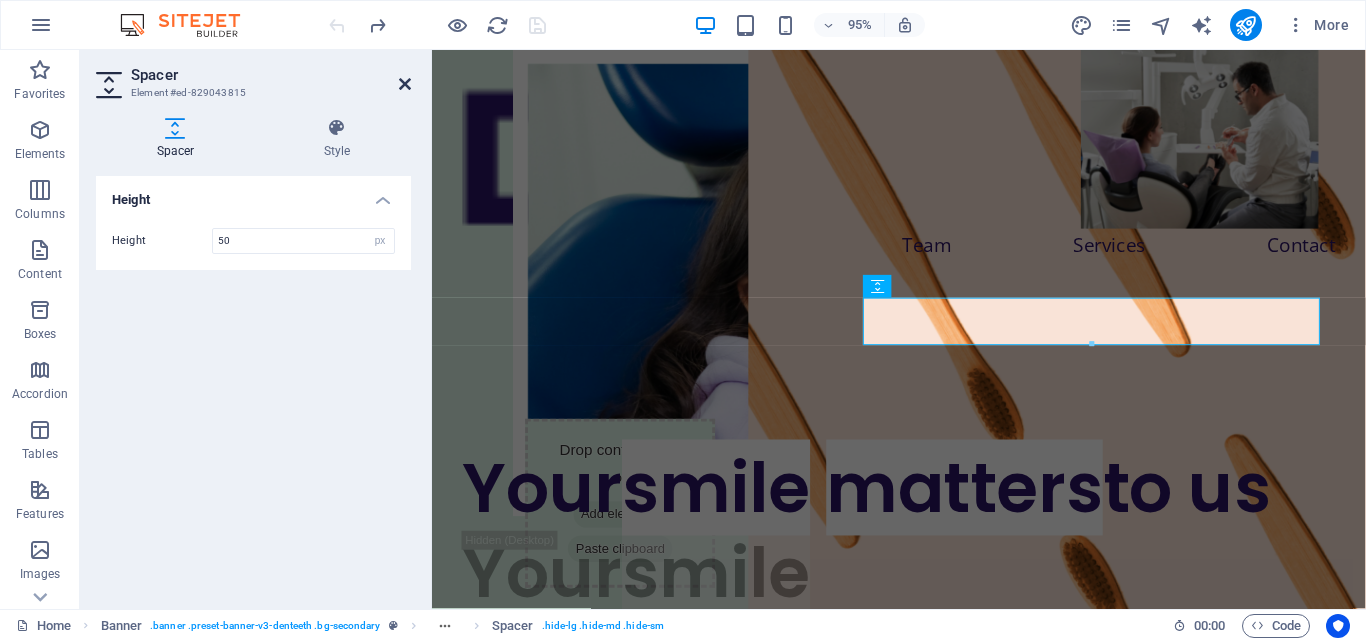 click at bounding box center (405, 84) 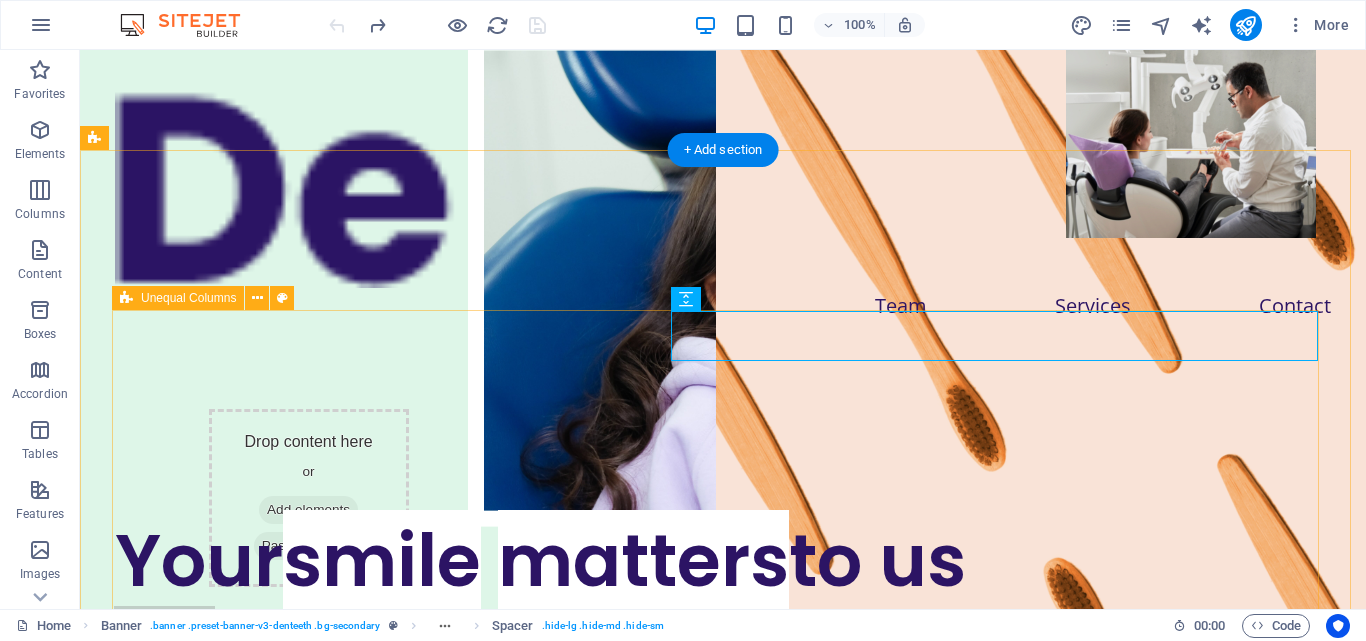 click on "Your   smile     matters   to us Your   smile     matters    to us Teeth aren't pearly, until you smile. BOOK AN APPOINTMENT Teeth aren't pearly, until you smile. BOOK AN APPOINTMENT" at bounding box center (723, 839) 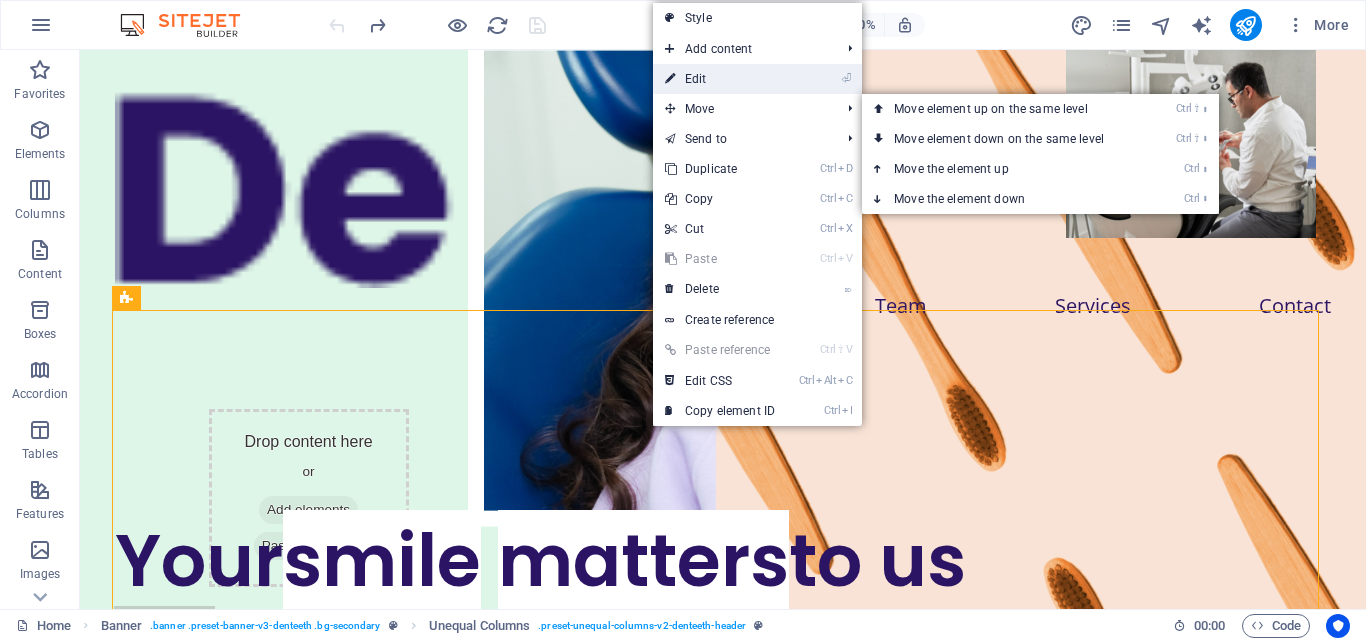 click on "⏎  Edit" at bounding box center [720, 79] 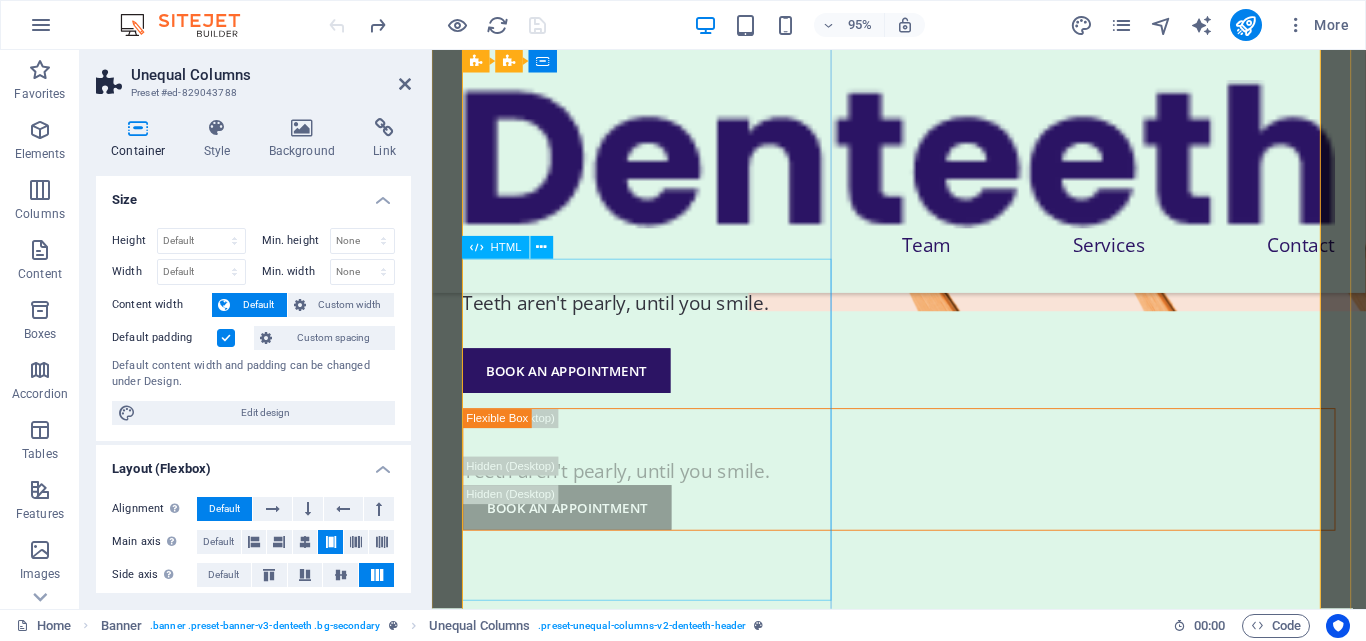 scroll, scrollTop: 267, scrollLeft: 0, axis: vertical 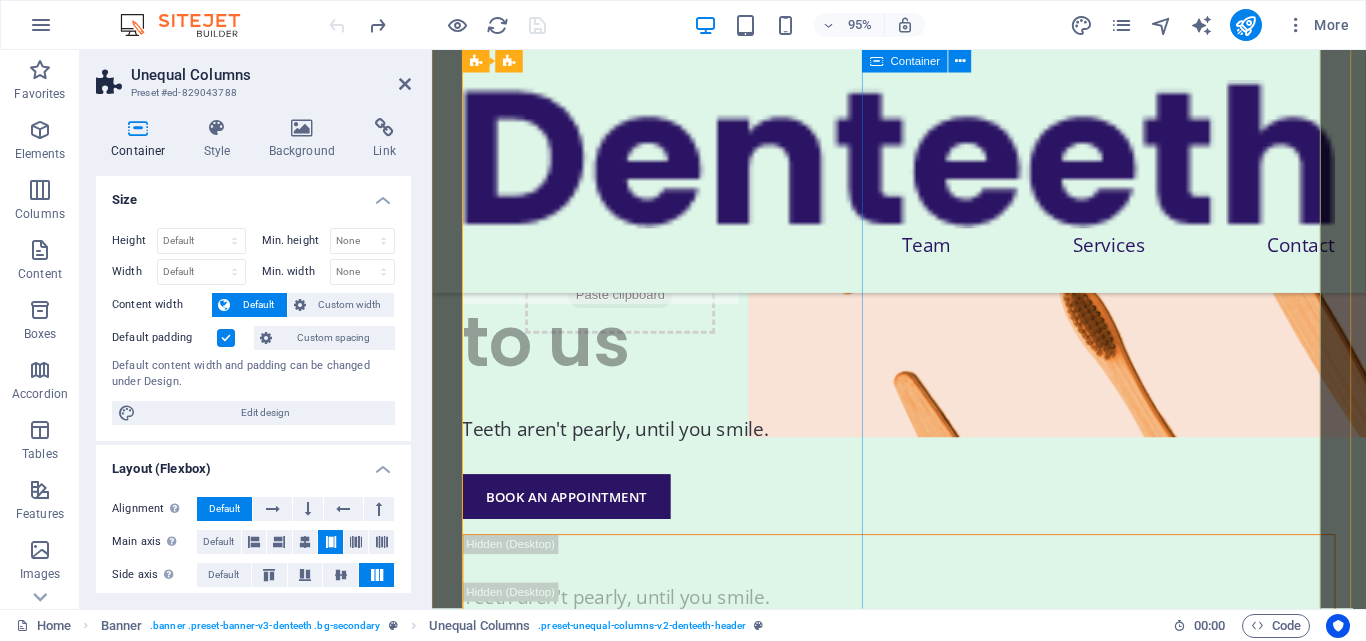 click on "Teeth aren't pearly, until you smile. BOOK AN APPOINTMENT" at bounding box center [923, 624] 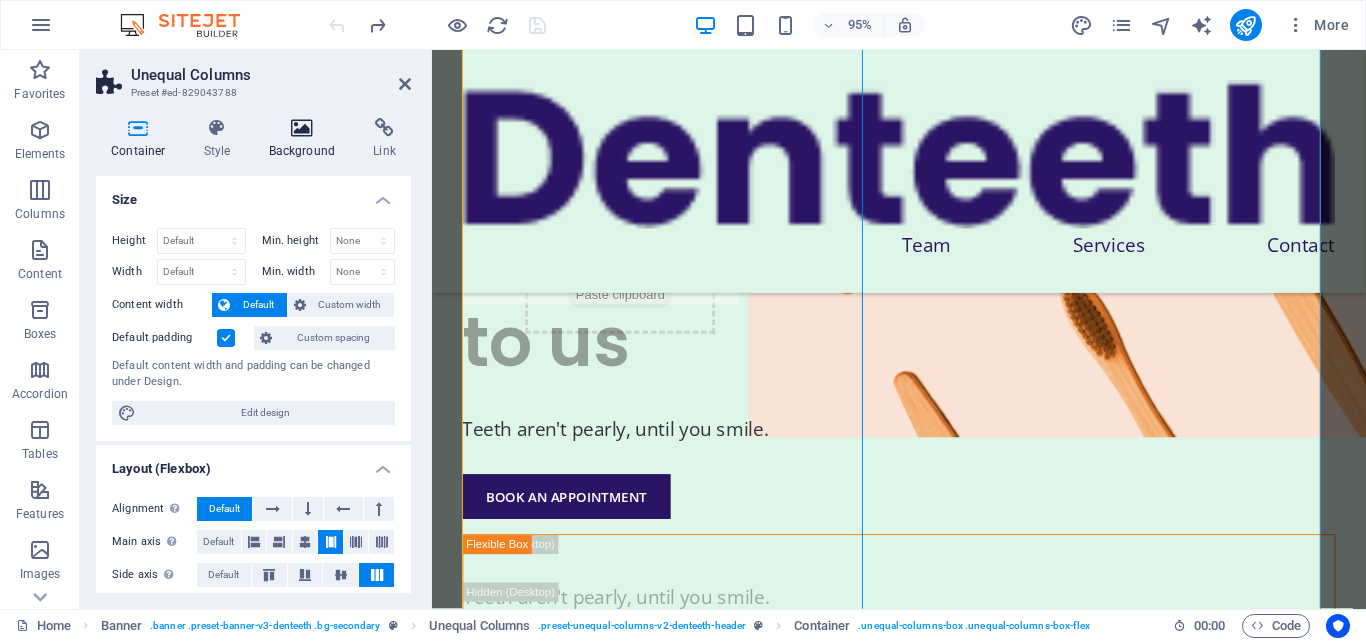 click at bounding box center (302, 128) 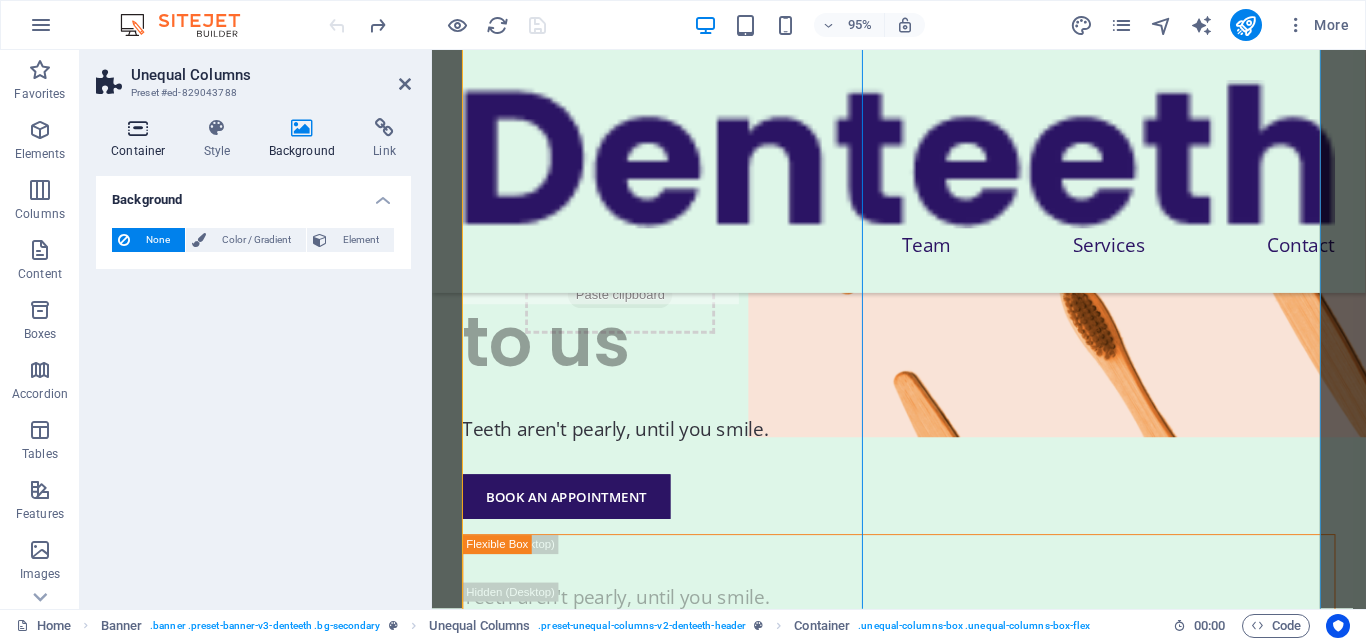 click on "Container" at bounding box center [142, 139] 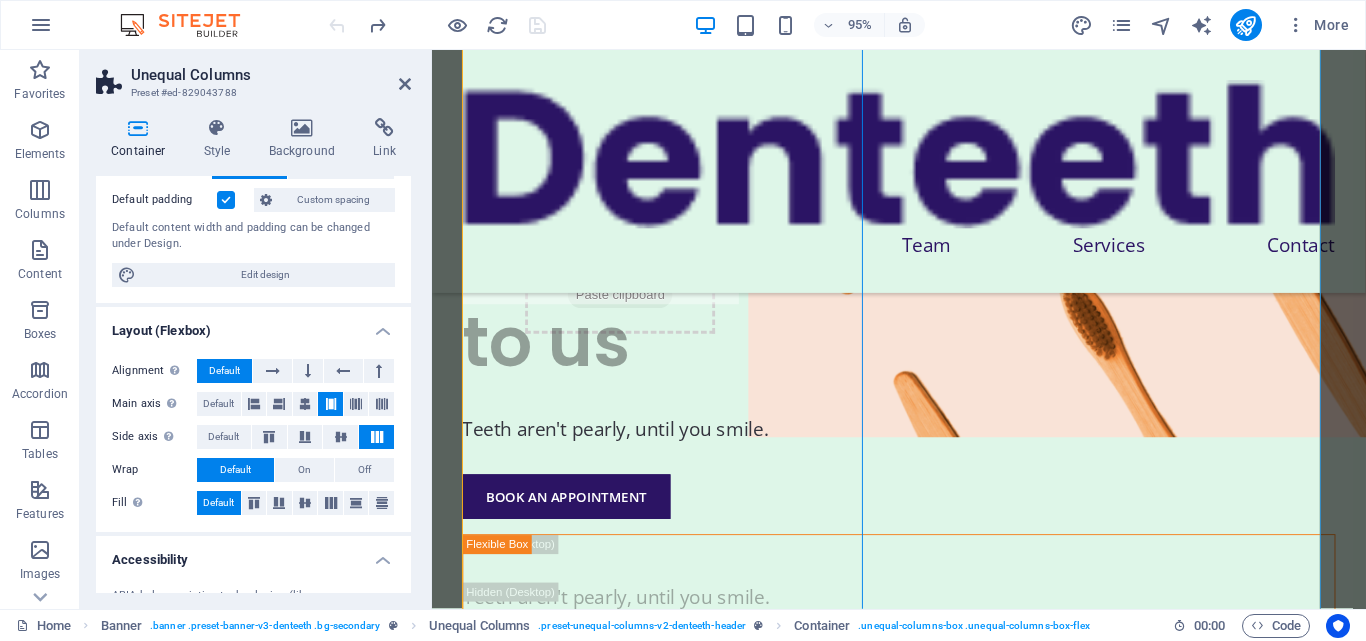 scroll, scrollTop: 0, scrollLeft: 0, axis: both 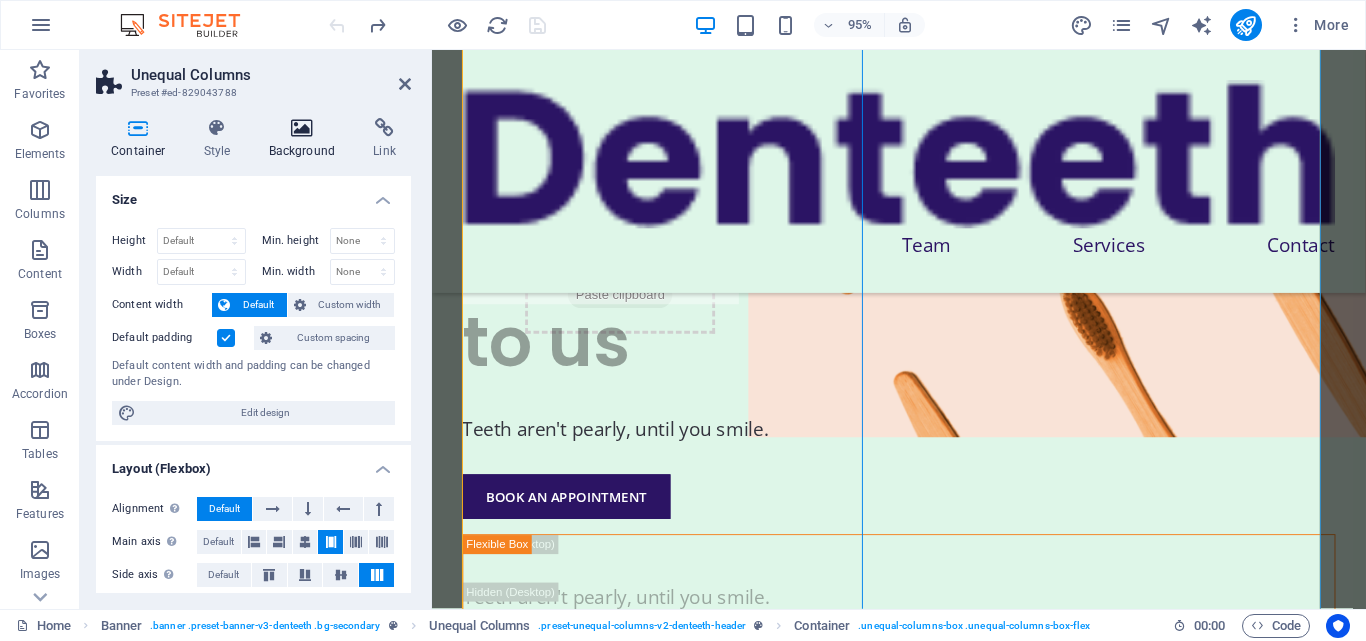 click on "Background" at bounding box center (306, 139) 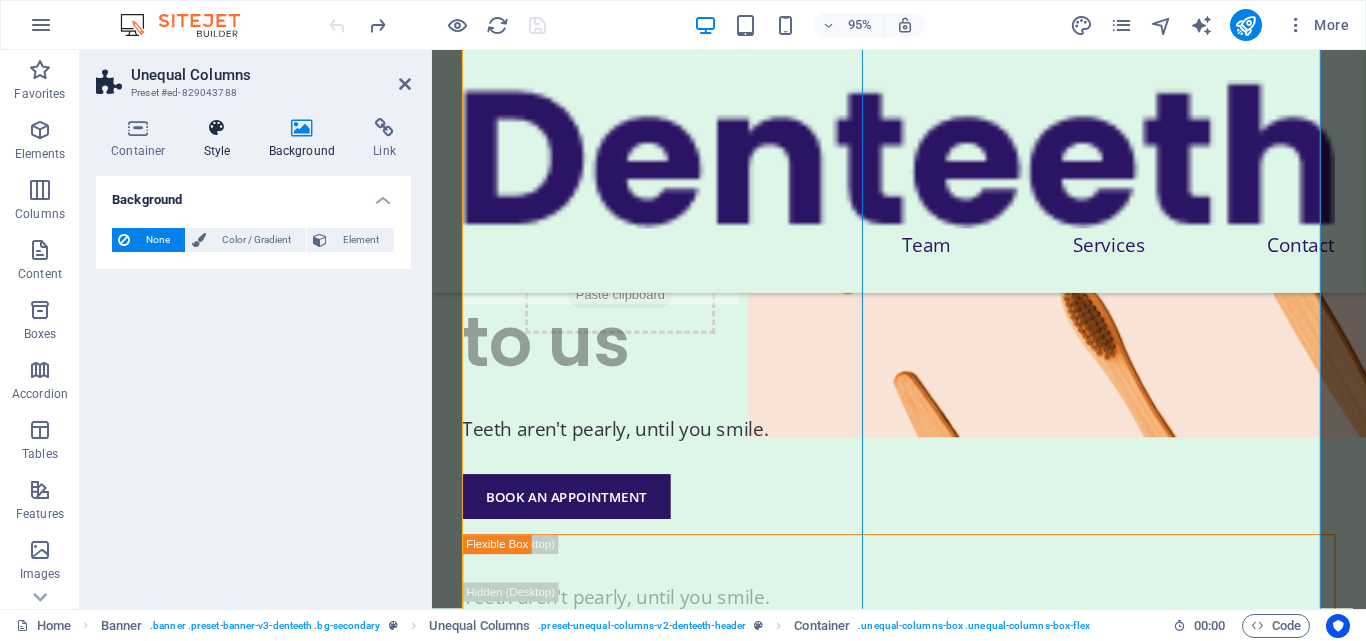 click on "Style" at bounding box center (221, 139) 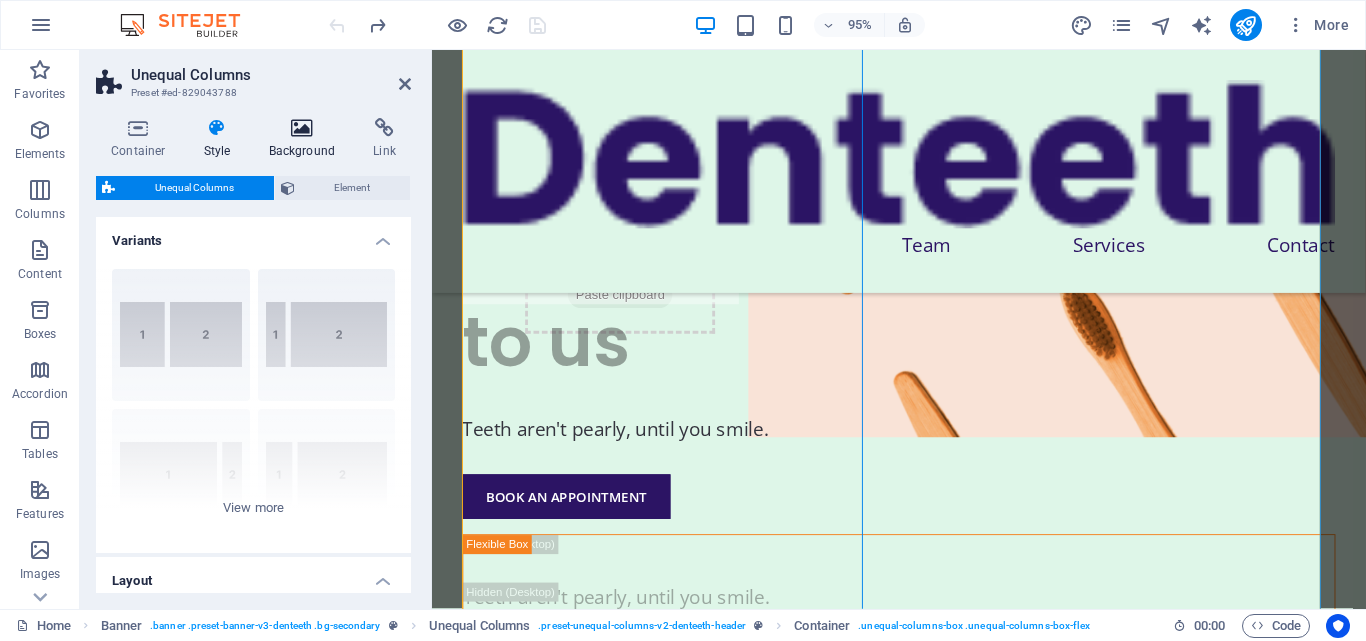 click on "Background" at bounding box center [306, 139] 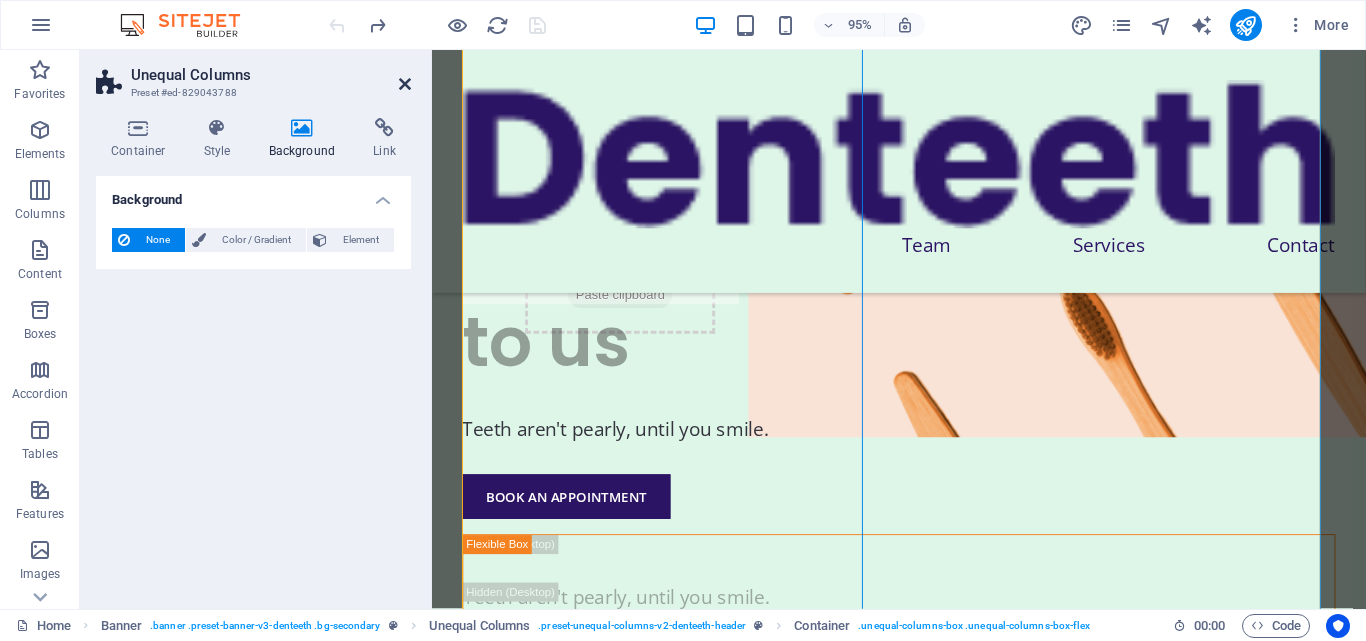 click at bounding box center (405, 84) 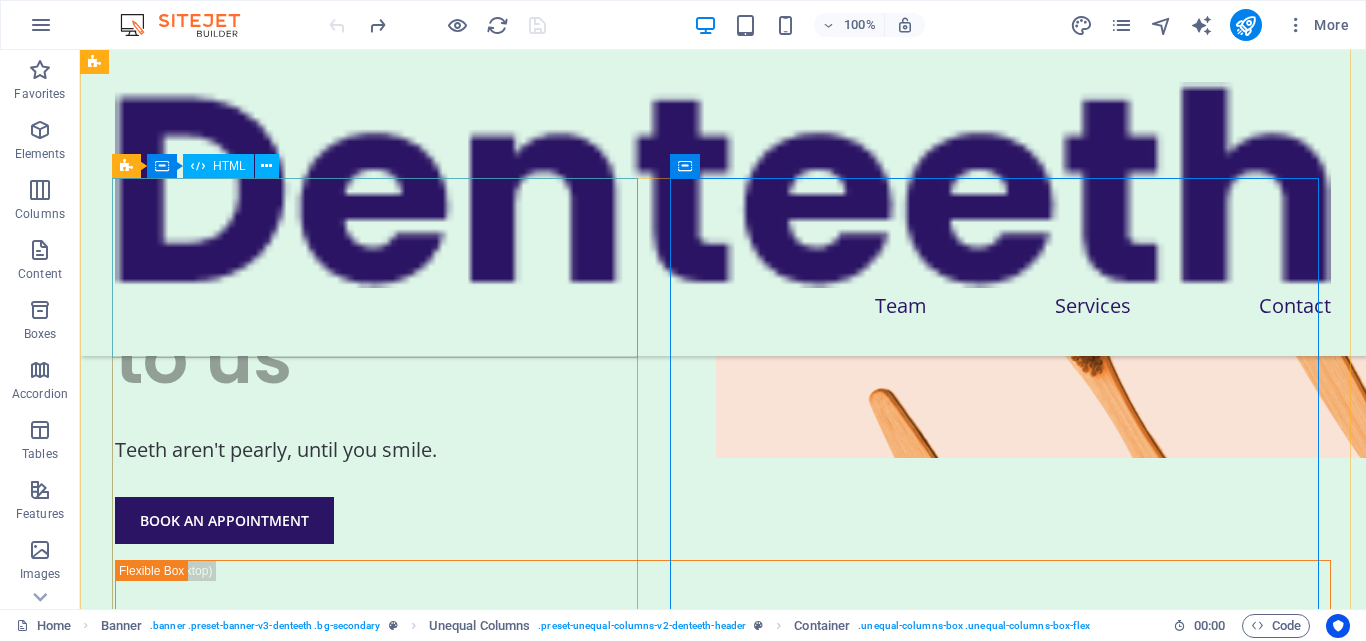 scroll, scrollTop: 132, scrollLeft: 0, axis: vertical 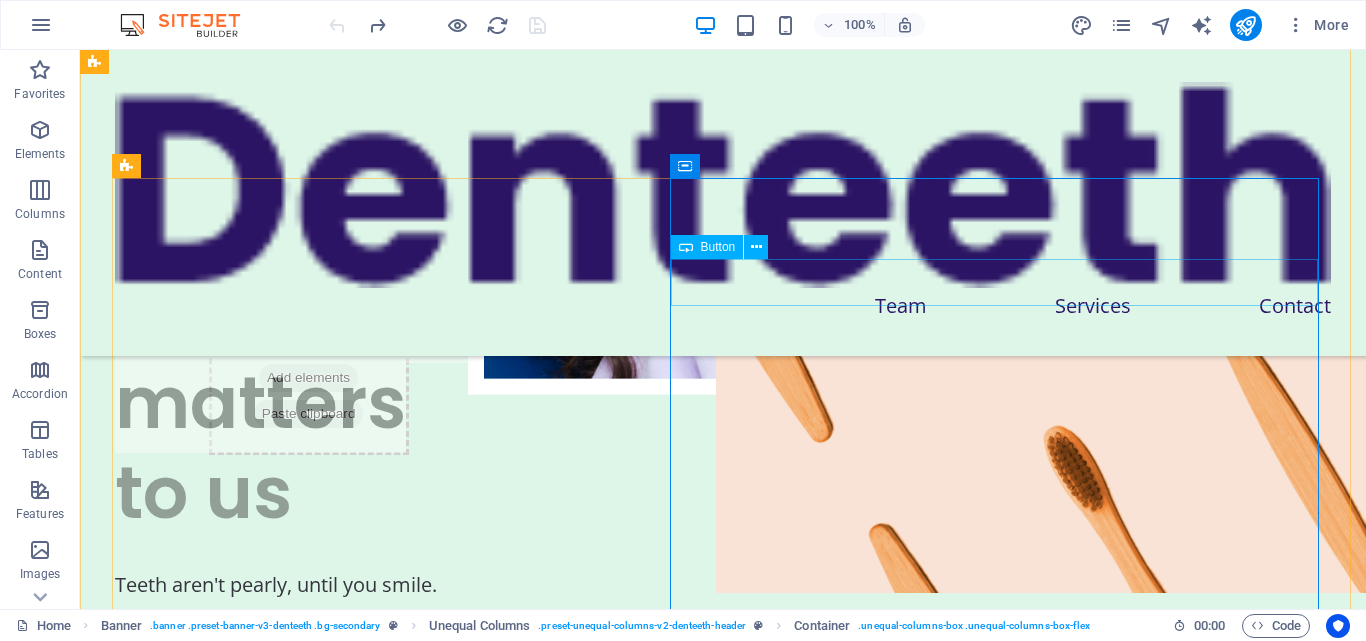 click on "BOOK AN APPOINTMENT" at bounding box center (723, 799) 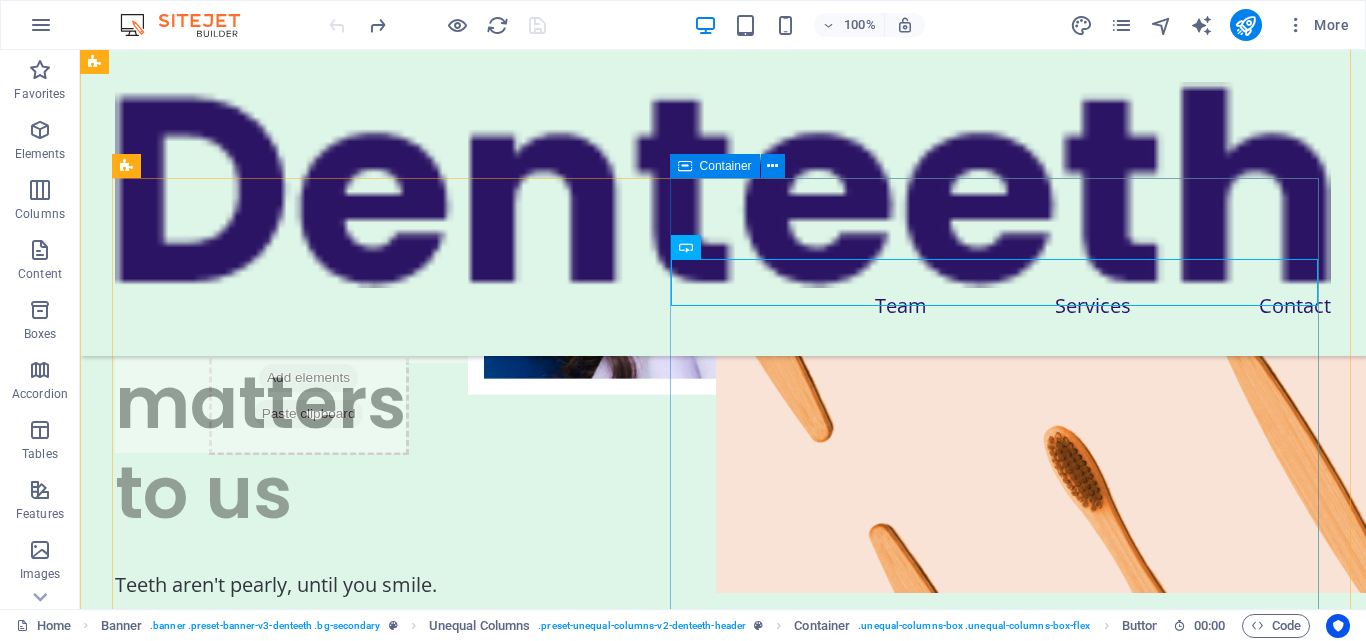 click on "Teeth aren't pearly, until you smile. BOOK AN APPOINTMENT" at bounding box center [723, 759] 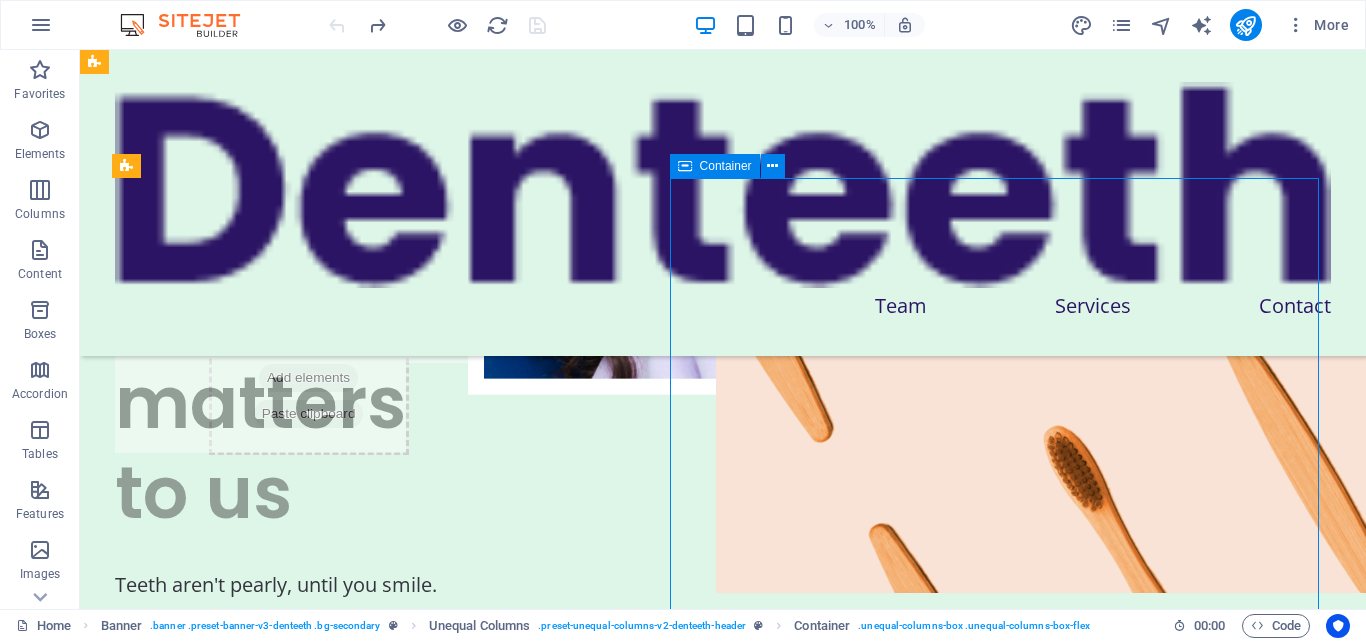 click on "Teeth aren't pearly, until you smile. BOOK AN APPOINTMENT" at bounding box center (723, 759) 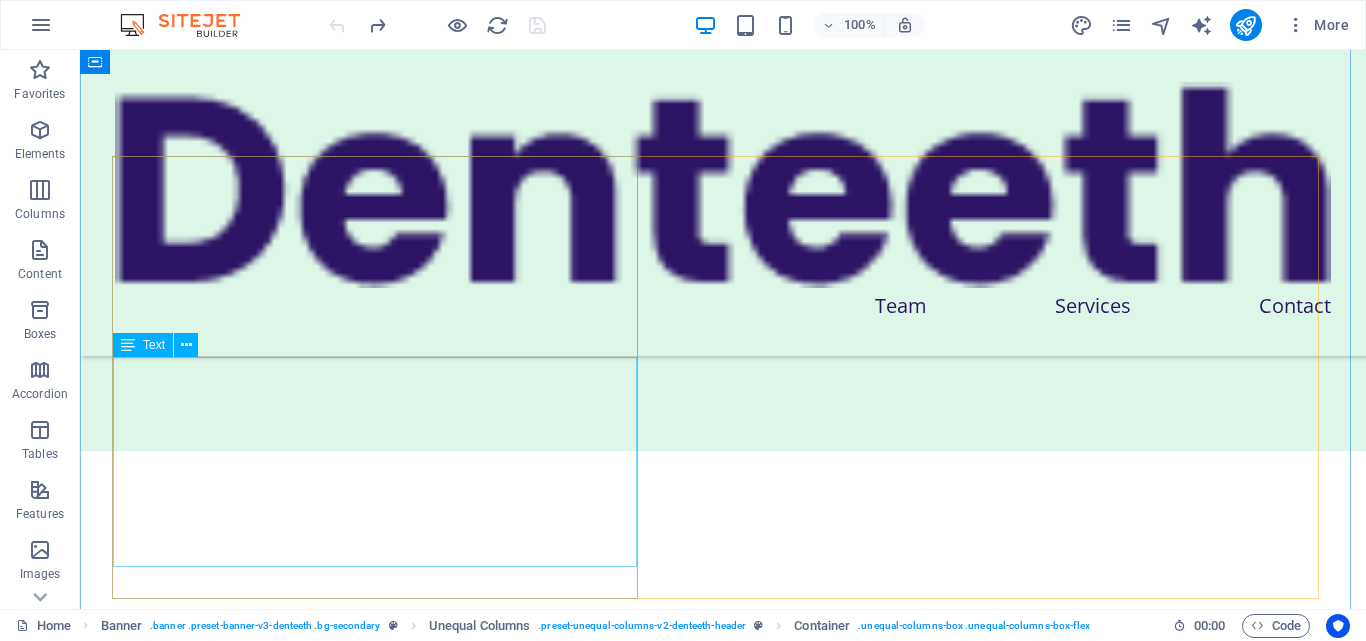 scroll, scrollTop: 1065, scrollLeft: 0, axis: vertical 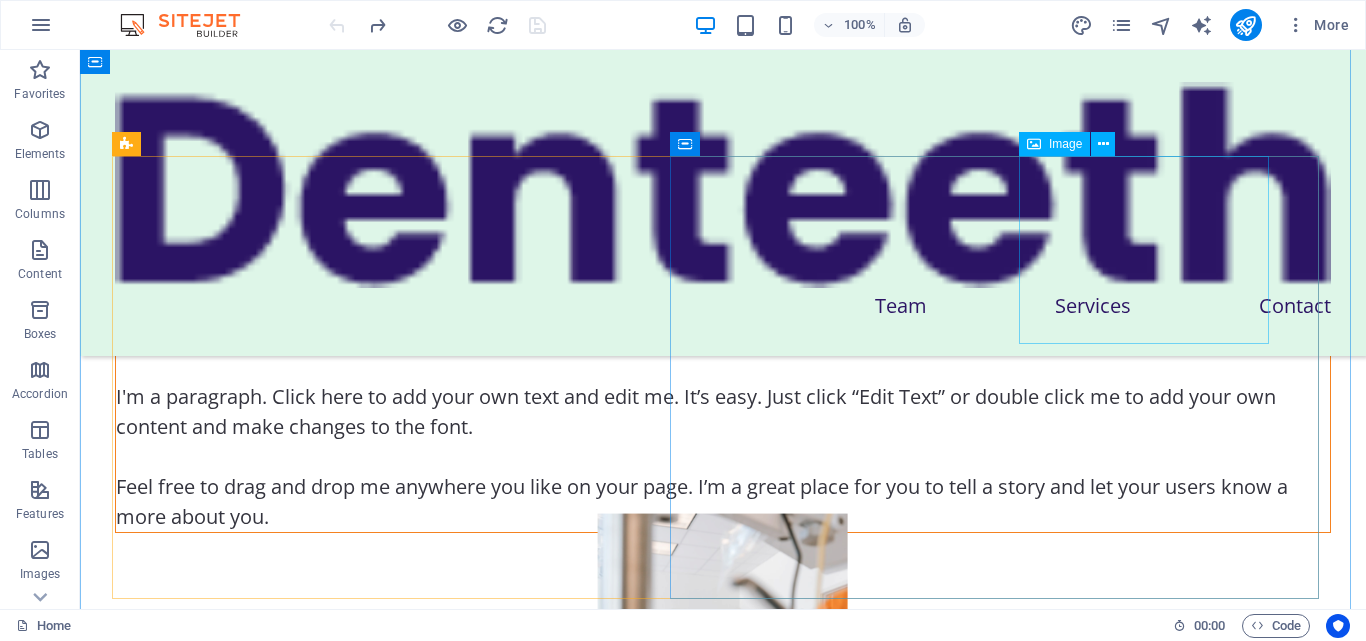 click at bounding box center [1191, -921] 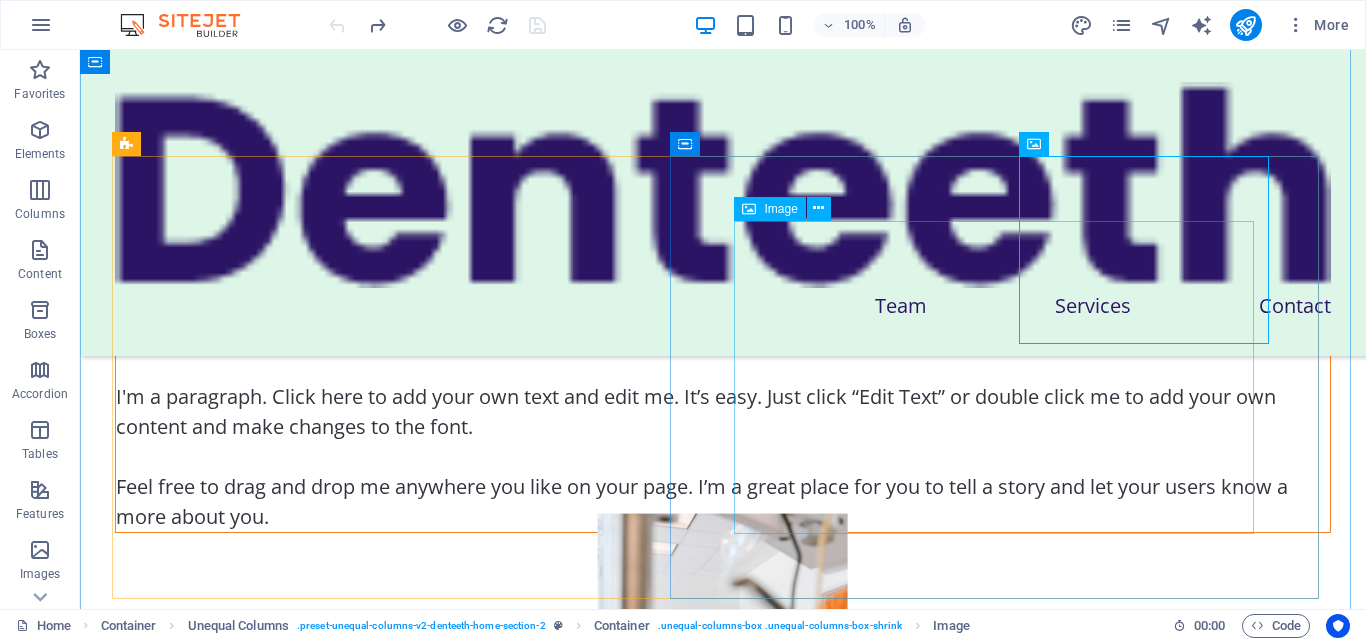 click at bounding box center [723, 670] 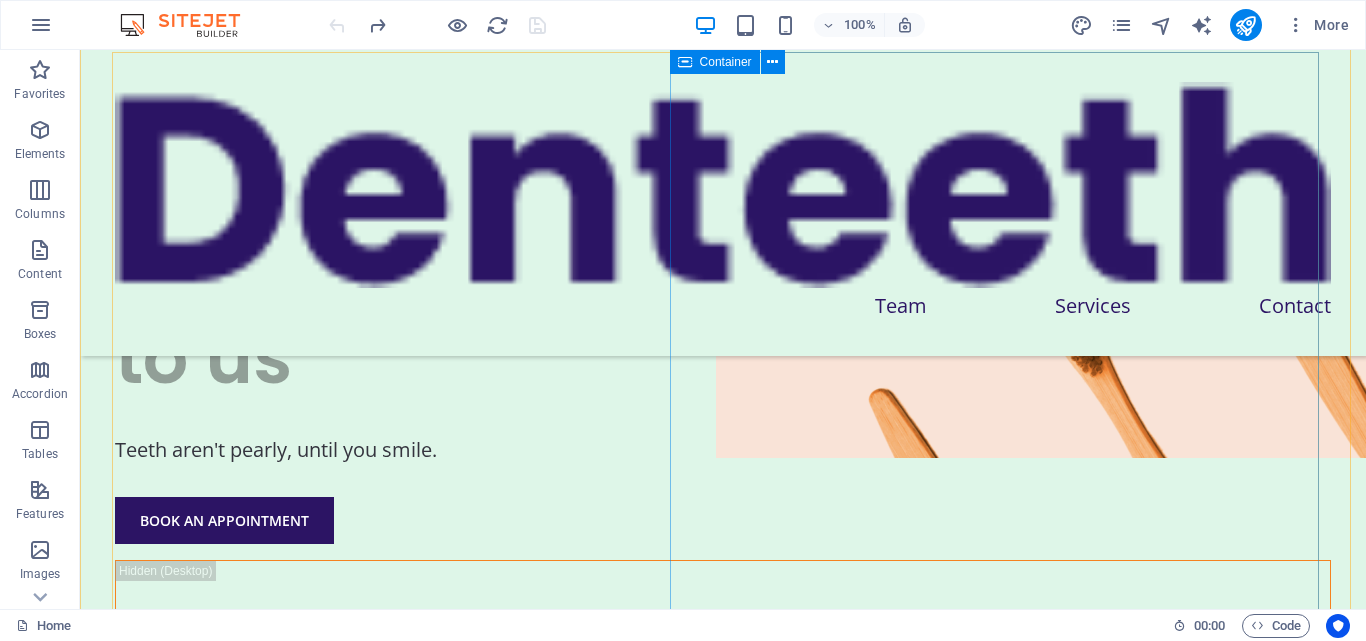 scroll, scrollTop: 133, scrollLeft: 0, axis: vertical 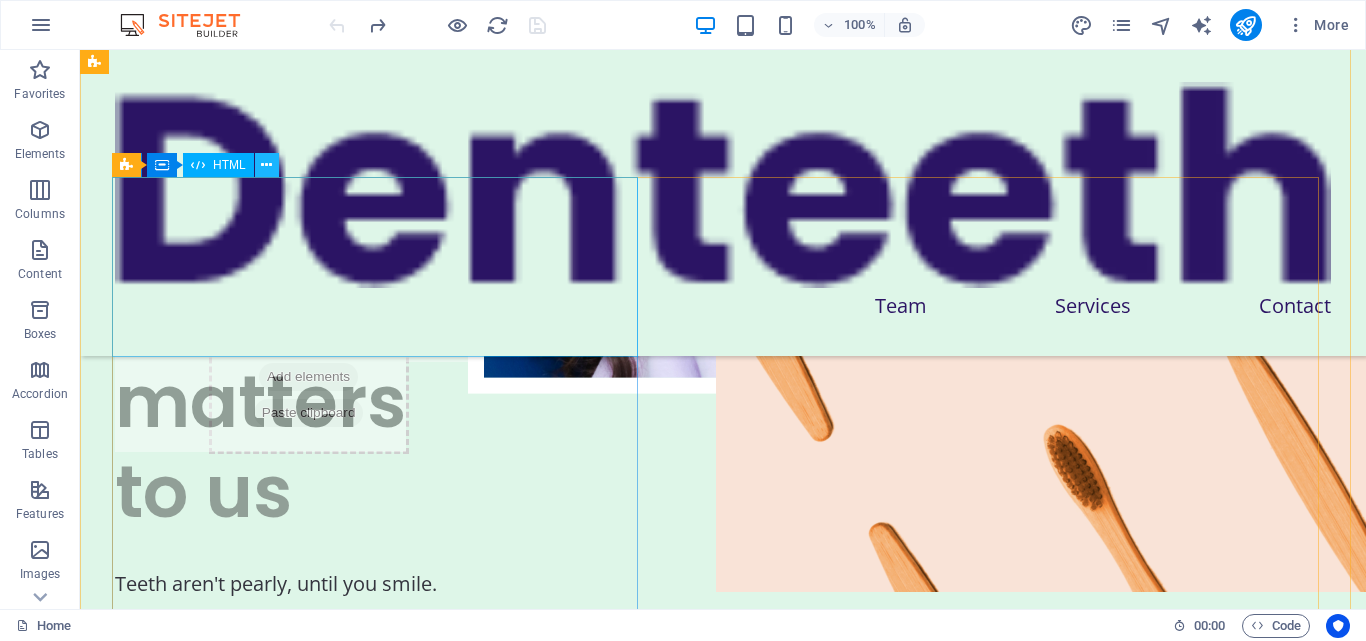 click at bounding box center (266, 165) 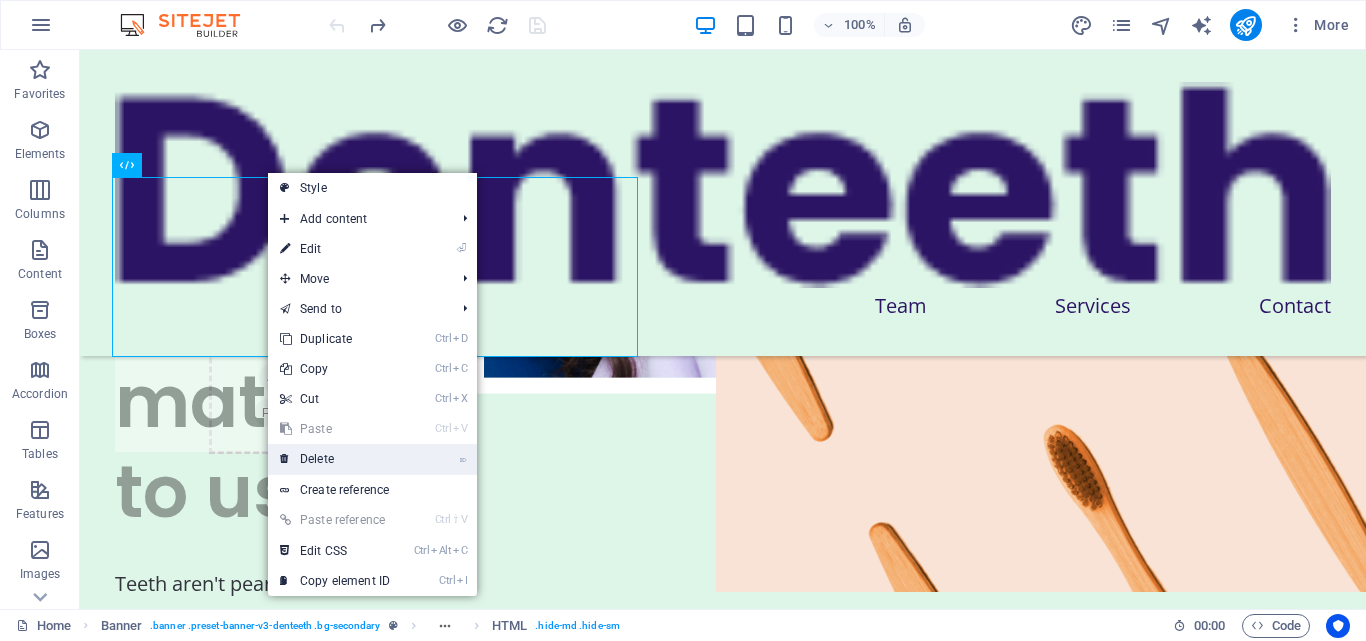 click on "⌦  Delete" at bounding box center [335, 459] 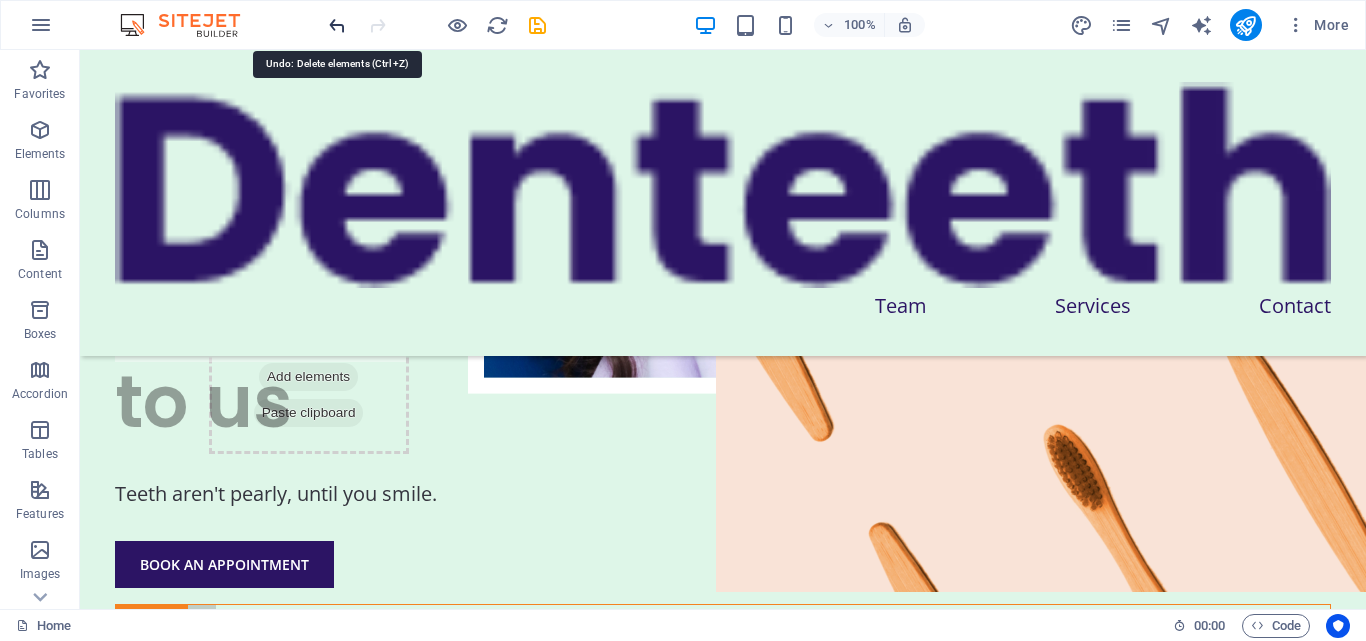 click at bounding box center (337, 25) 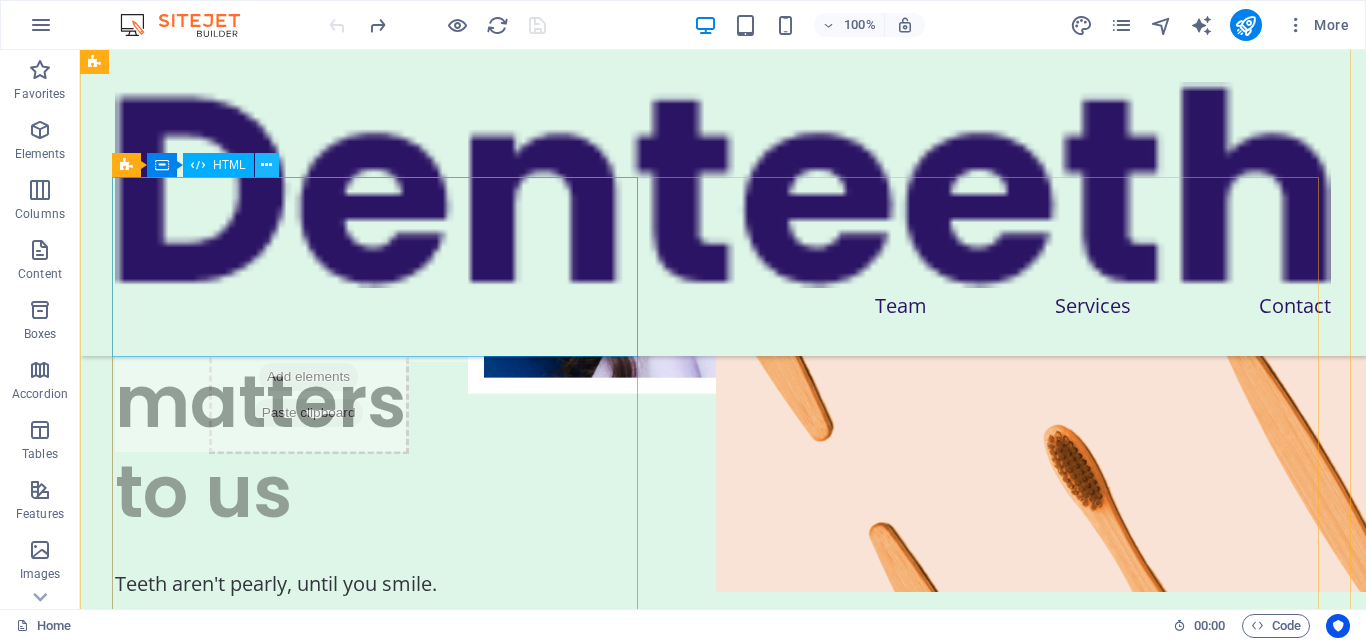 click at bounding box center (266, 165) 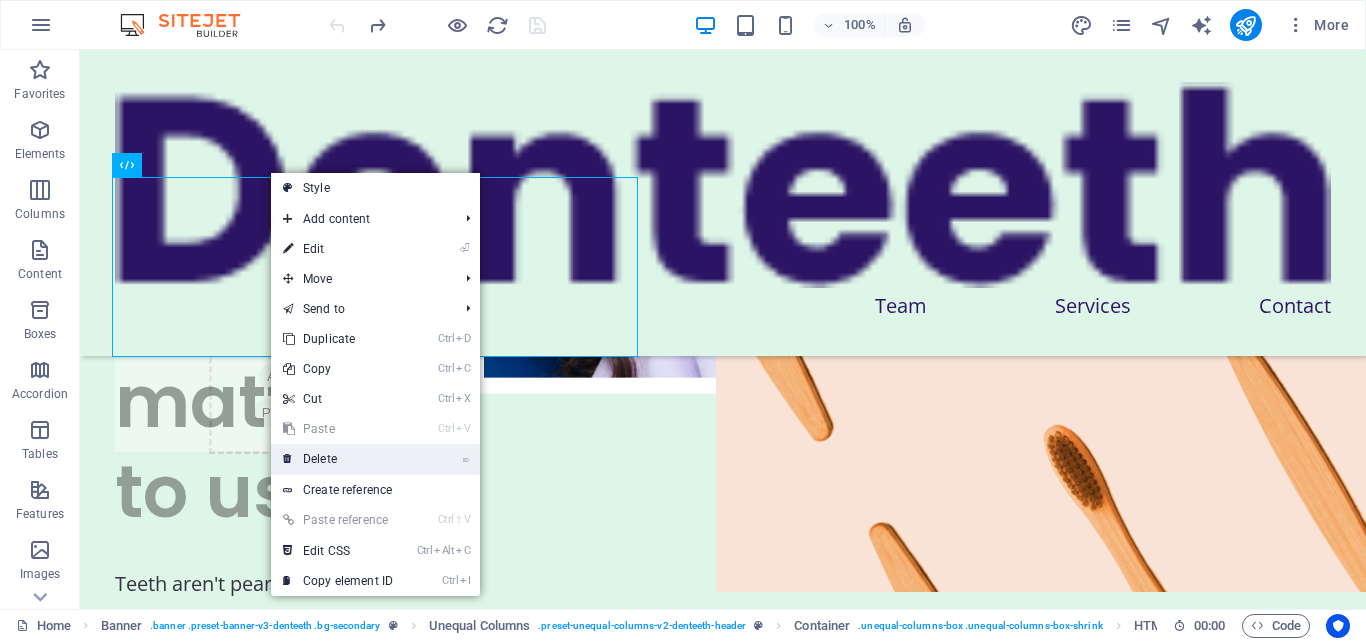 click on "⌦  Delete" at bounding box center (338, 459) 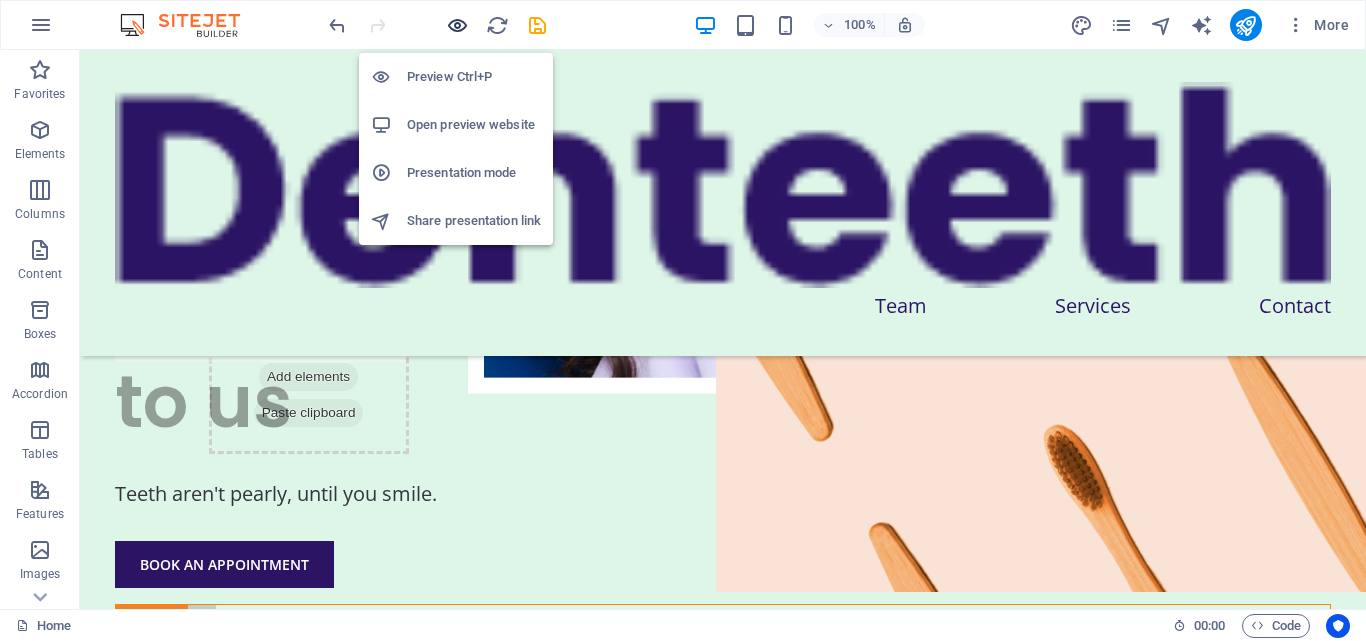 click at bounding box center [457, 25] 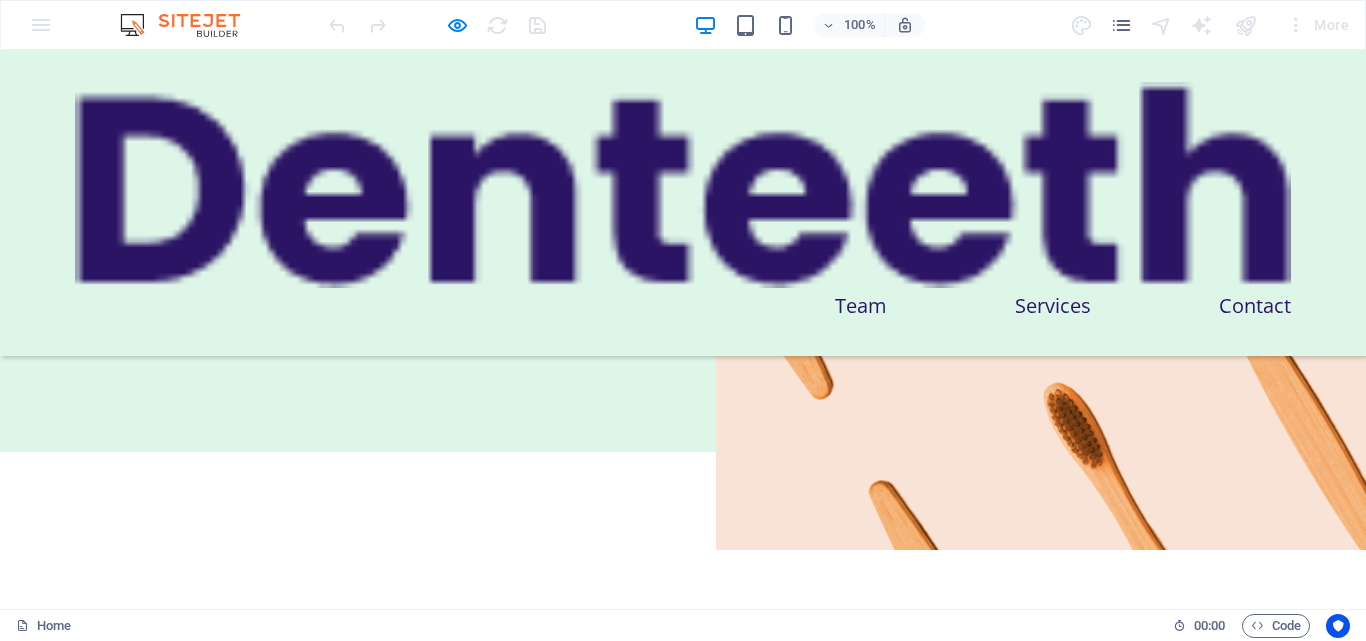scroll, scrollTop: 0, scrollLeft: 0, axis: both 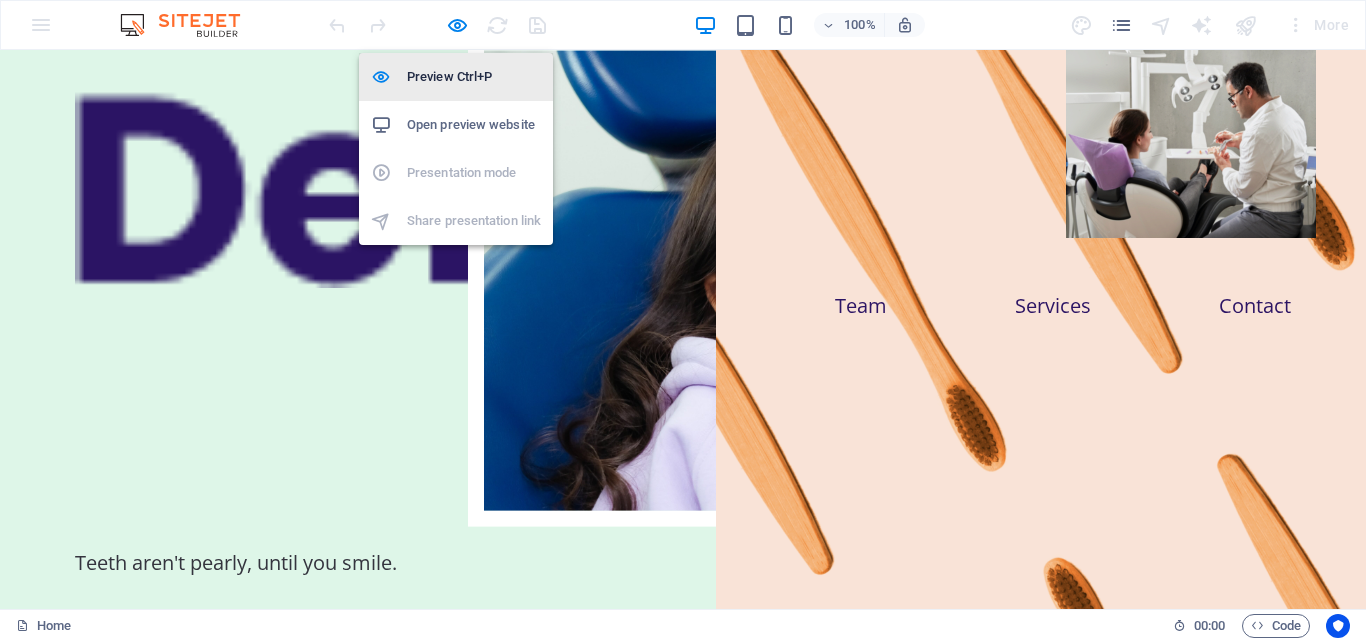 click on "Preview Ctrl+P" at bounding box center (474, 77) 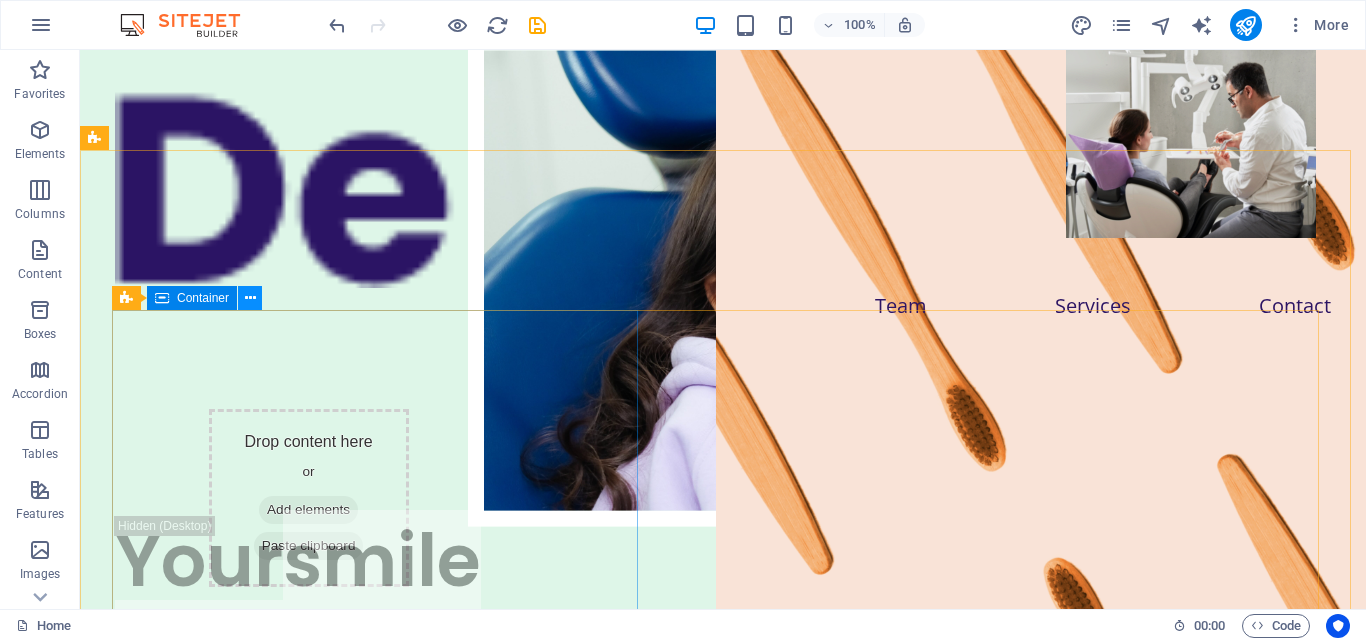 click at bounding box center (250, 298) 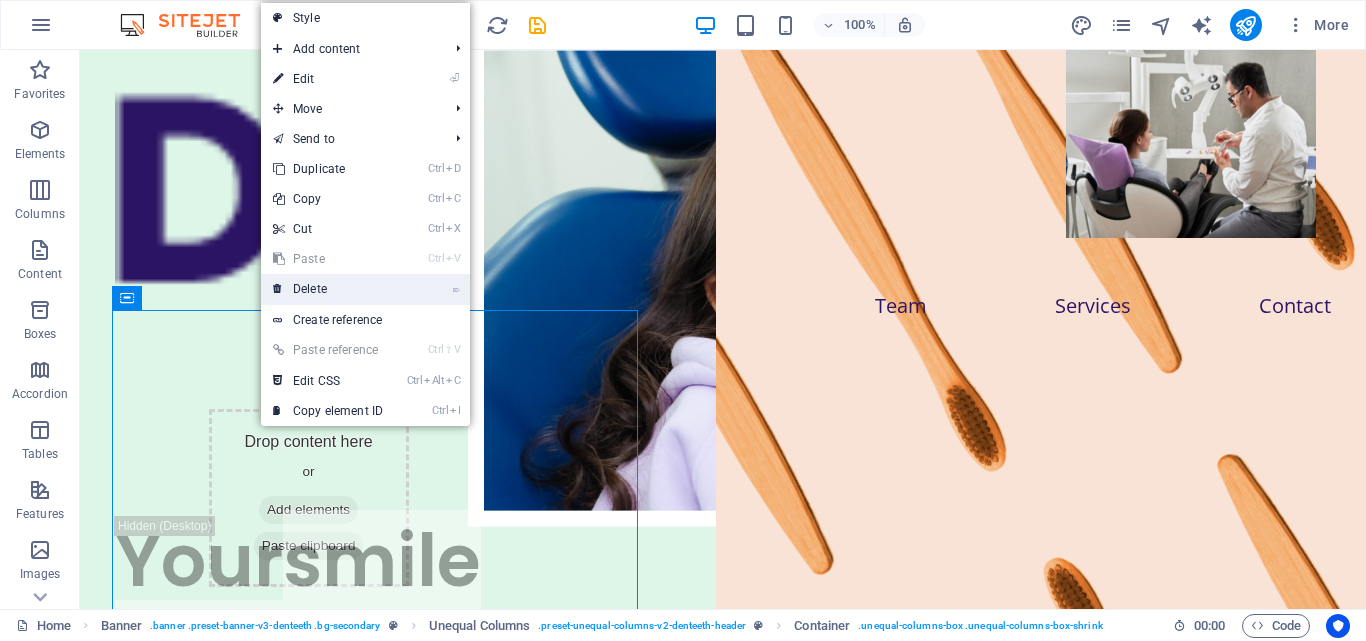 click on "⌦  Delete" at bounding box center (328, 289) 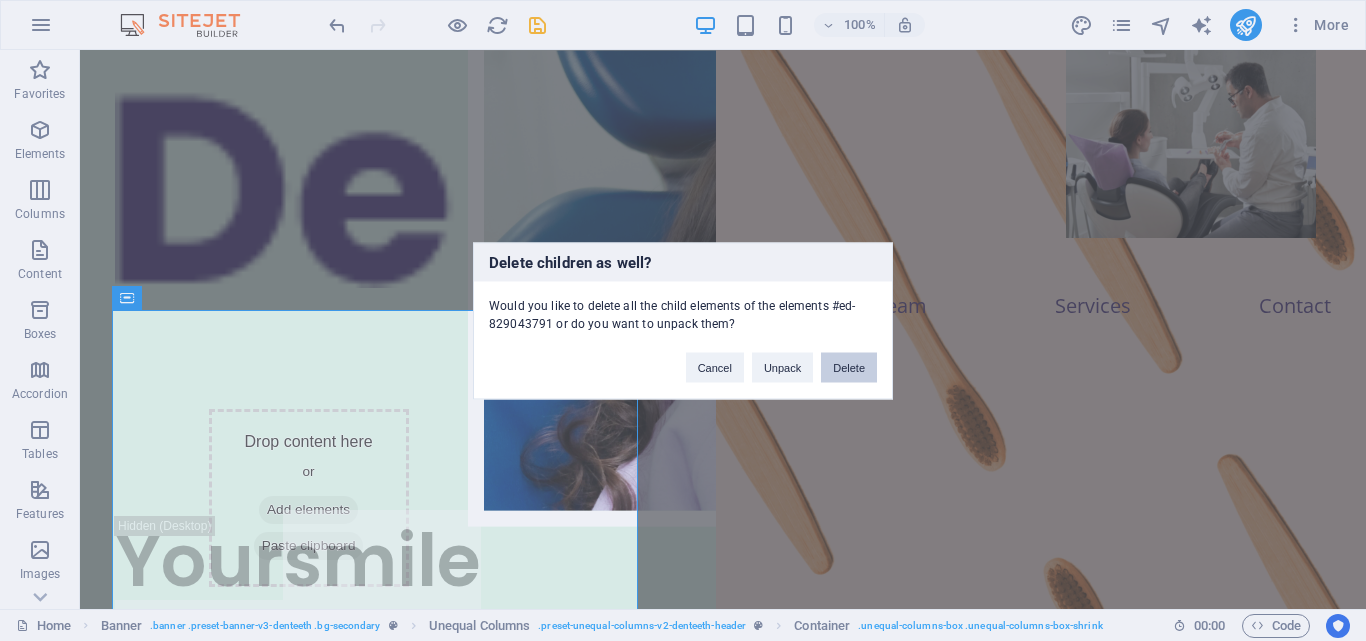 click on "Delete" at bounding box center [849, 367] 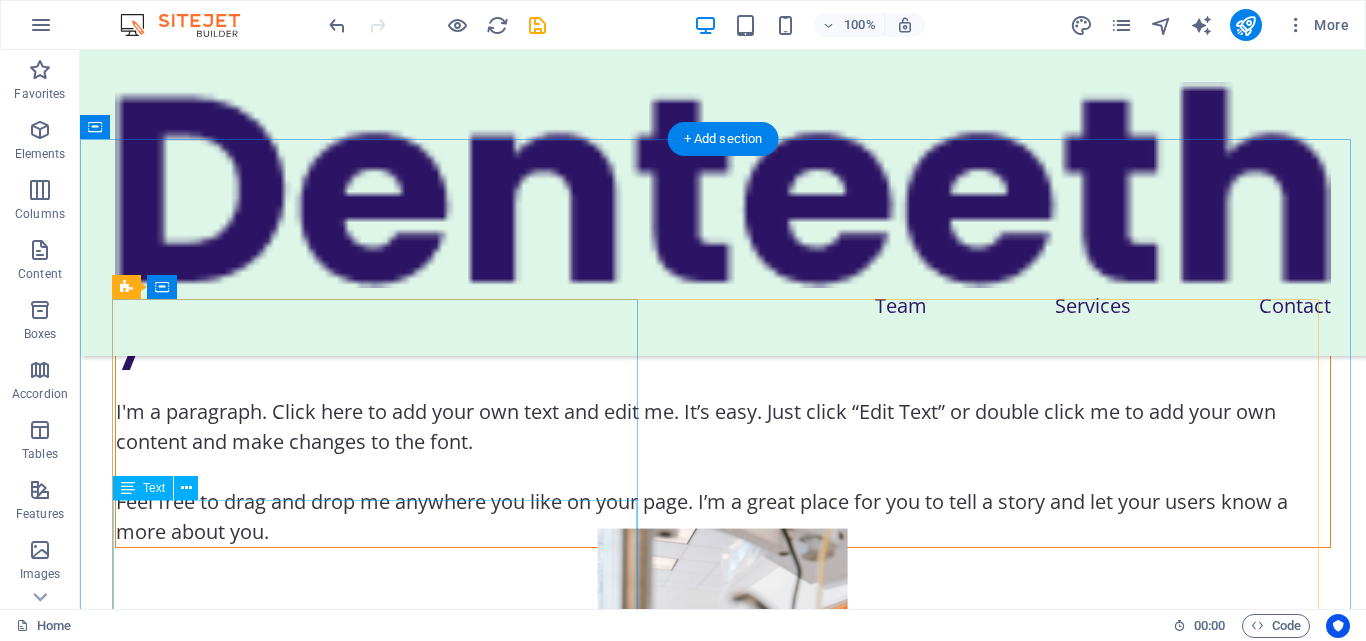 scroll, scrollTop: 0, scrollLeft: 0, axis: both 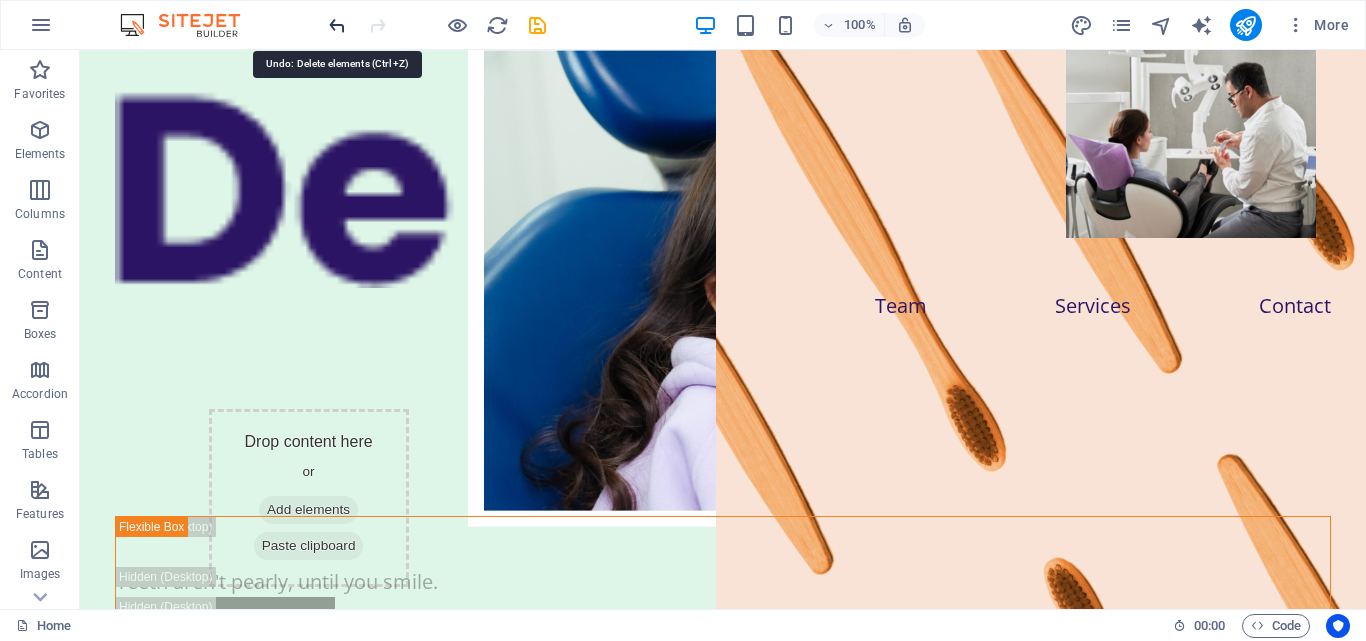 click at bounding box center [337, 25] 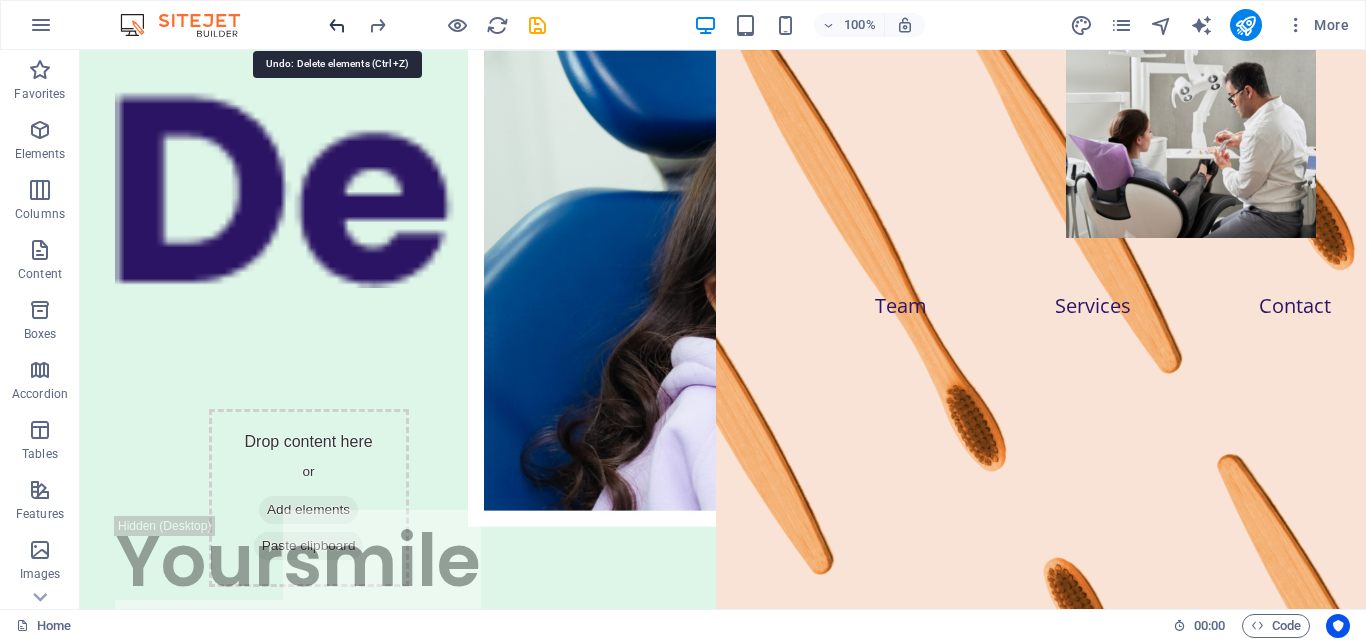 click at bounding box center [337, 25] 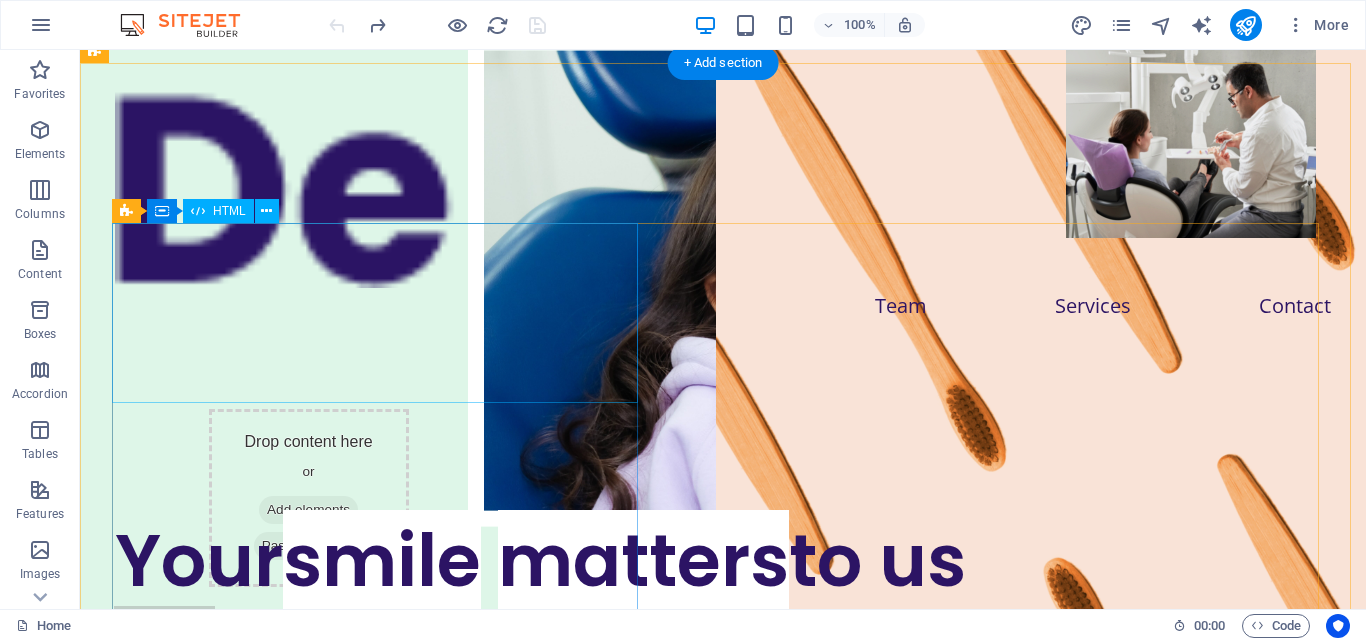 scroll, scrollTop: 267, scrollLeft: 0, axis: vertical 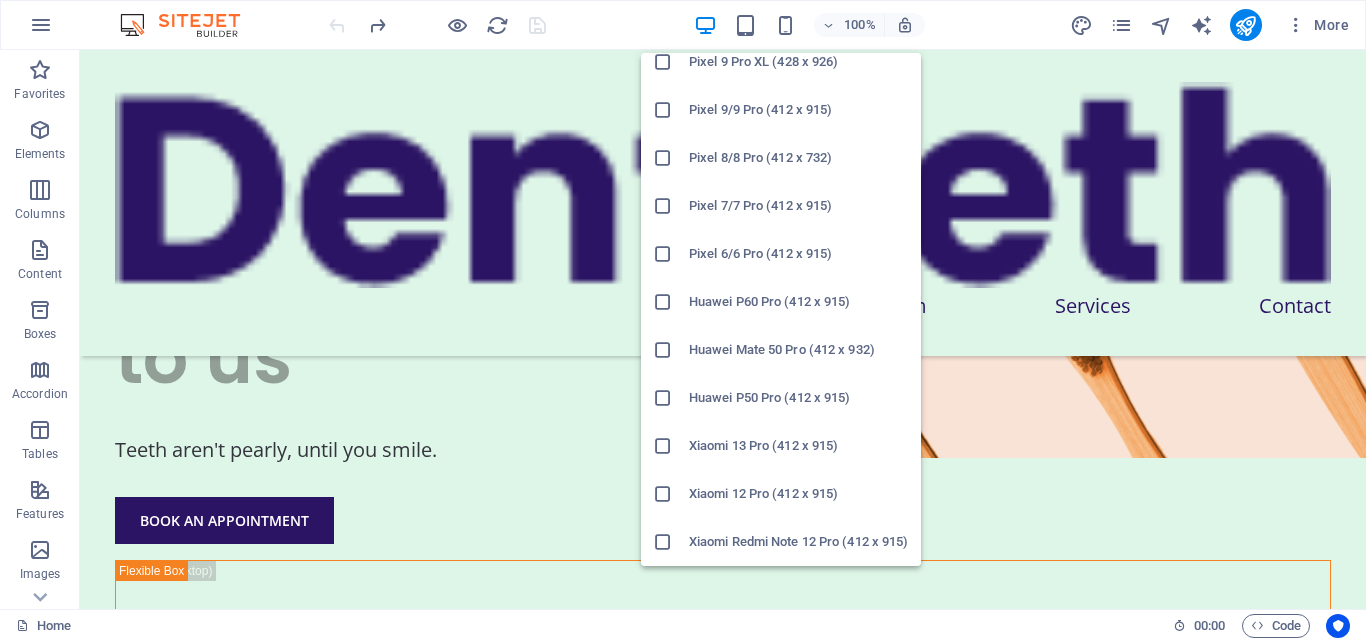 click at bounding box center [663, 302] 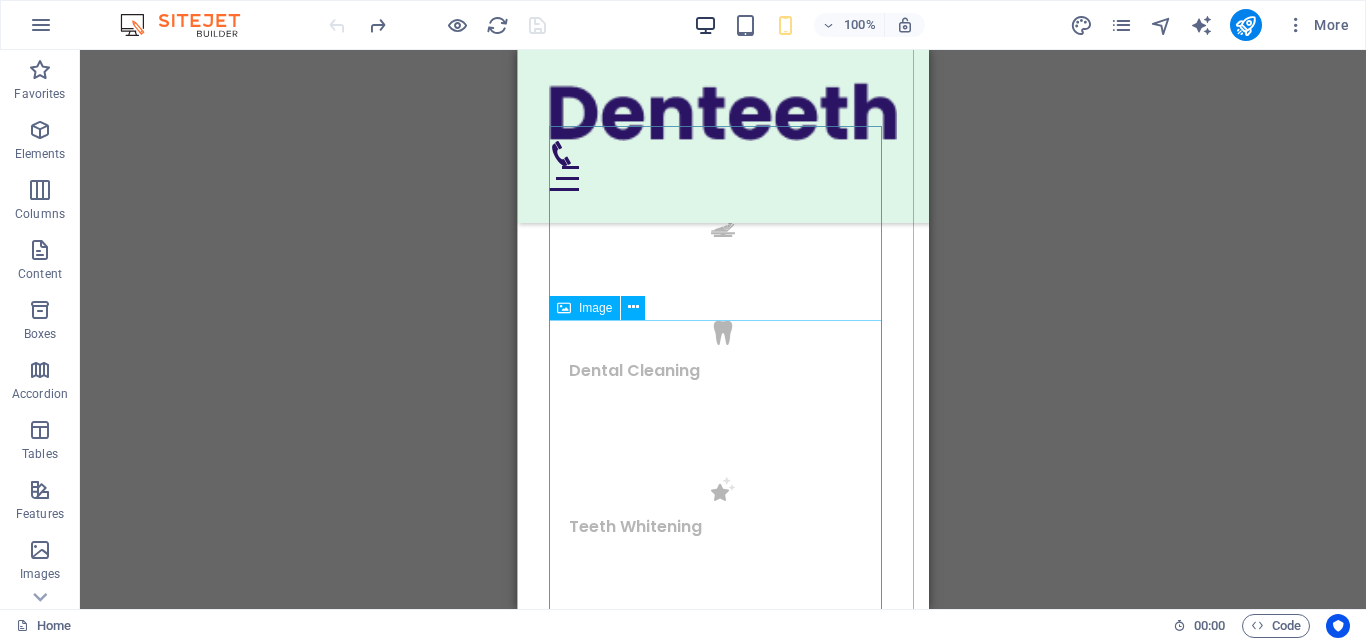 scroll, scrollTop: 1864, scrollLeft: 0, axis: vertical 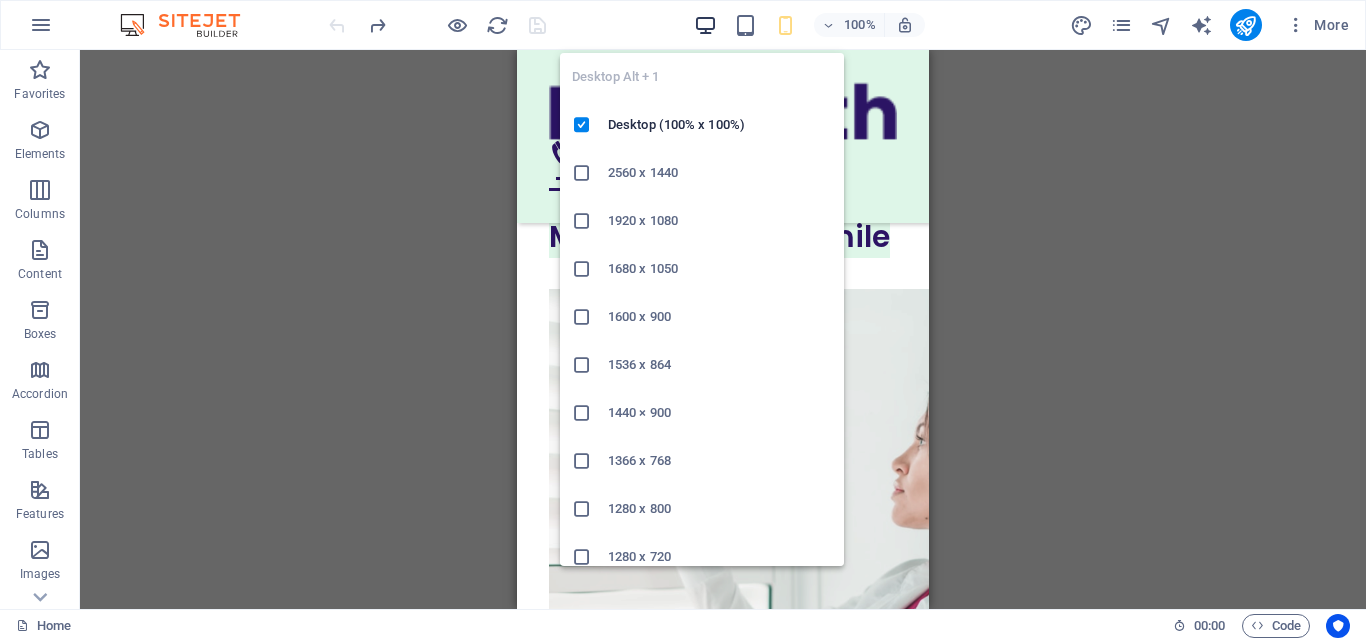 click at bounding box center [705, 25] 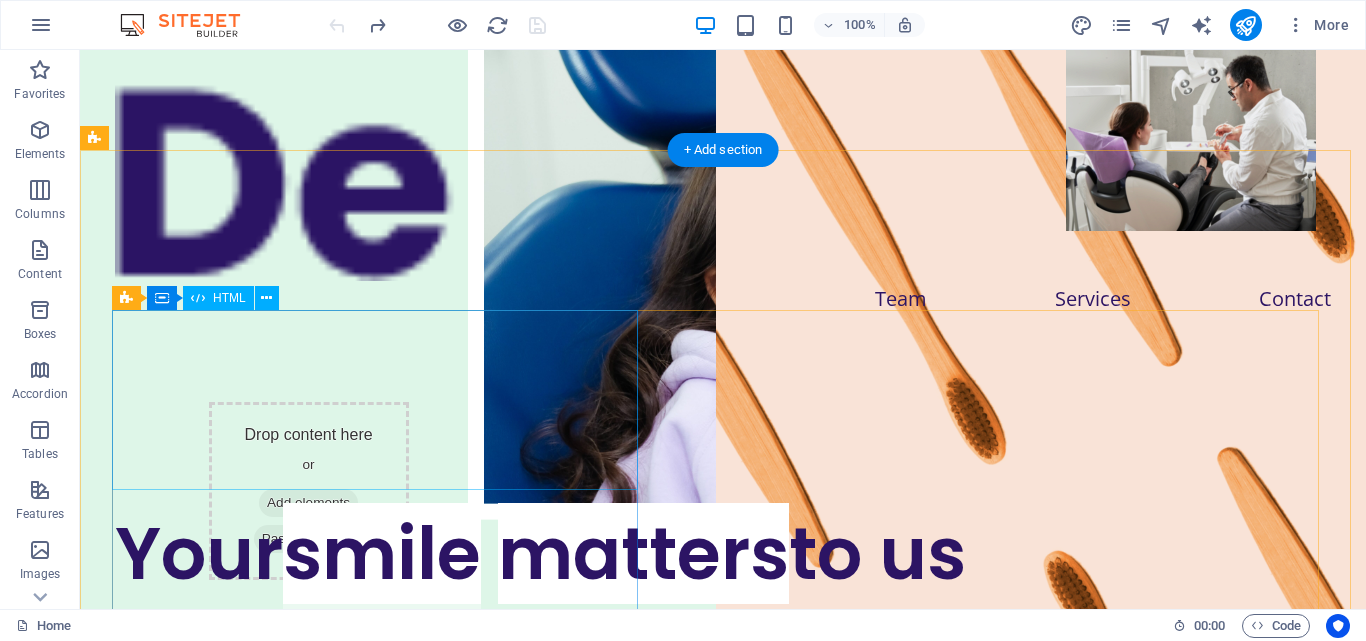scroll, scrollTop: 0, scrollLeft: 0, axis: both 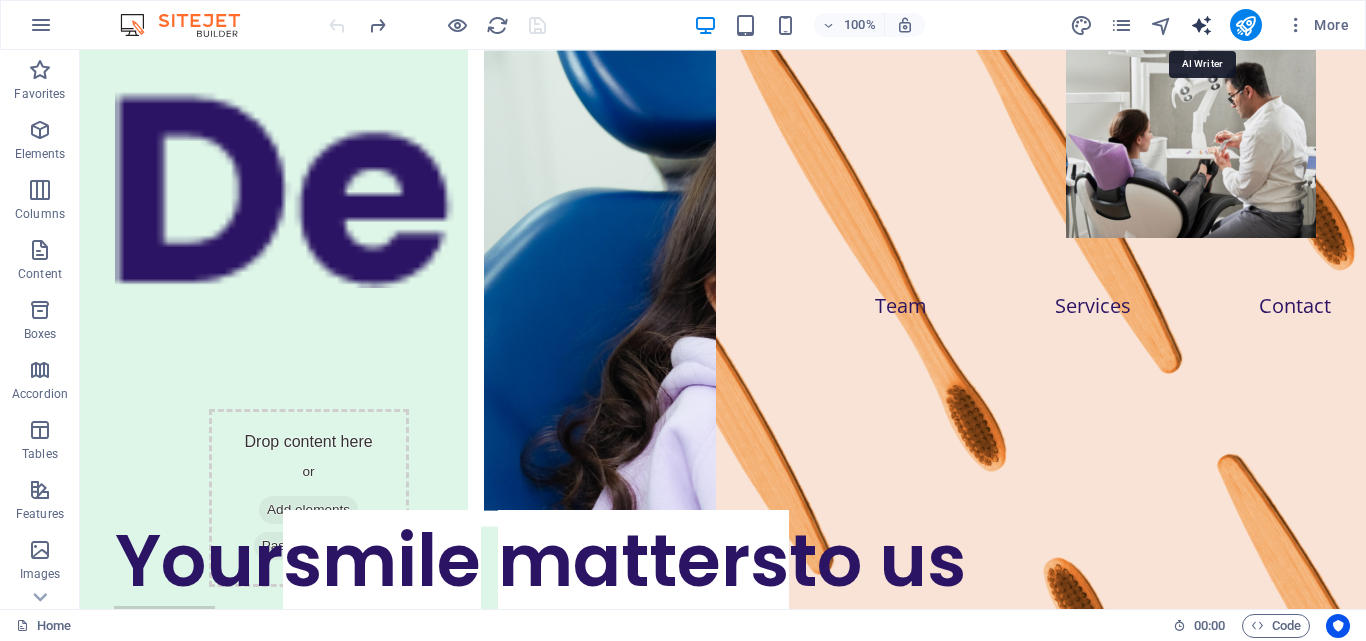 click at bounding box center (1201, 25) 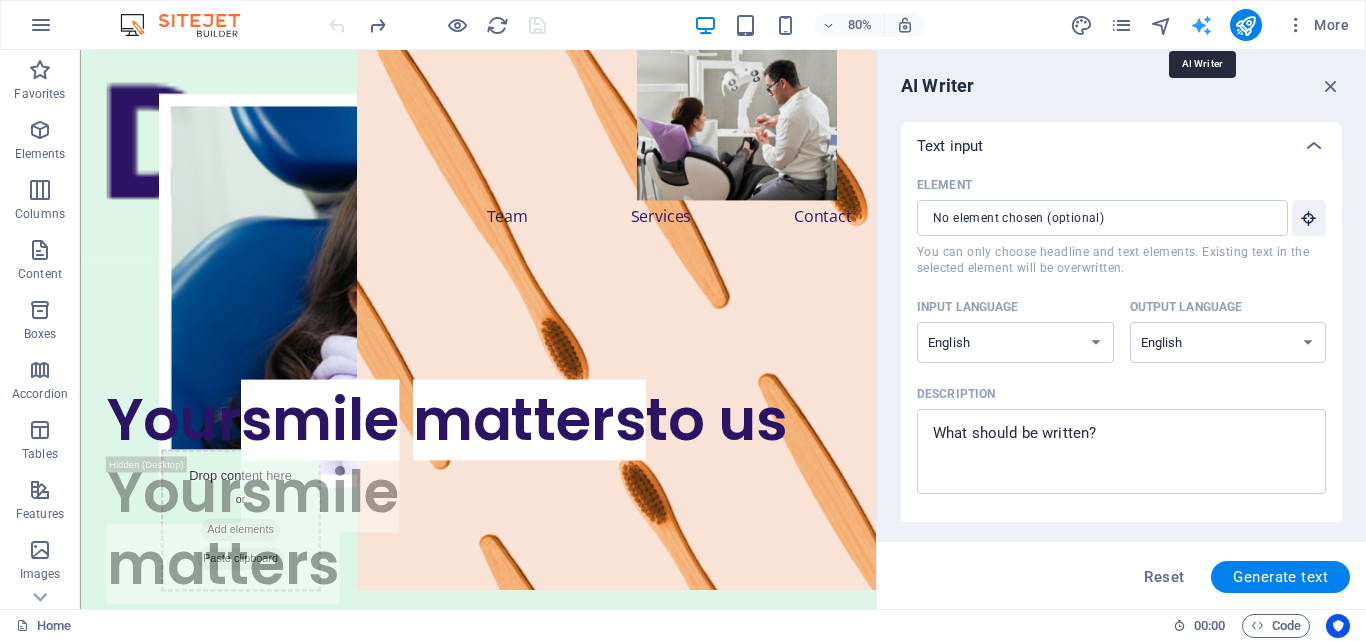 scroll, scrollTop: 0, scrollLeft: 0, axis: both 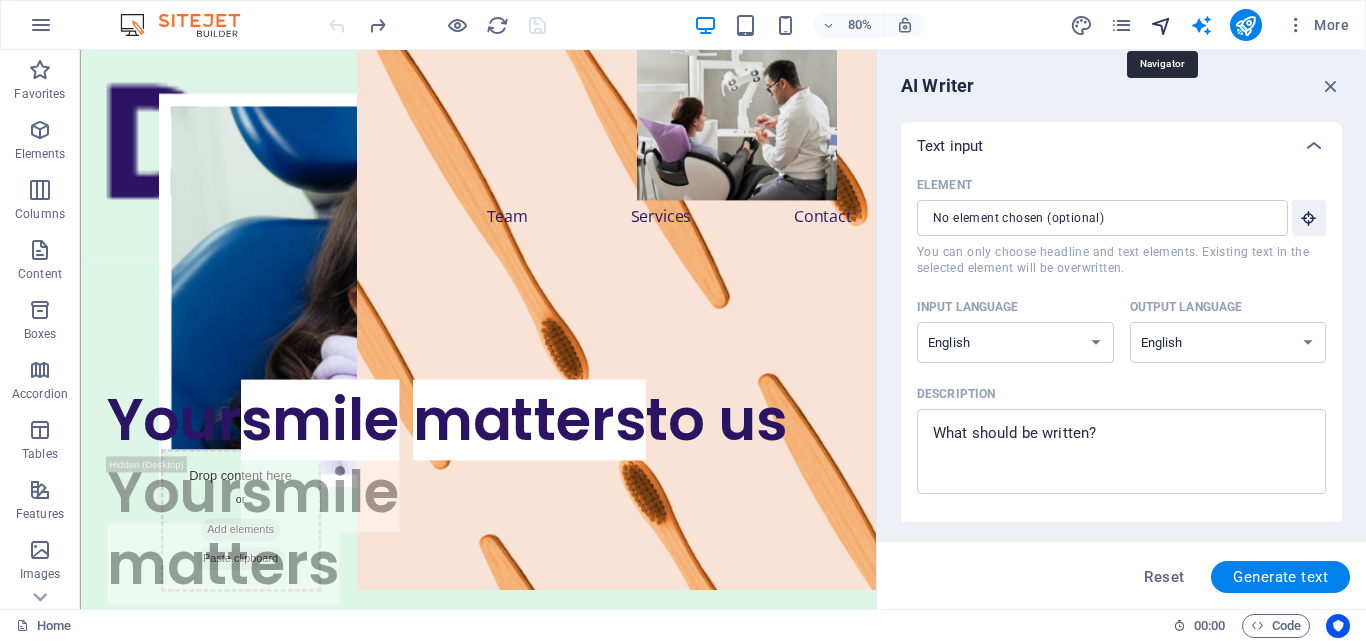 click at bounding box center [1161, 25] 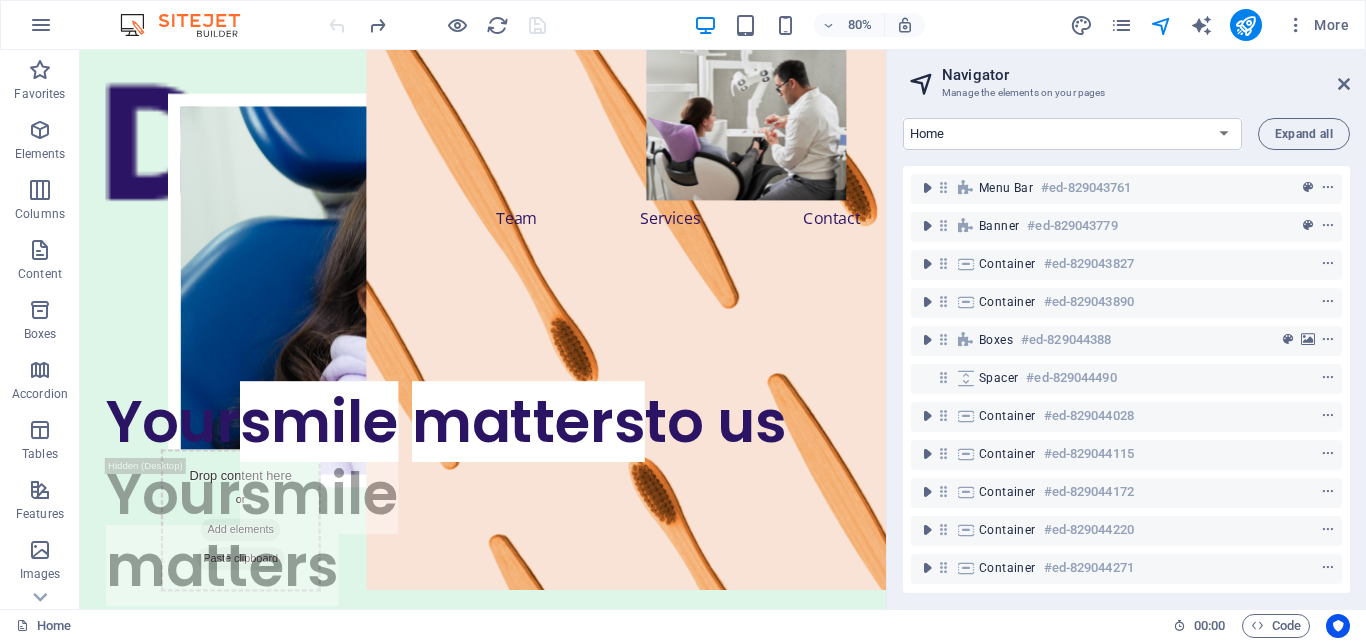 scroll, scrollTop: 0, scrollLeft: 0, axis: both 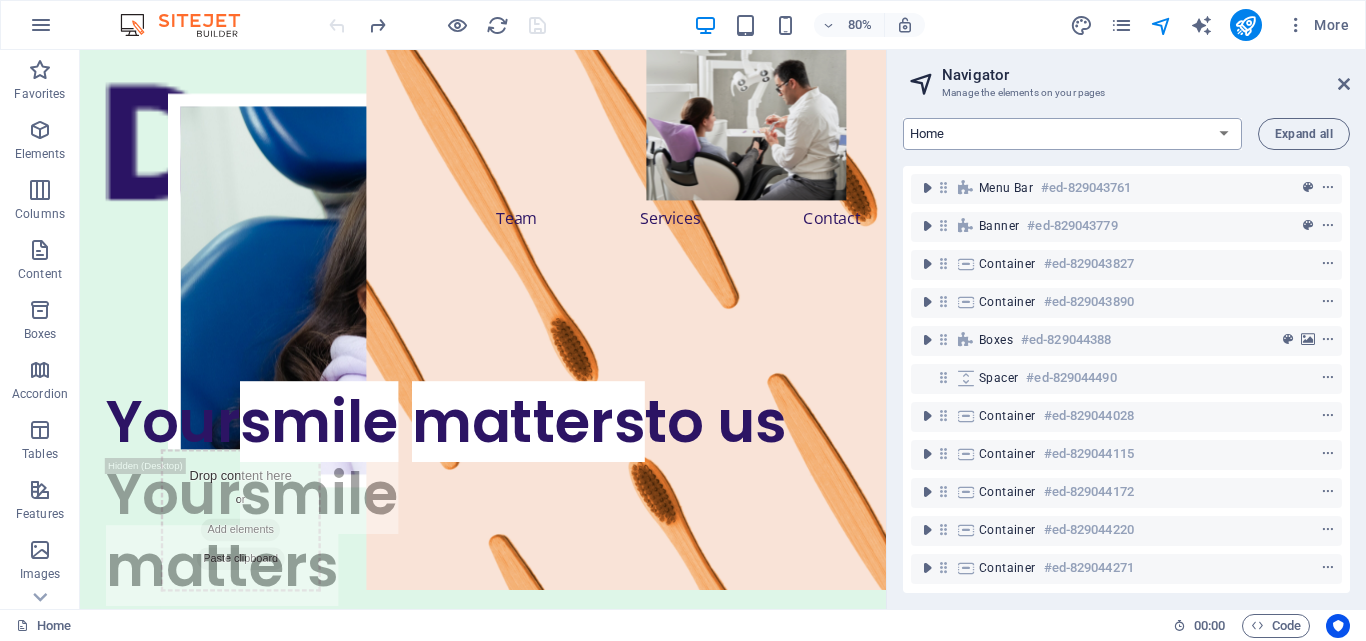 click on "Home  Team  Services  Contact  Legal Notice  Privacy  Team Member  test  Testing" at bounding box center (1072, 134) 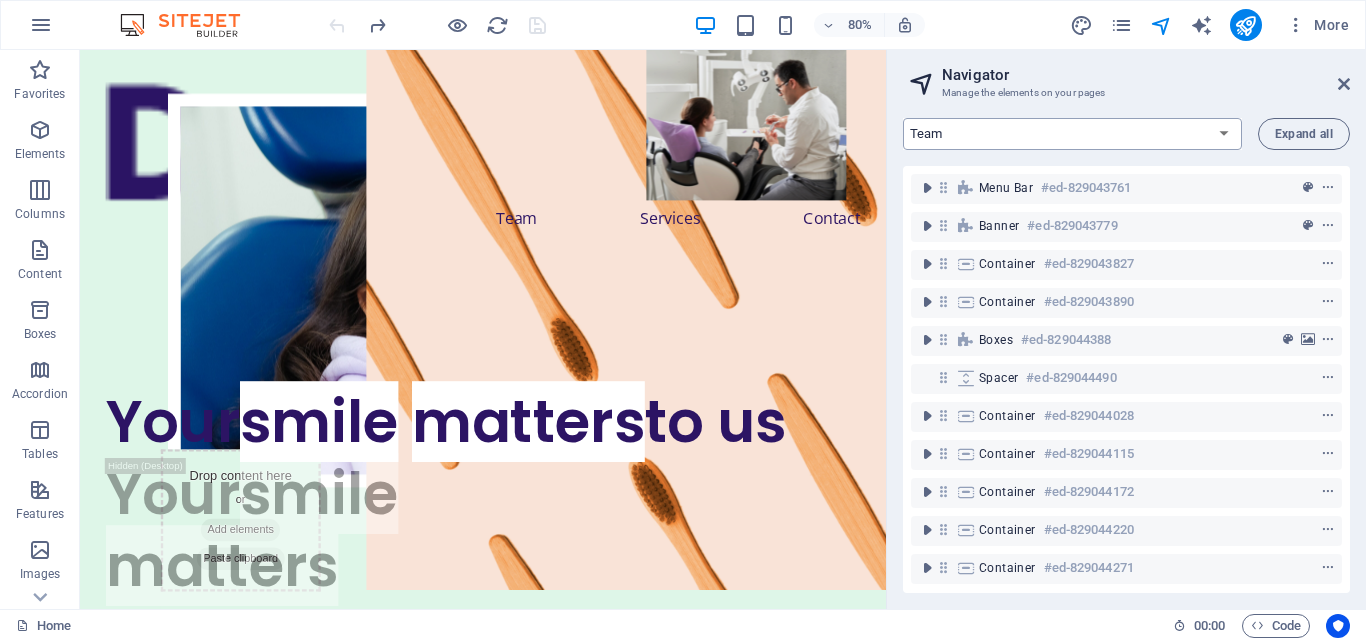 click on "Home  Team  Services  Contact  Legal Notice  Privacy  Team Member  test  Testing" at bounding box center [1072, 134] 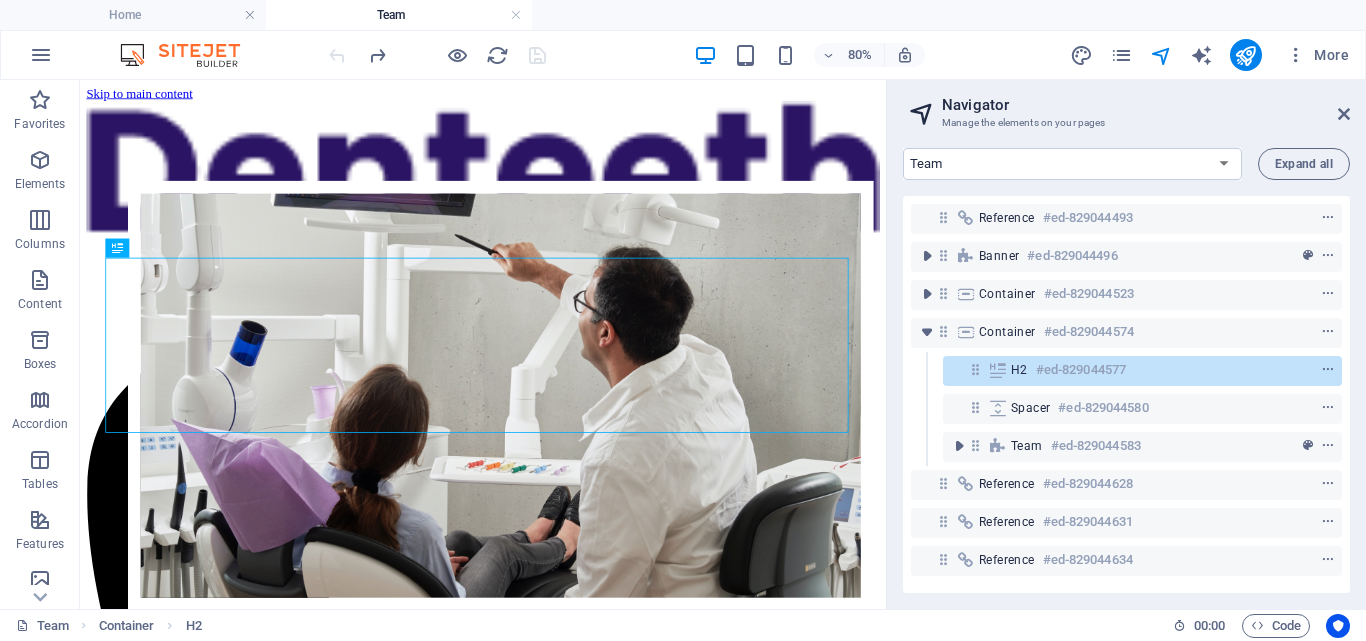 scroll, scrollTop: 1515, scrollLeft: 0, axis: vertical 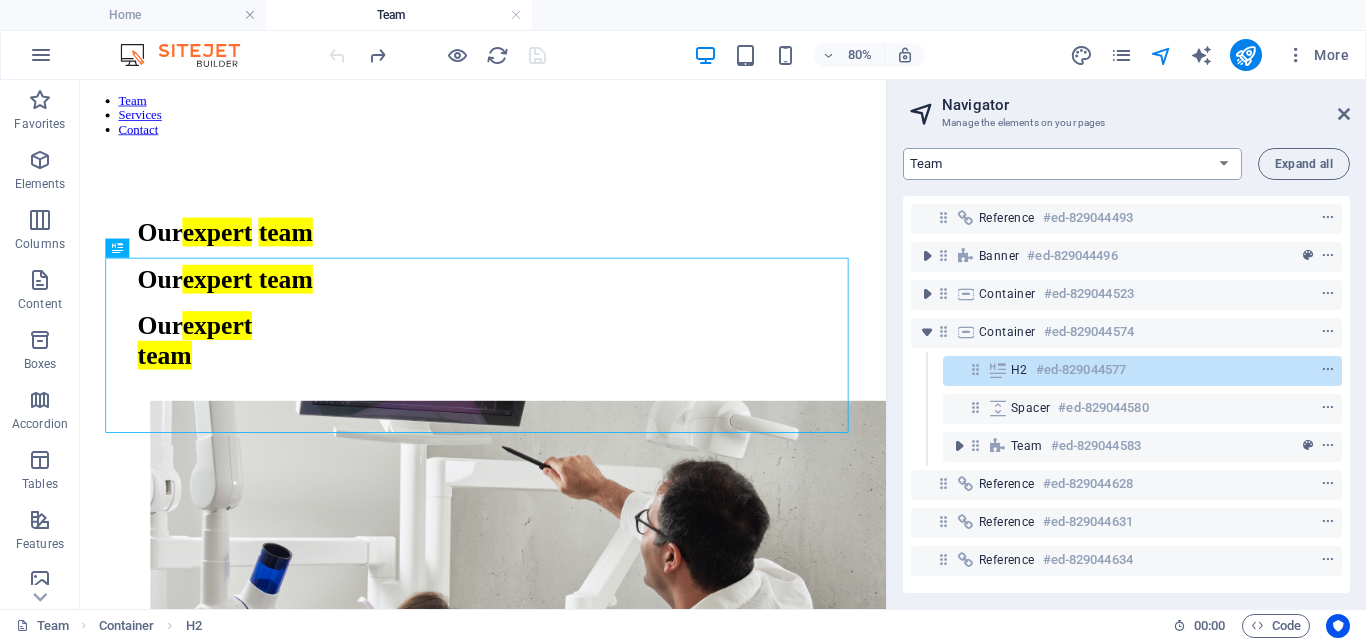 click on "Home  Team  Services  Contact  Legal Notice  Privacy  Team Member  test  Testing" at bounding box center [1072, 164] 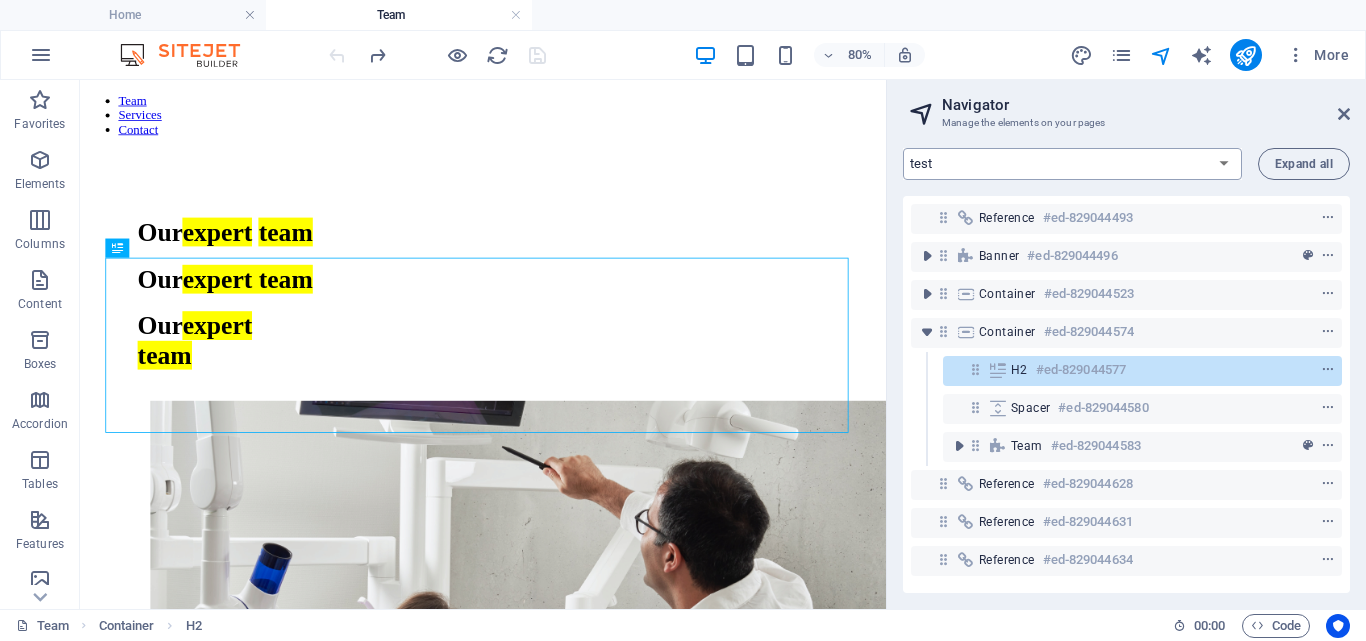 click on "Home  Team  Services  Contact  Legal Notice  Privacy  Team Member  test  Testing" at bounding box center (1072, 164) 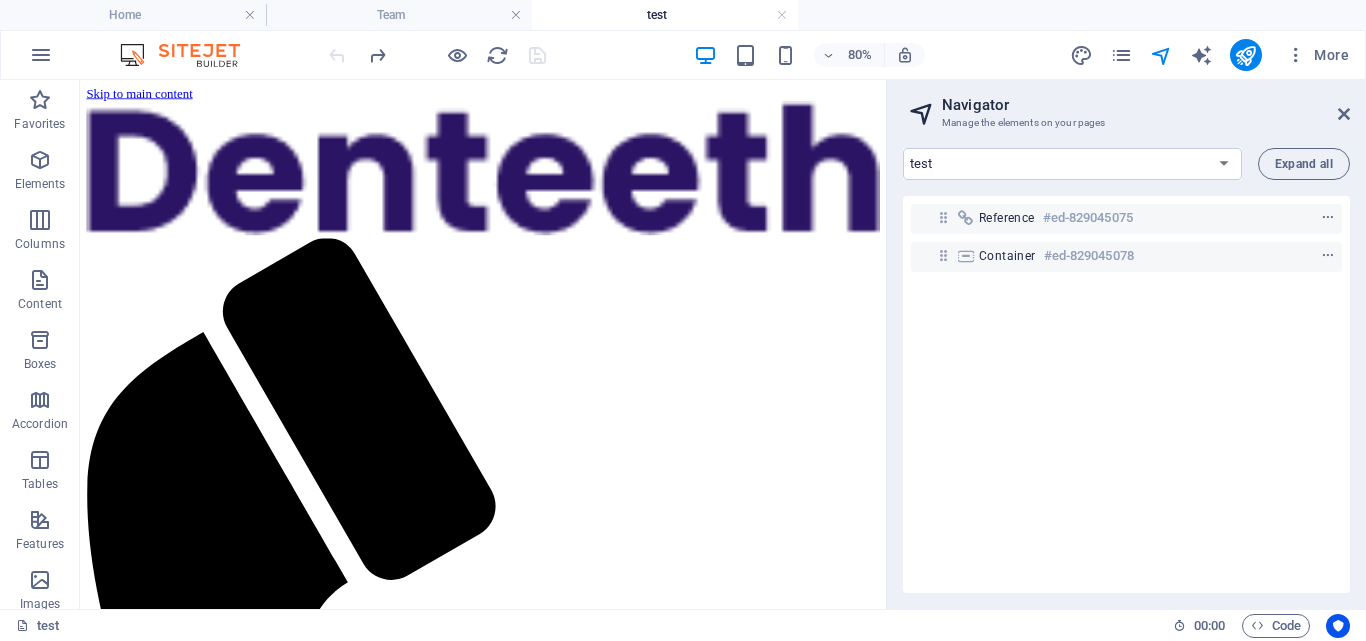 scroll, scrollTop: 0, scrollLeft: 0, axis: both 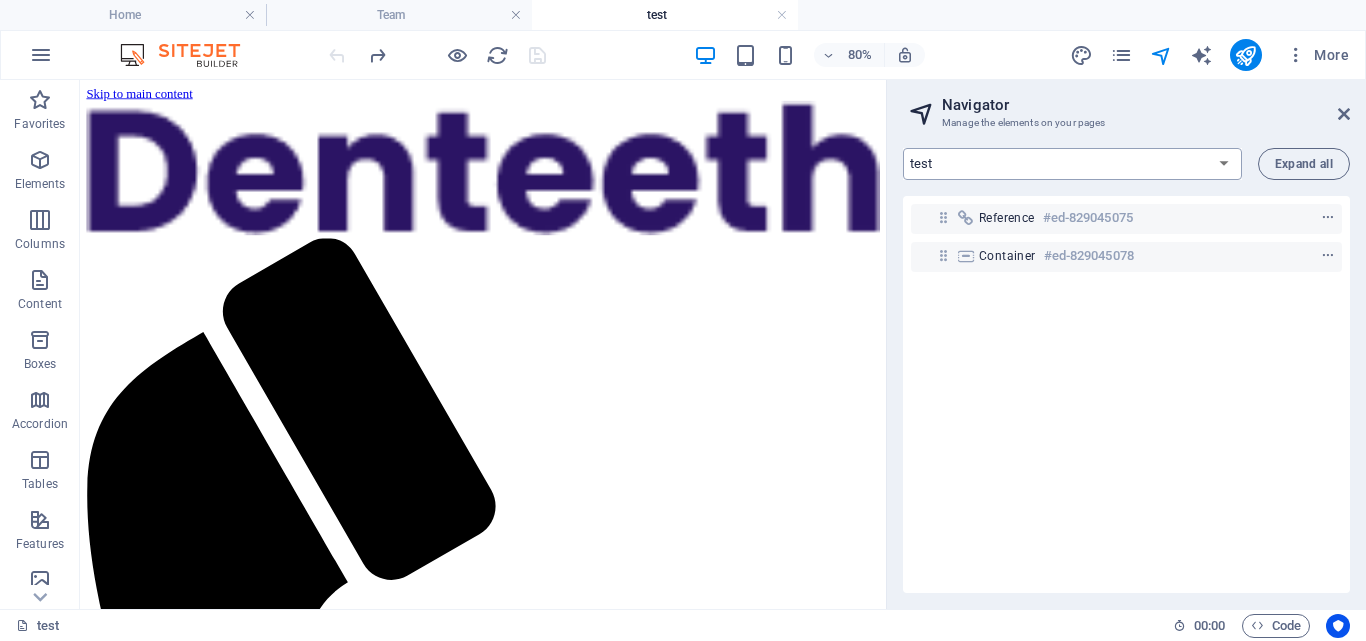 click on "Home  Team  Services  Contact  Legal Notice  Privacy  Team Member  test  Testing" at bounding box center [1072, 164] 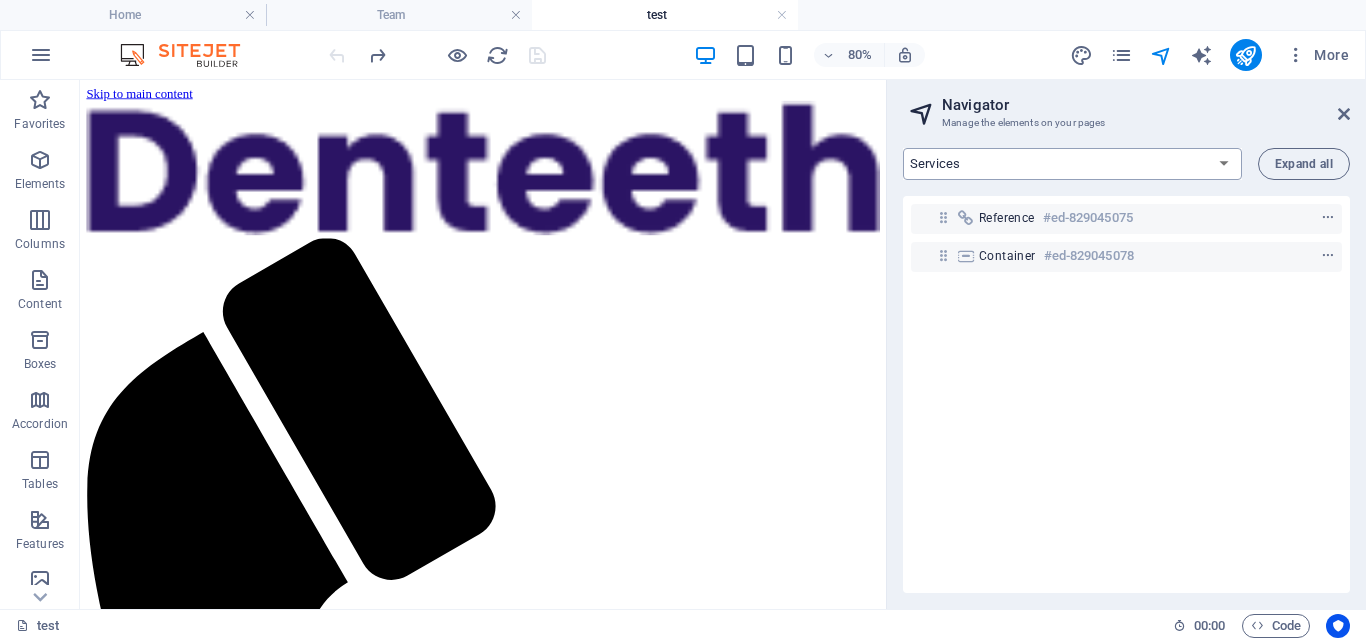 click on "Home  Team  Services  Contact  Legal Notice  Privacy  Team Member  test  Testing" at bounding box center (1072, 164) 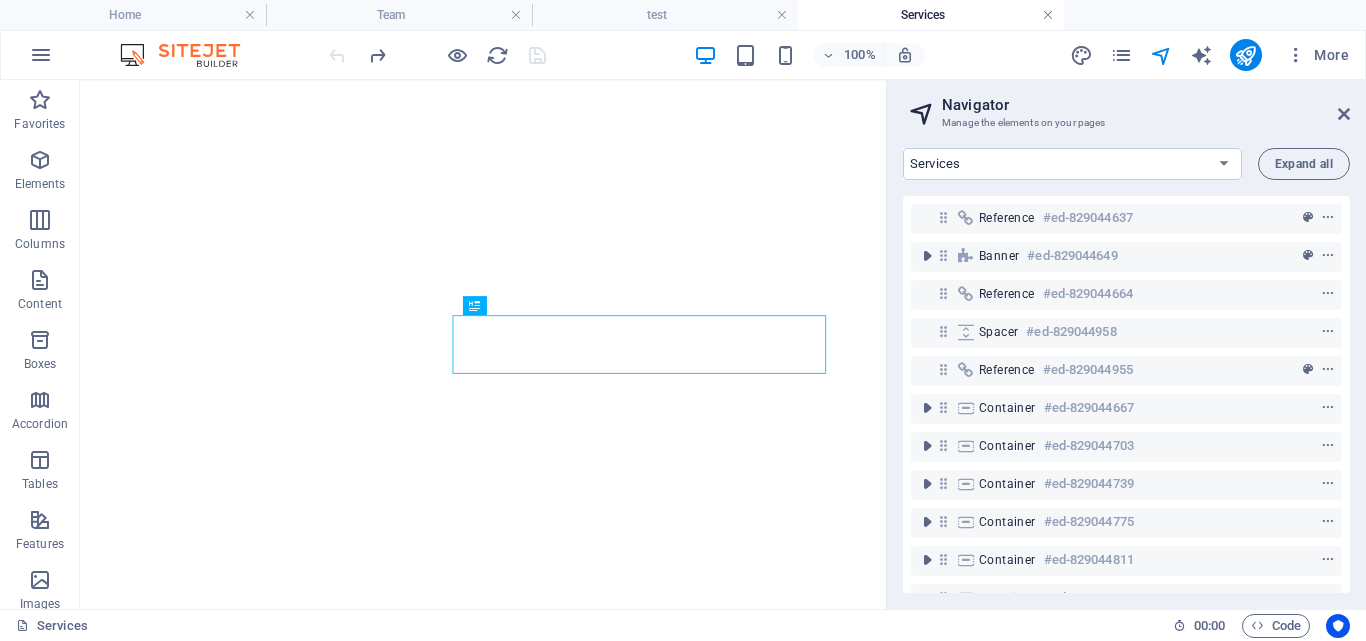 click at bounding box center [1048, 15] 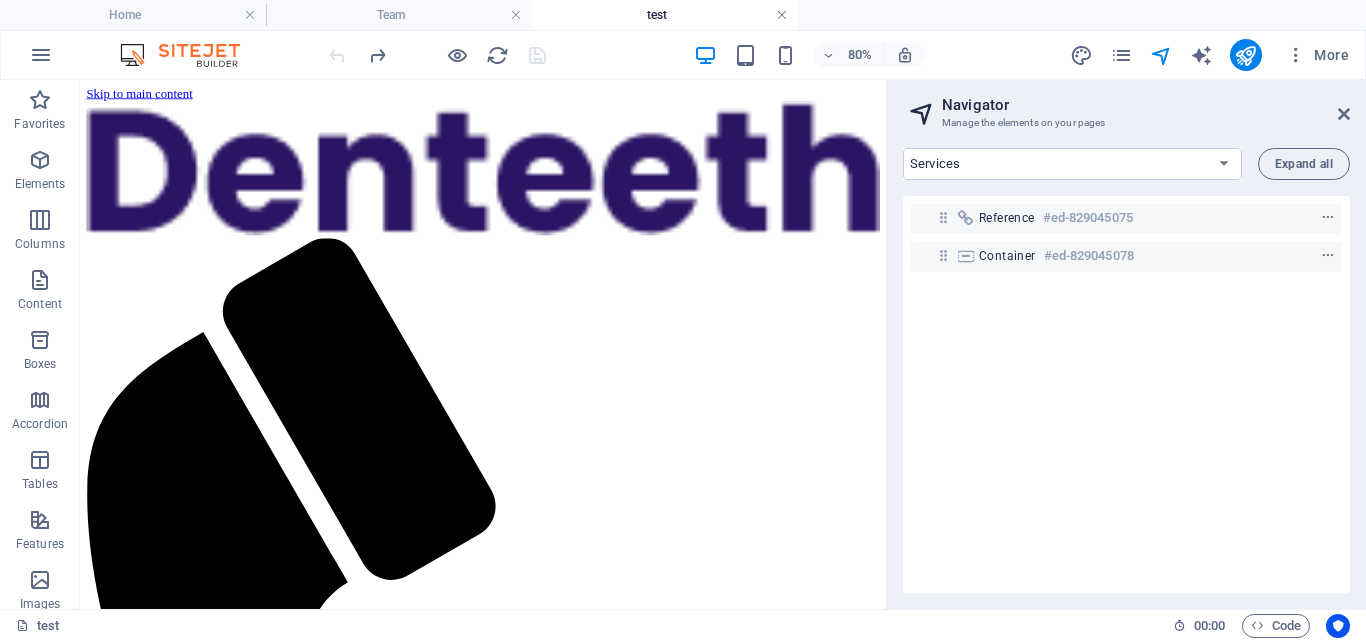 click on "Home Team test" at bounding box center (683, 15) 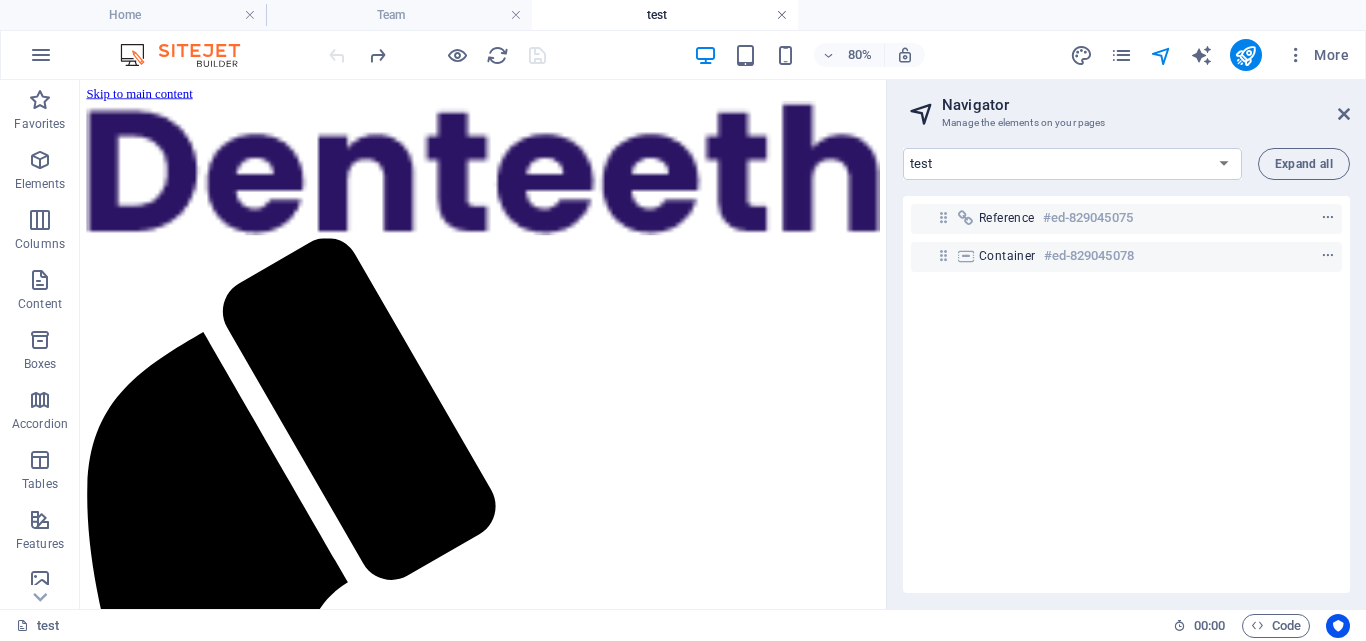 click at bounding box center [782, 15] 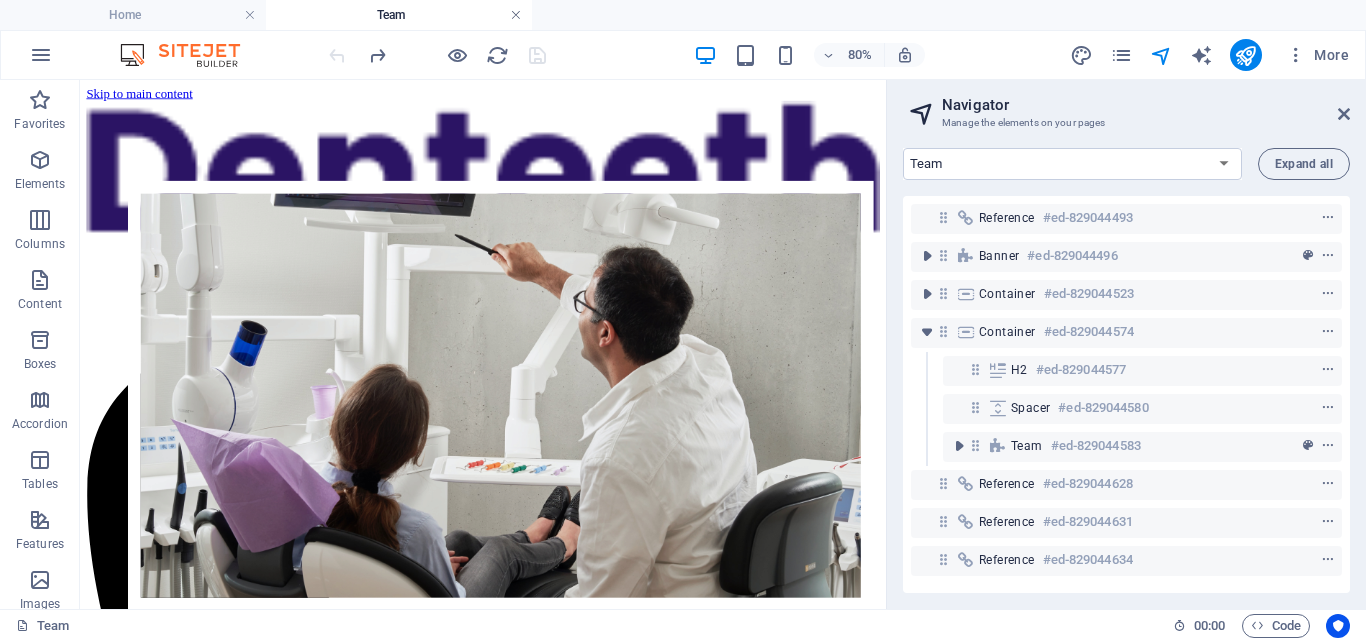 scroll, scrollTop: 1515, scrollLeft: 0, axis: vertical 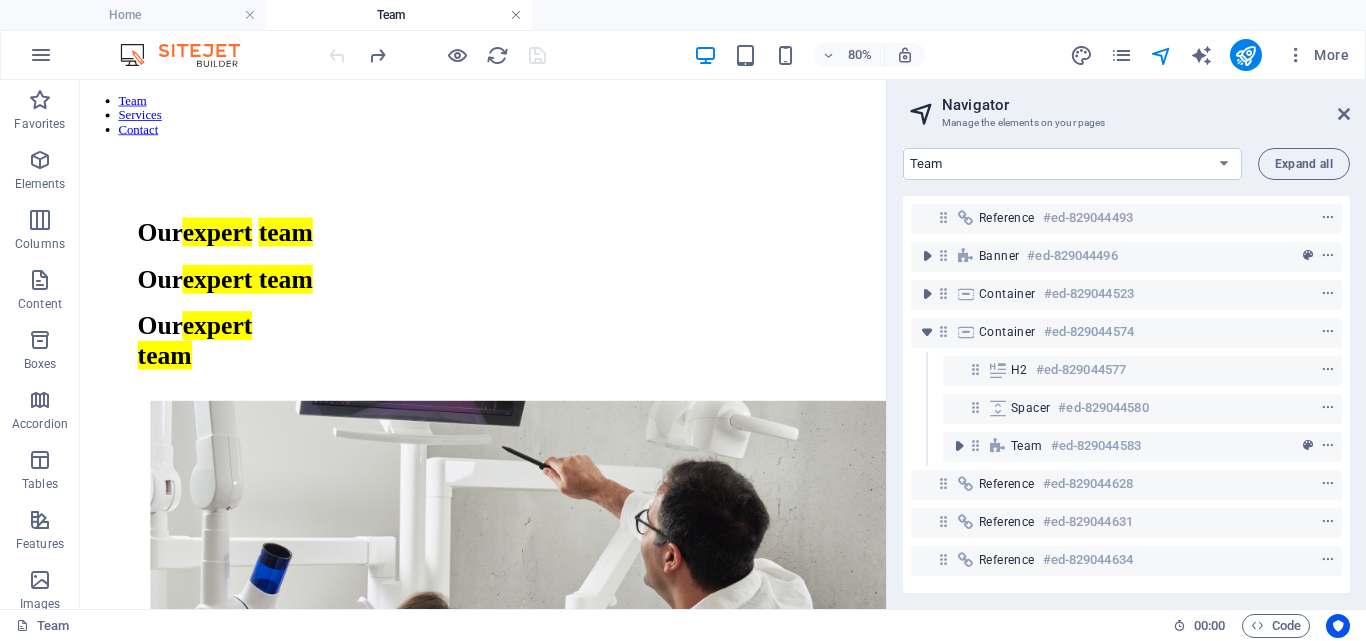 click at bounding box center [516, 15] 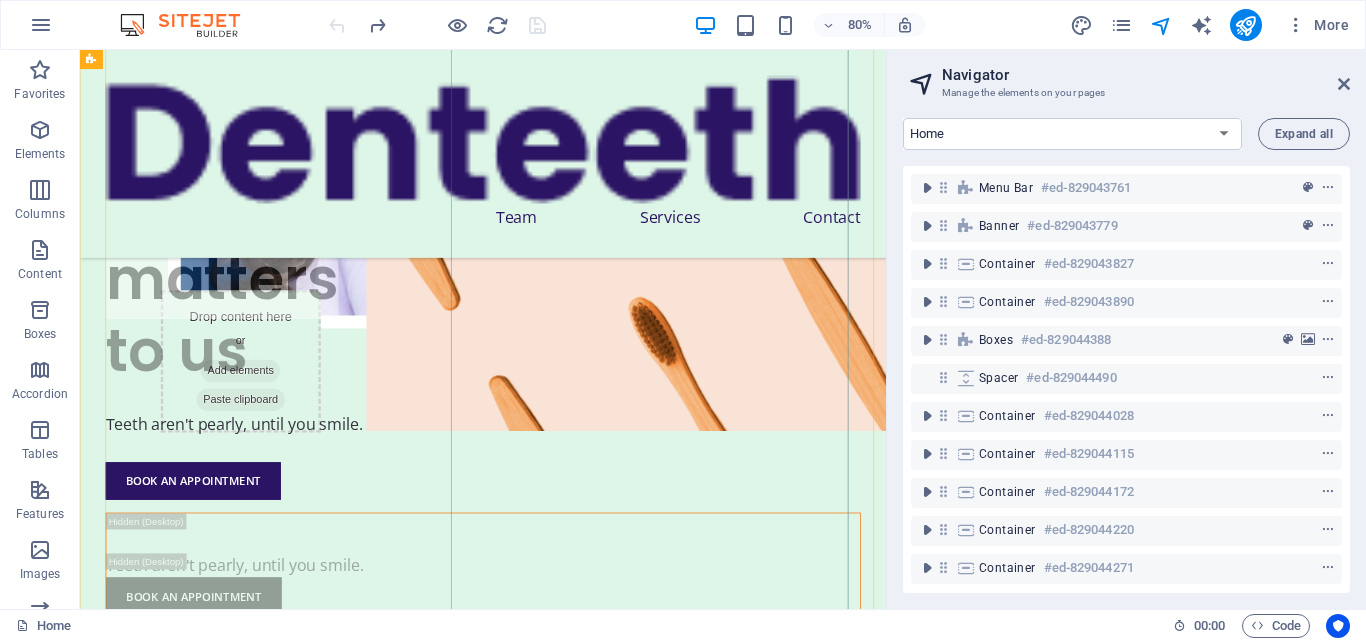 scroll, scrollTop: 267, scrollLeft: 0, axis: vertical 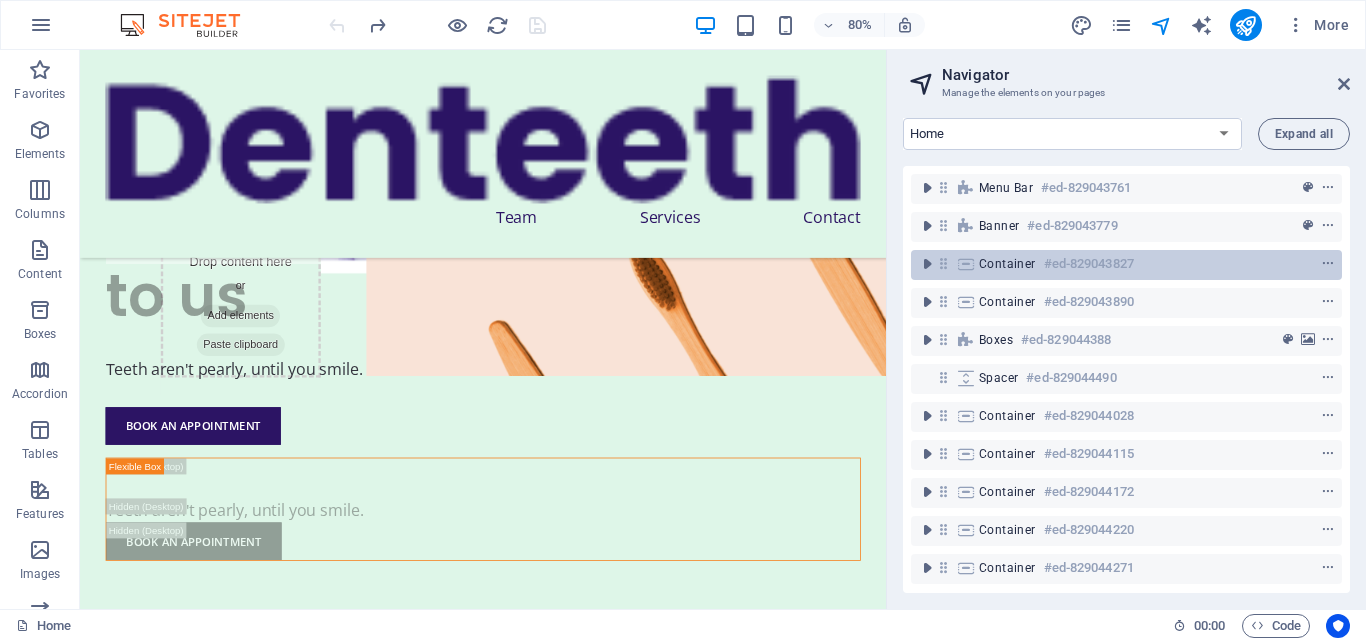 click on "Container" at bounding box center [1007, 264] 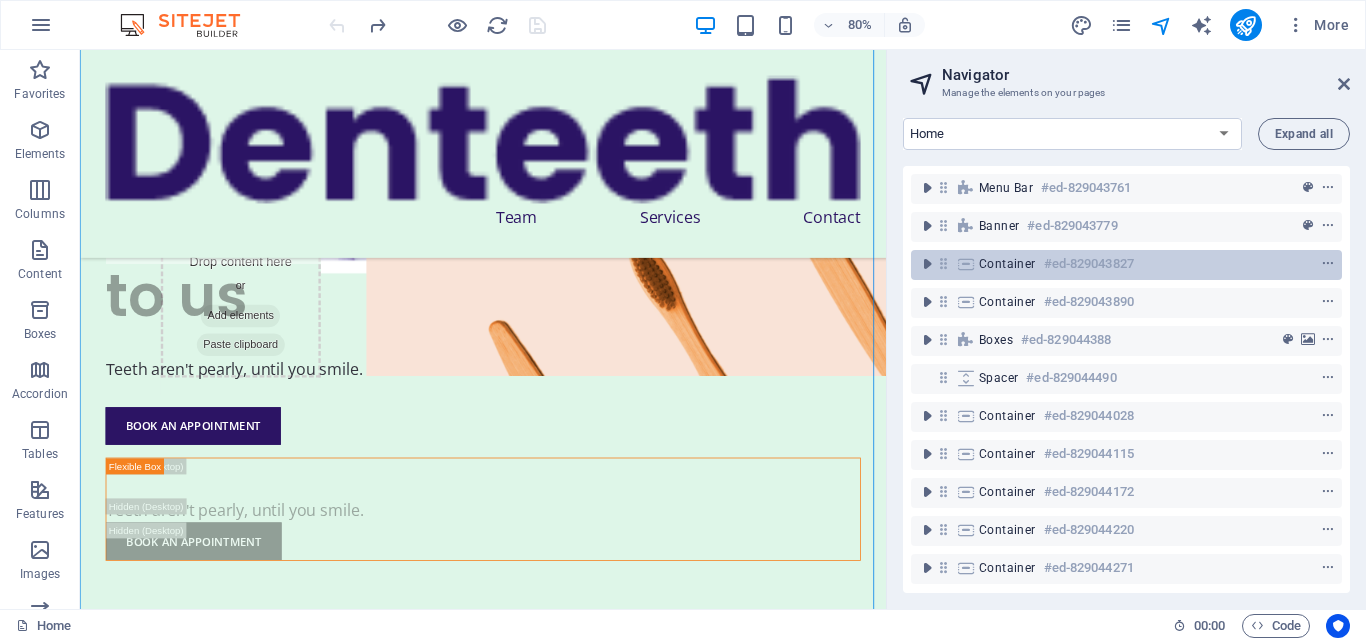 scroll, scrollTop: 1823, scrollLeft: 0, axis: vertical 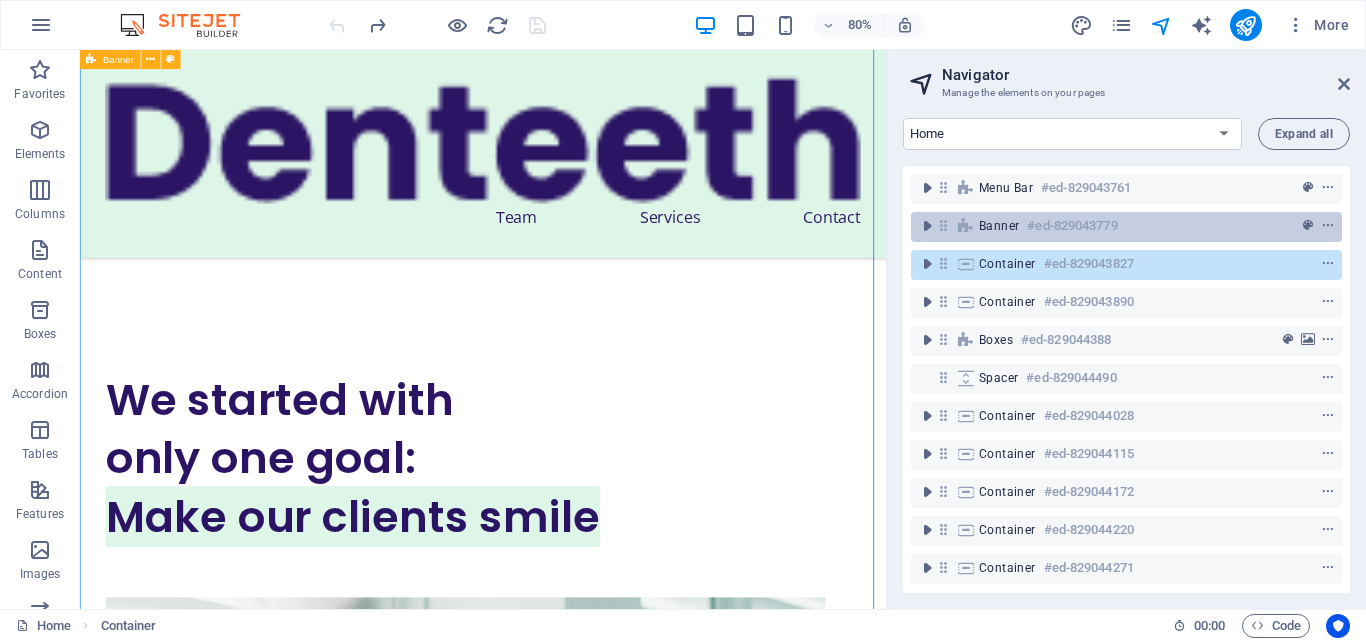 click on "Banner" at bounding box center [999, 226] 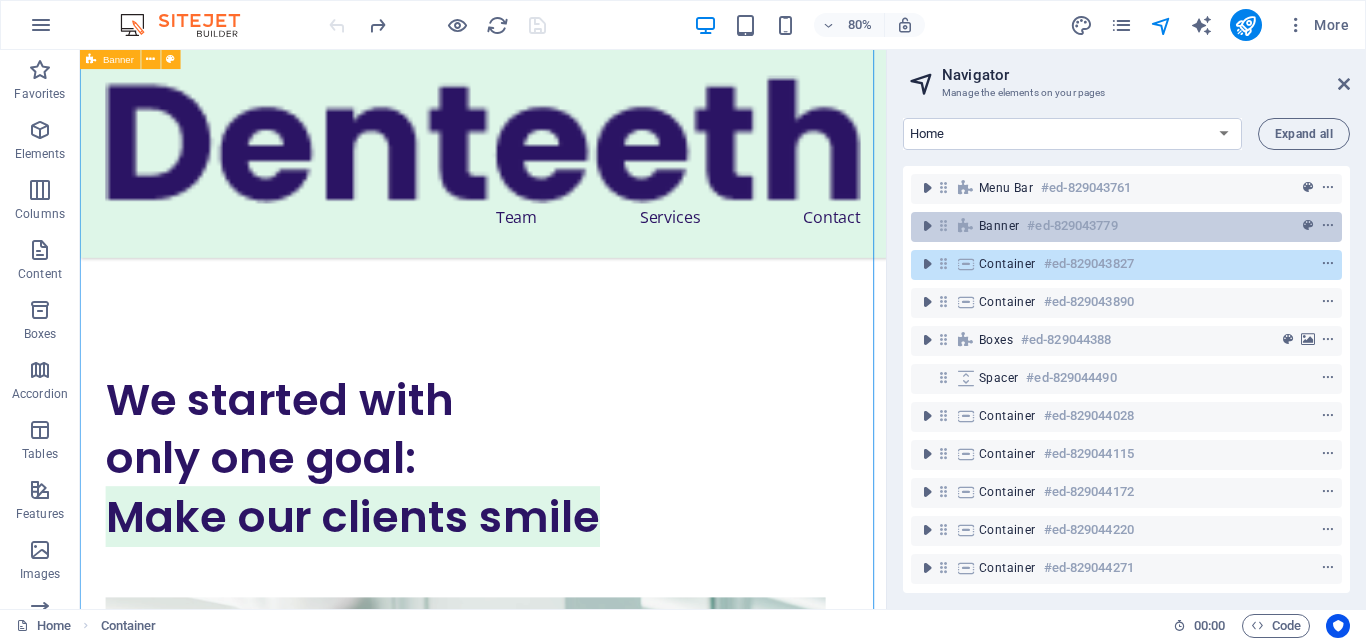 scroll, scrollTop: 341, scrollLeft: 0, axis: vertical 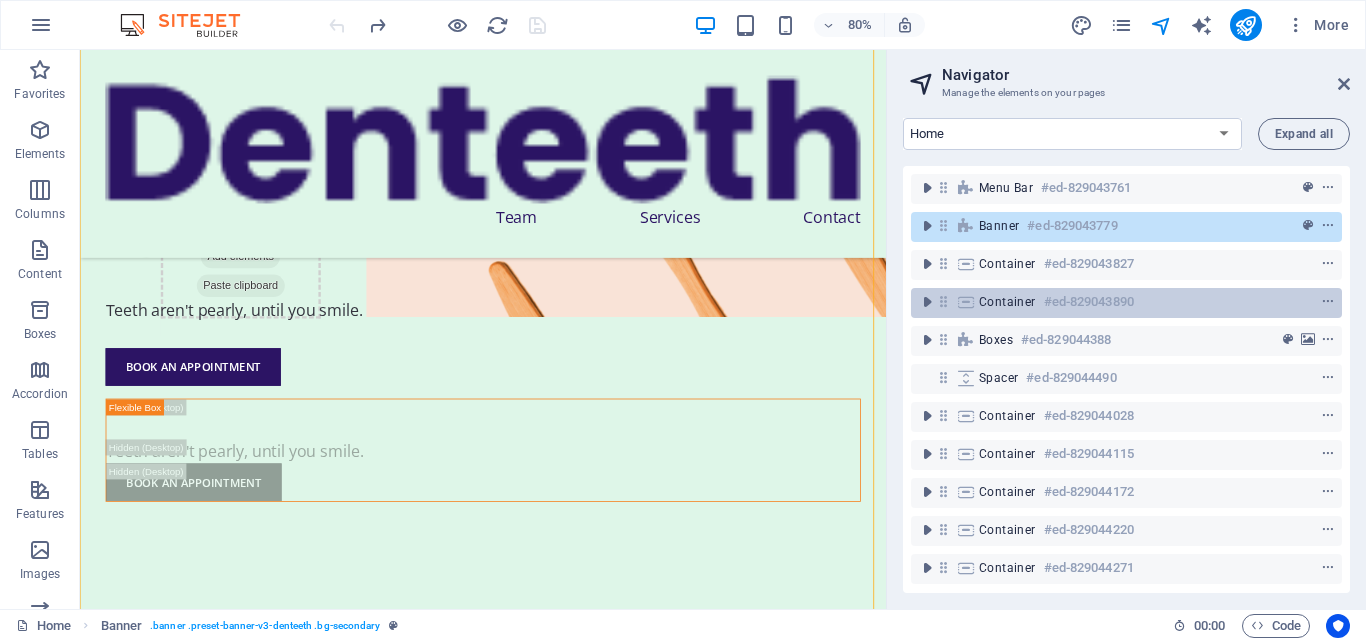 click on "Container" at bounding box center (1007, 302) 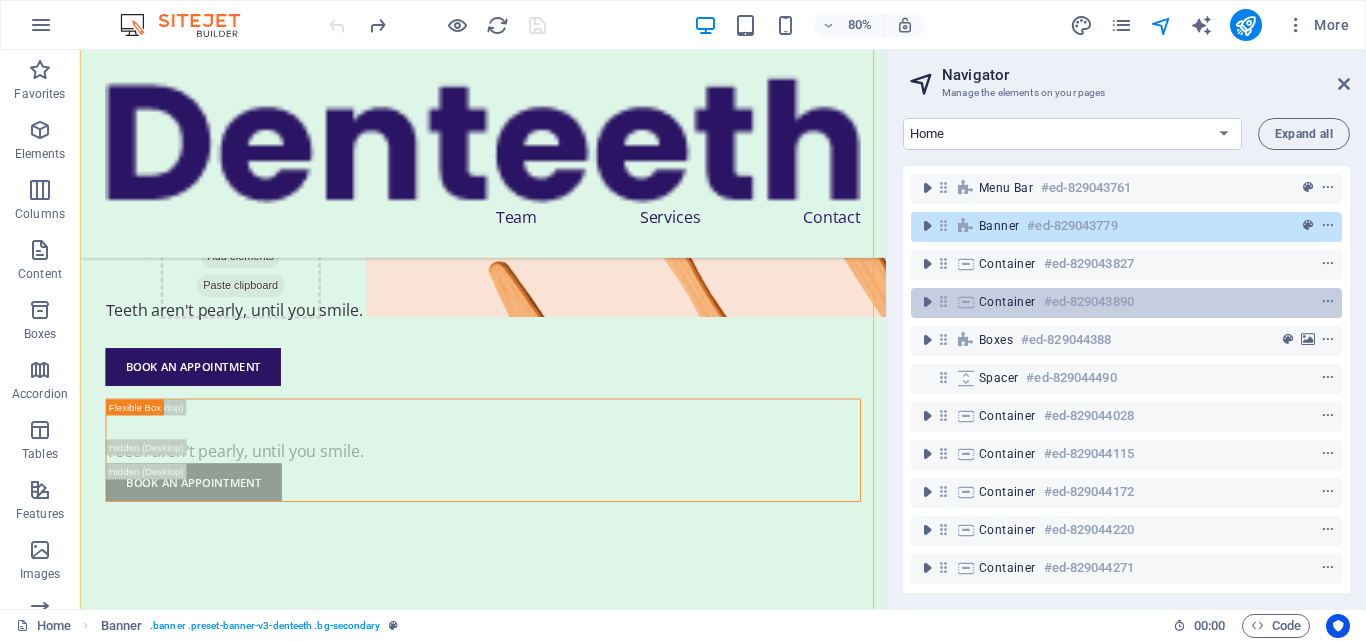 scroll, scrollTop: 3074, scrollLeft: 0, axis: vertical 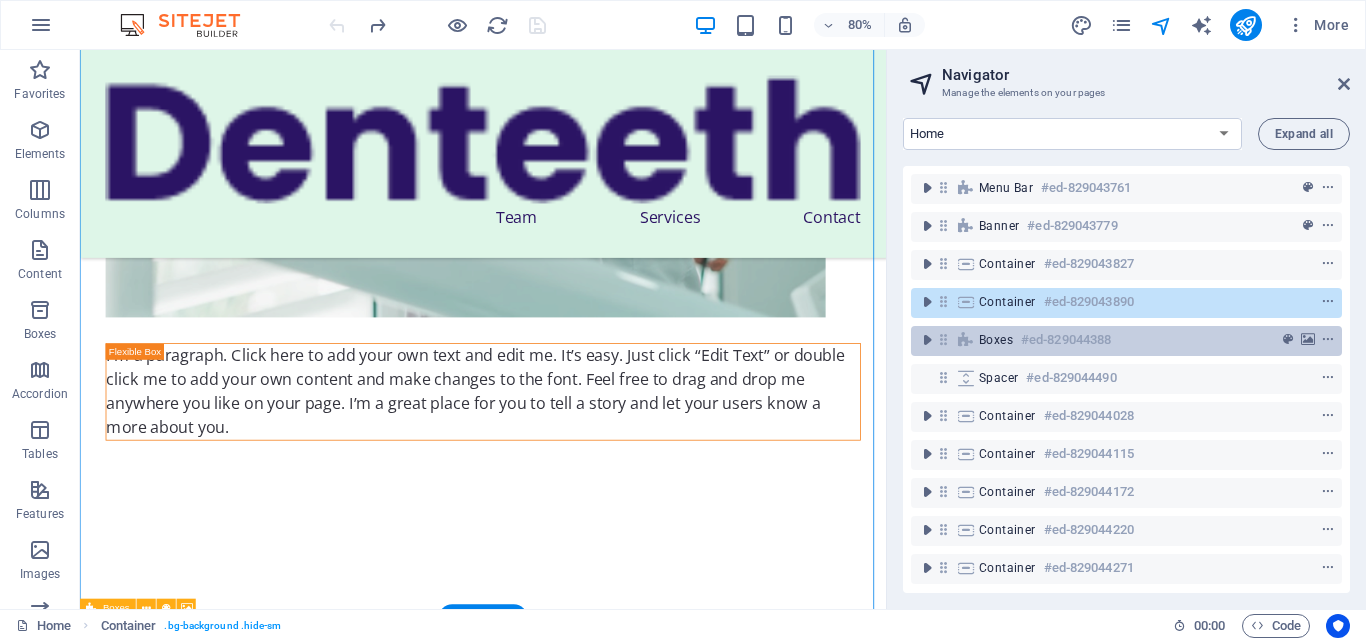 click on "Boxes" at bounding box center [996, 340] 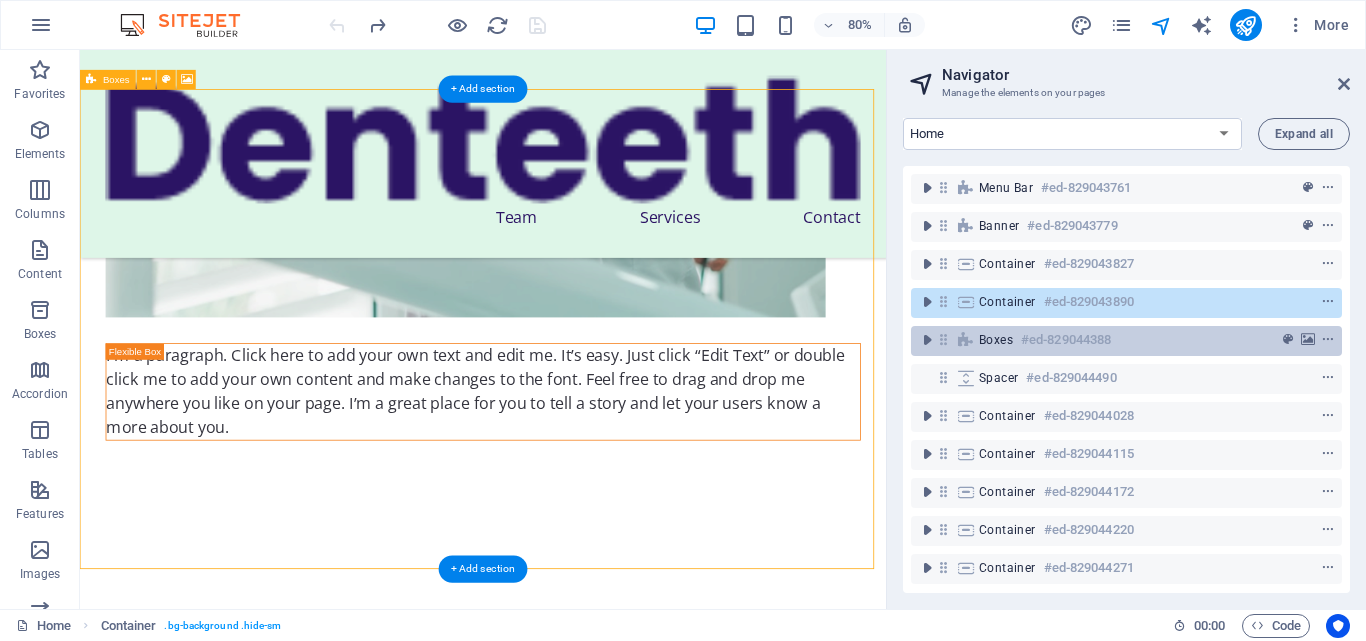 scroll, scrollTop: 3735, scrollLeft: 0, axis: vertical 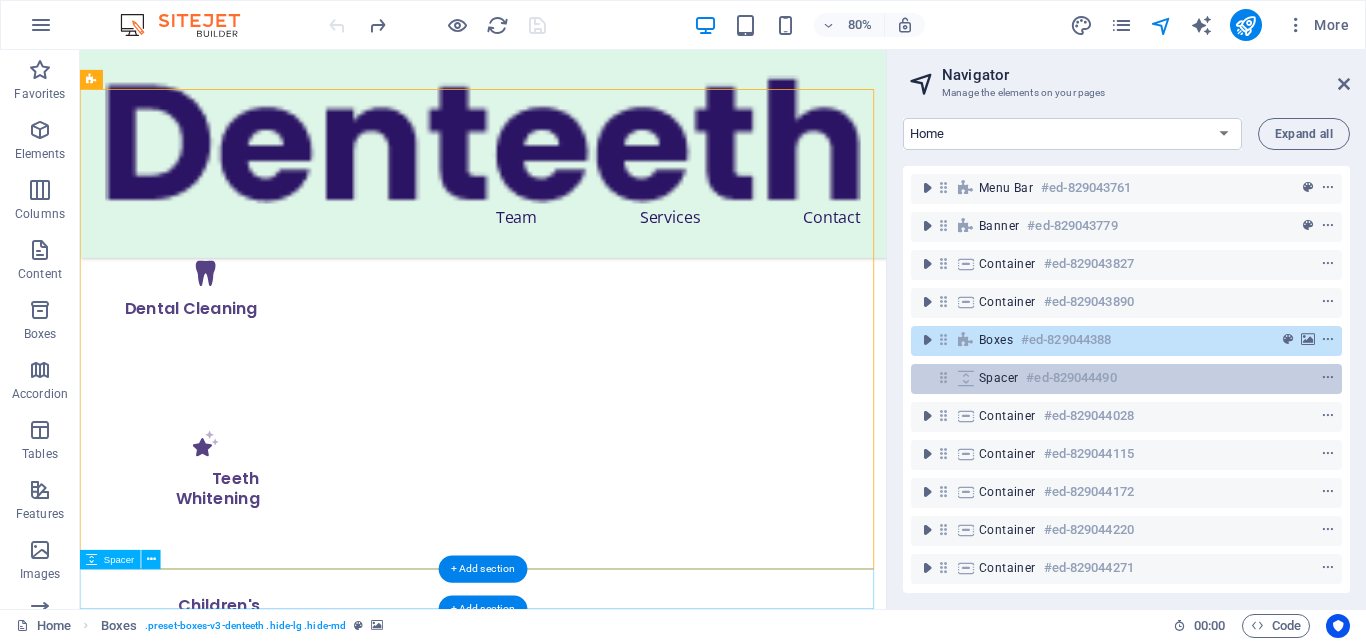 click on "Spacer" at bounding box center [998, 378] 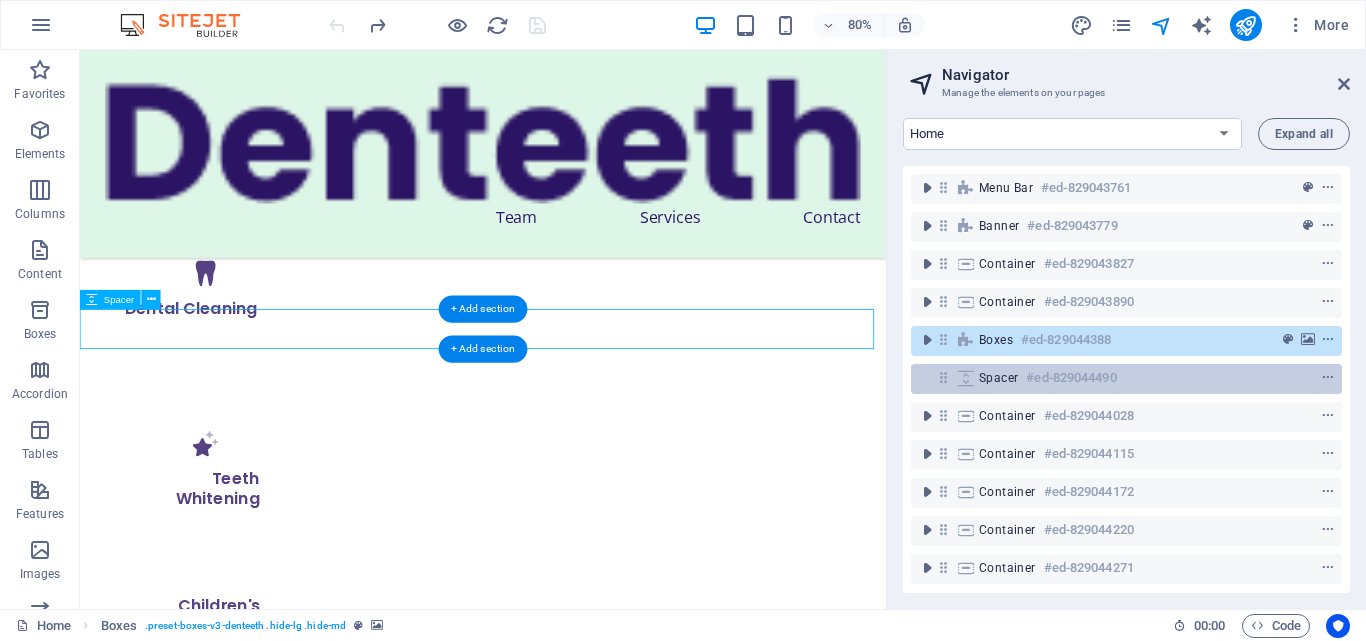 scroll, scrollTop: 4060, scrollLeft: 0, axis: vertical 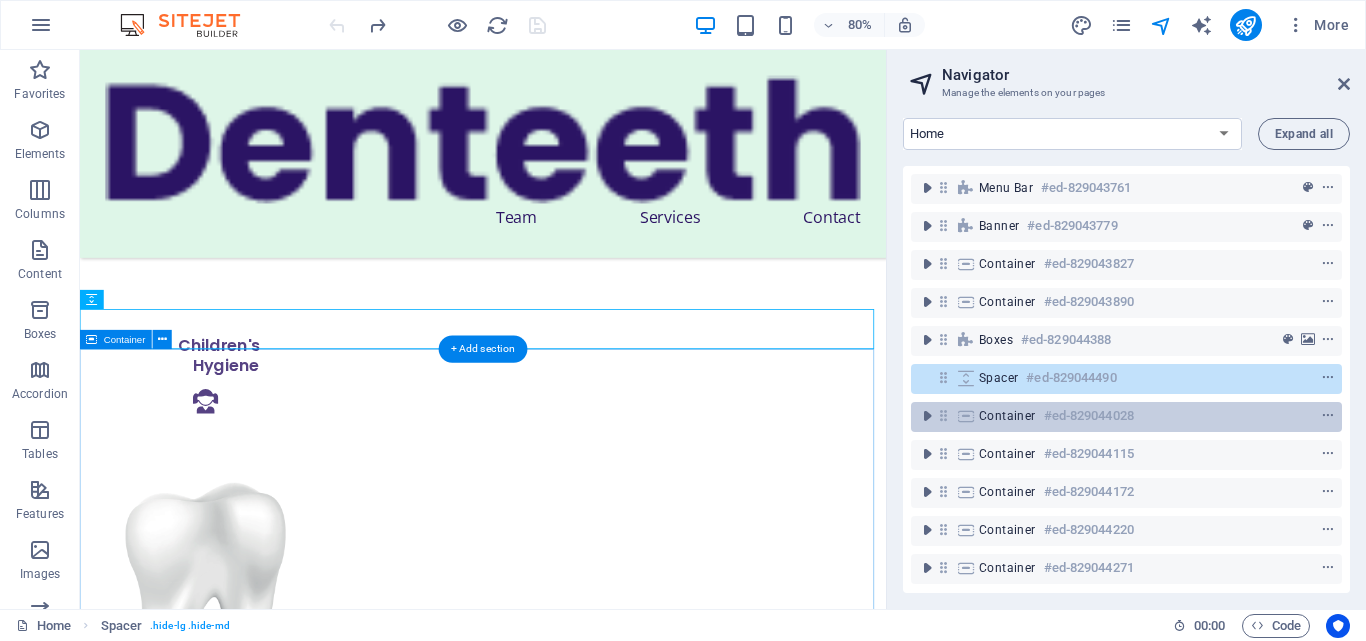 click on "Container" at bounding box center [1007, 416] 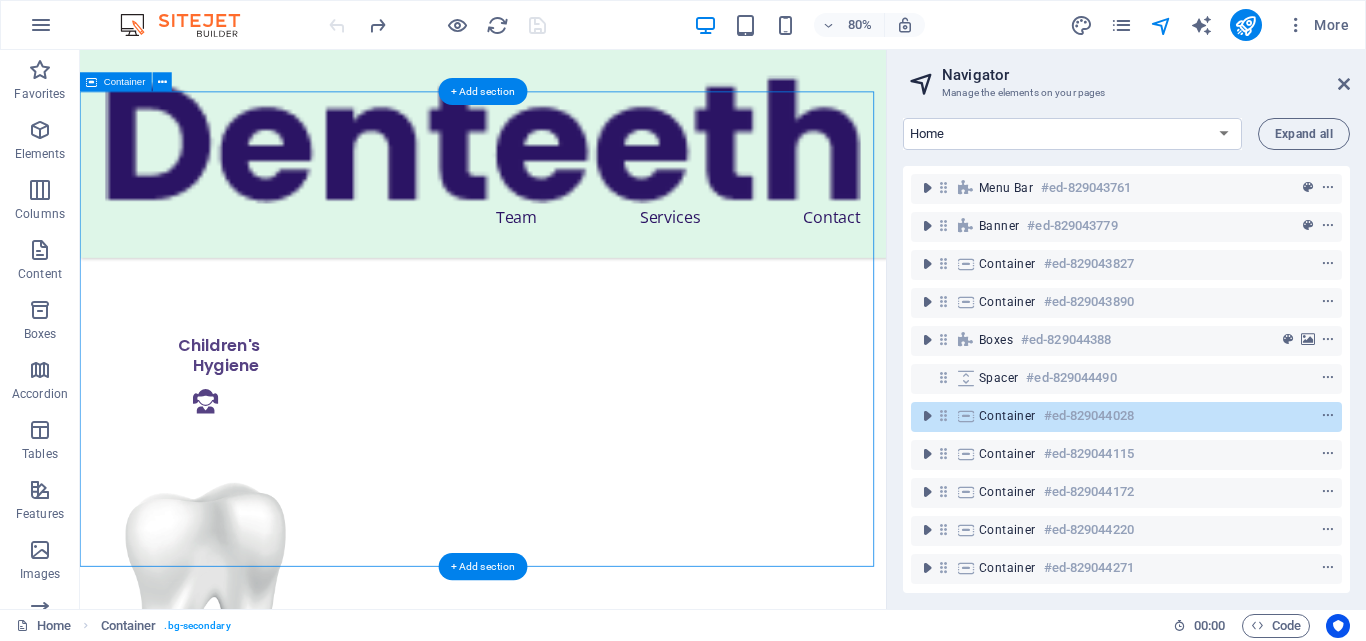 scroll, scrollTop: 4382, scrollLeft: 0, axis: vertical 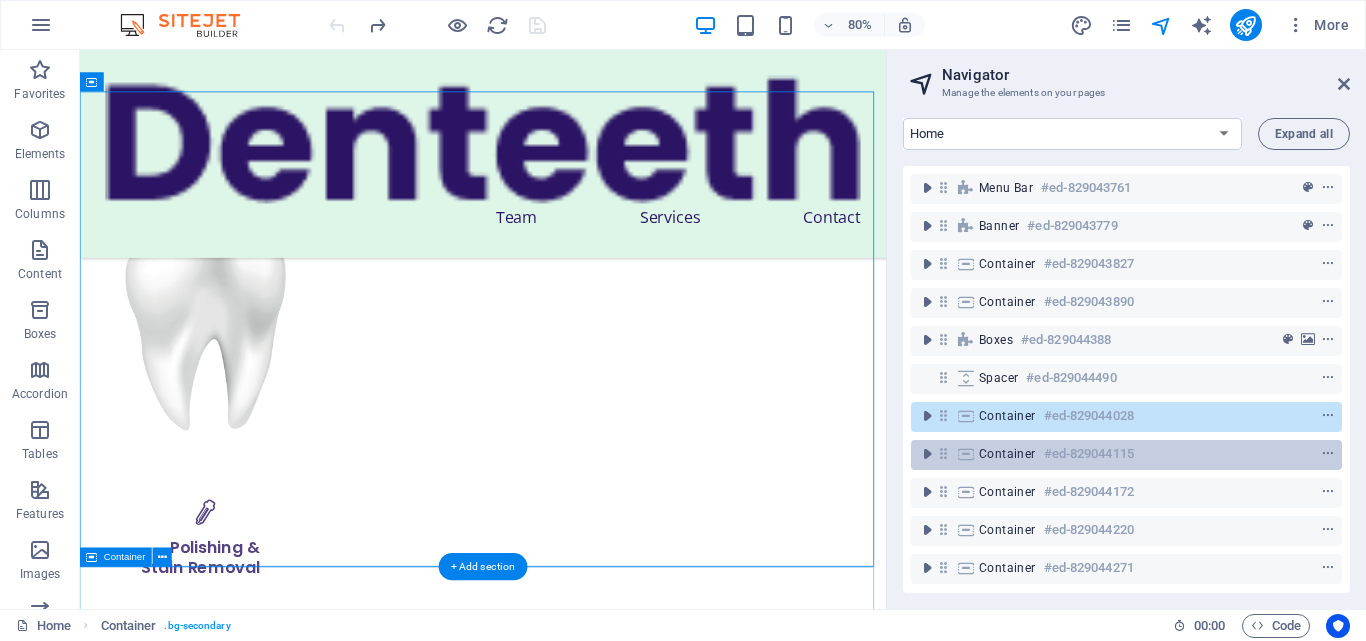 click on "Container" at bounding box center (1007, 454) 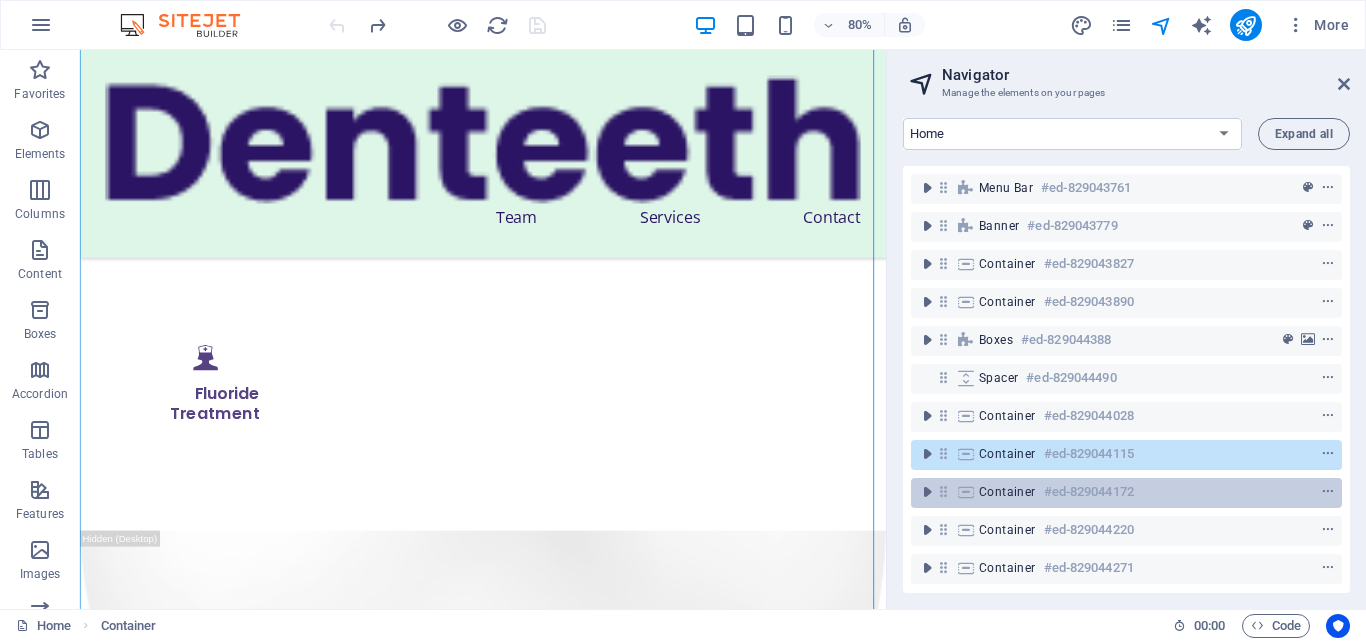 click on "Container" at bounding box center [1007, 492] 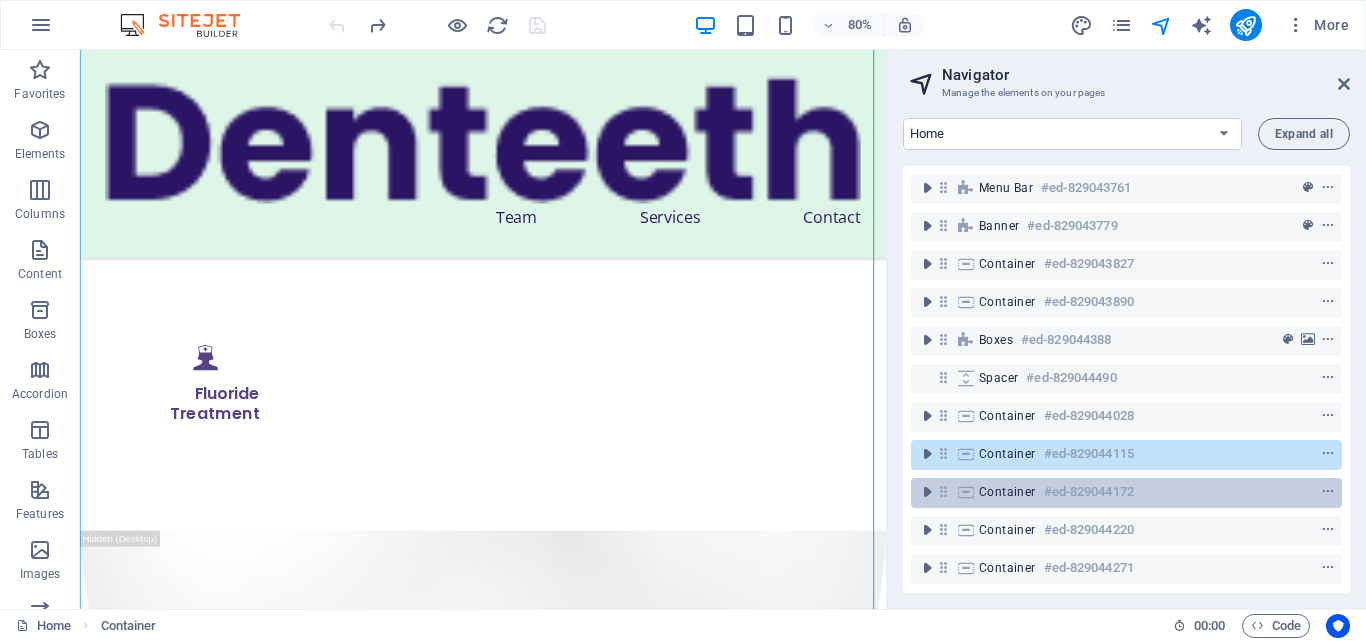 scroll, scrollTop: 6215, scrollLeft: 0, axis: vertical 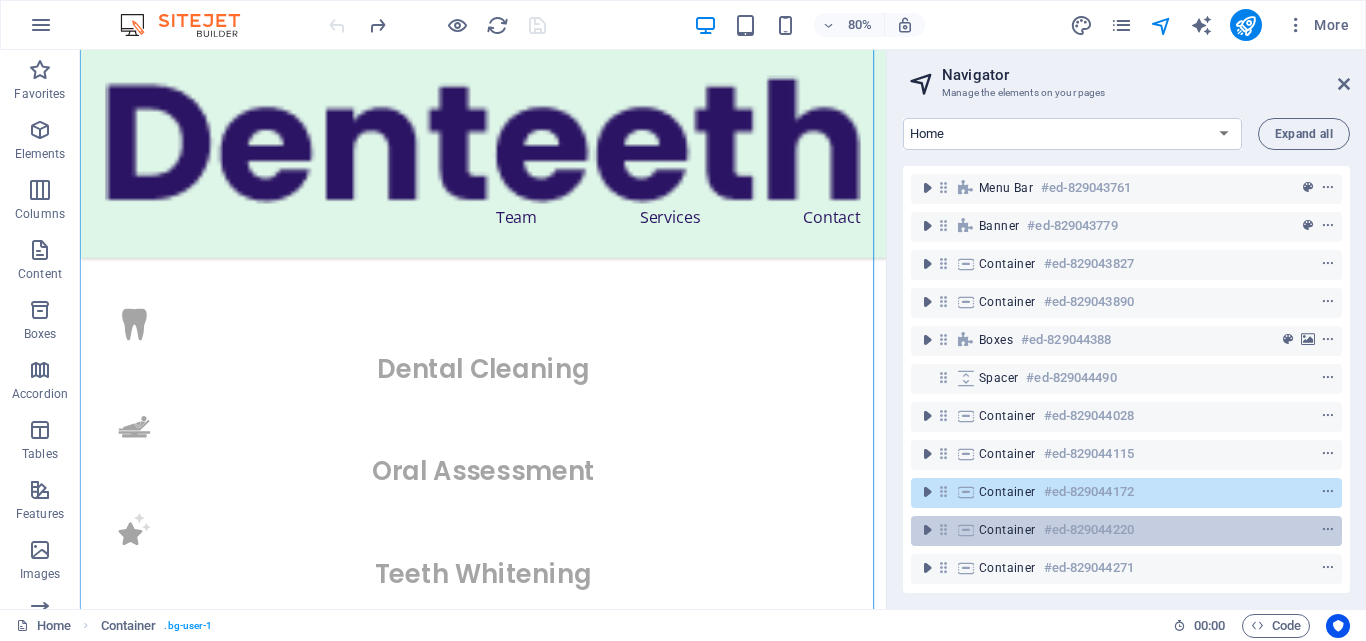 click on "Container #ed-829044220" at bounding box center (1110, 530) 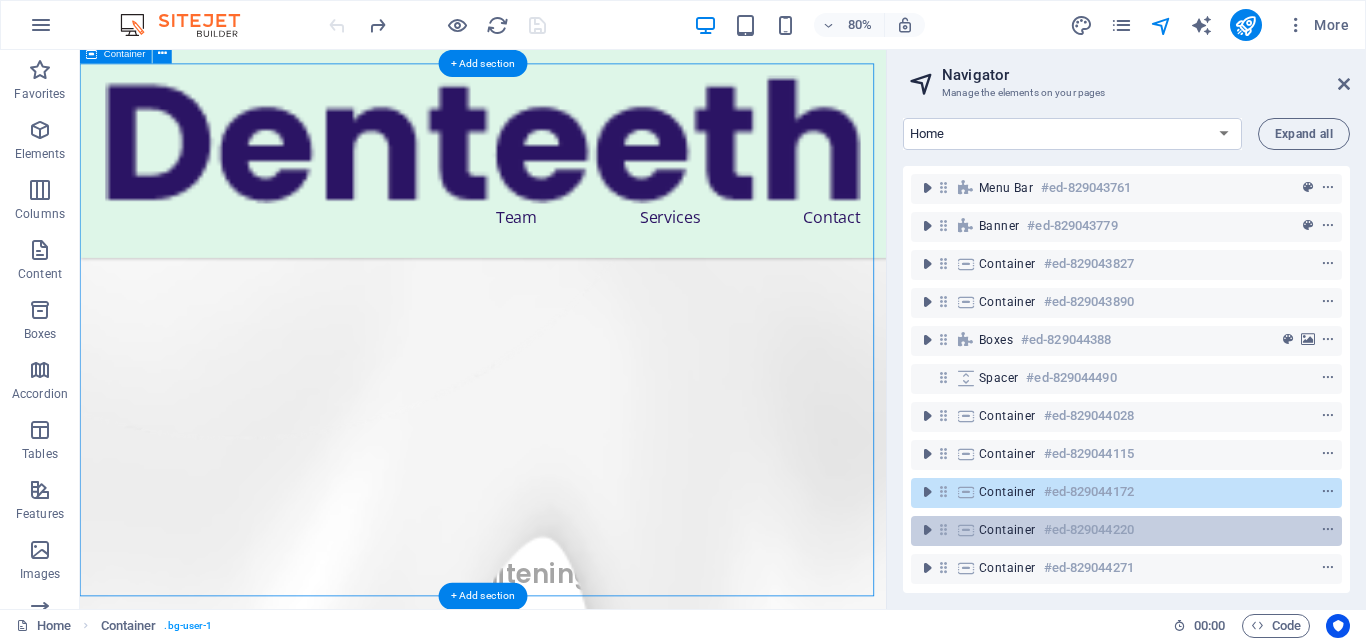scroll, scrollTop: 6959, scrollLeft: 0, axis: vertical 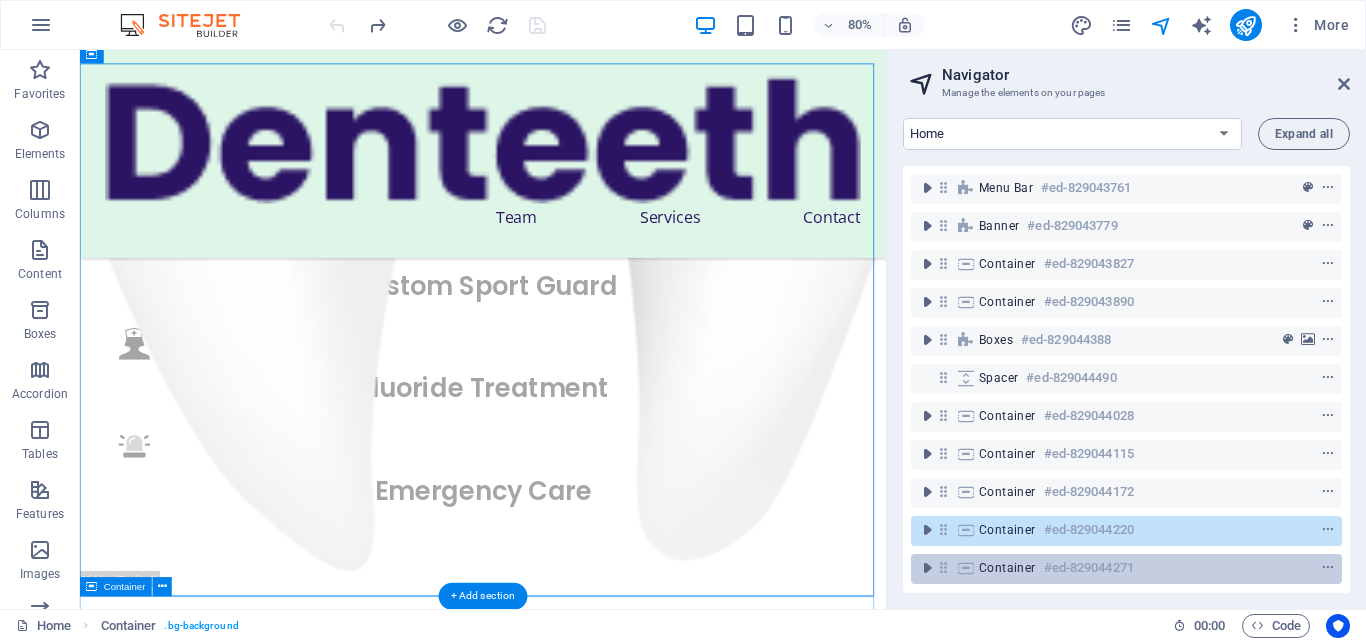 click on "Container #ed-829044271" at bounding box center [1110, 568] 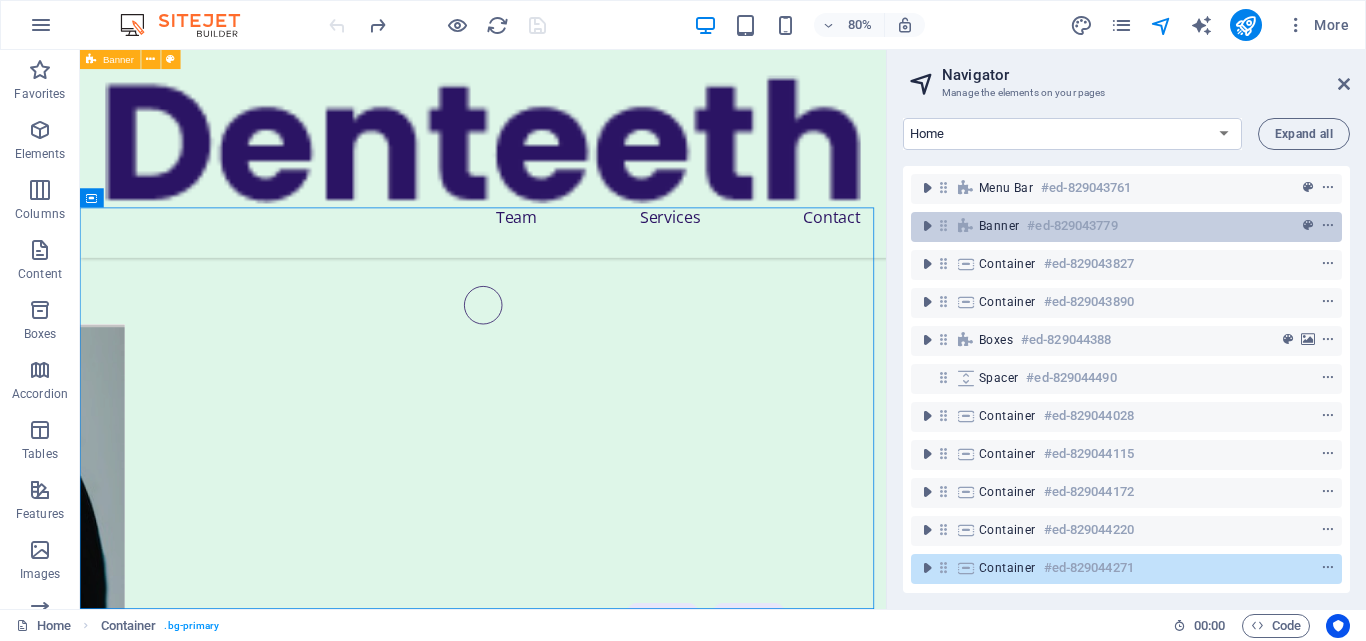 click on "Banner" at bounding box center (999, 226) 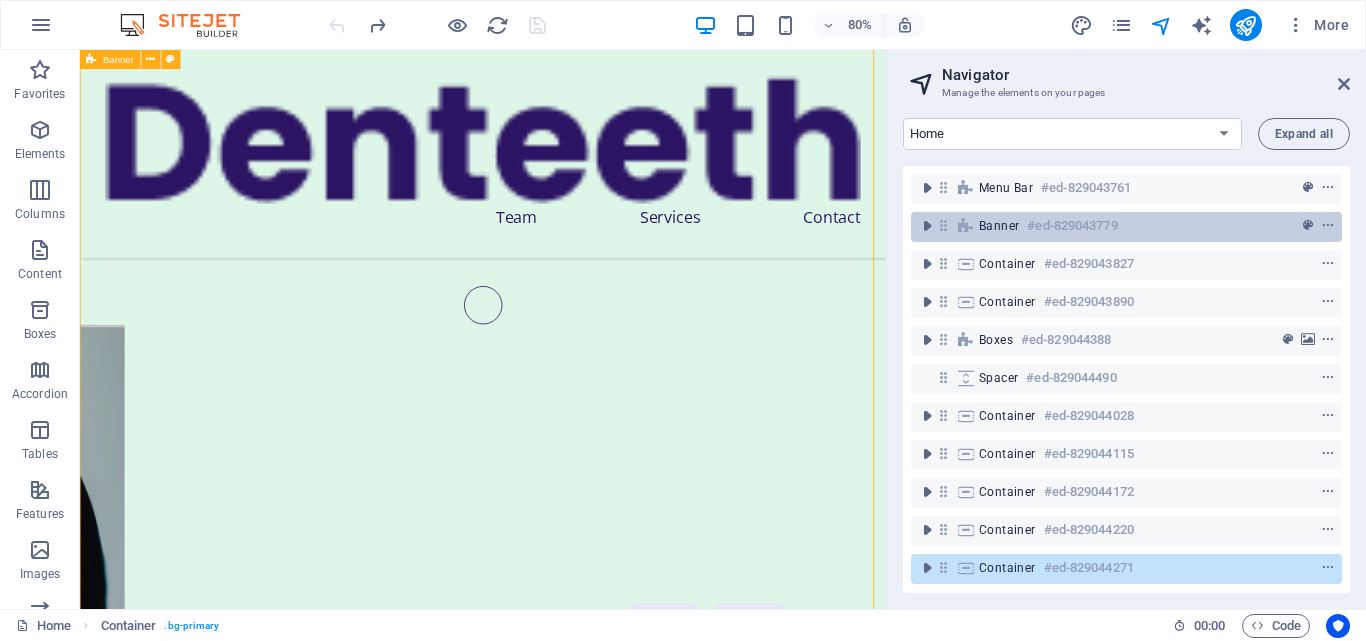 scroll, scrollTop: 341, scrollLeft: 0, axis: vertical 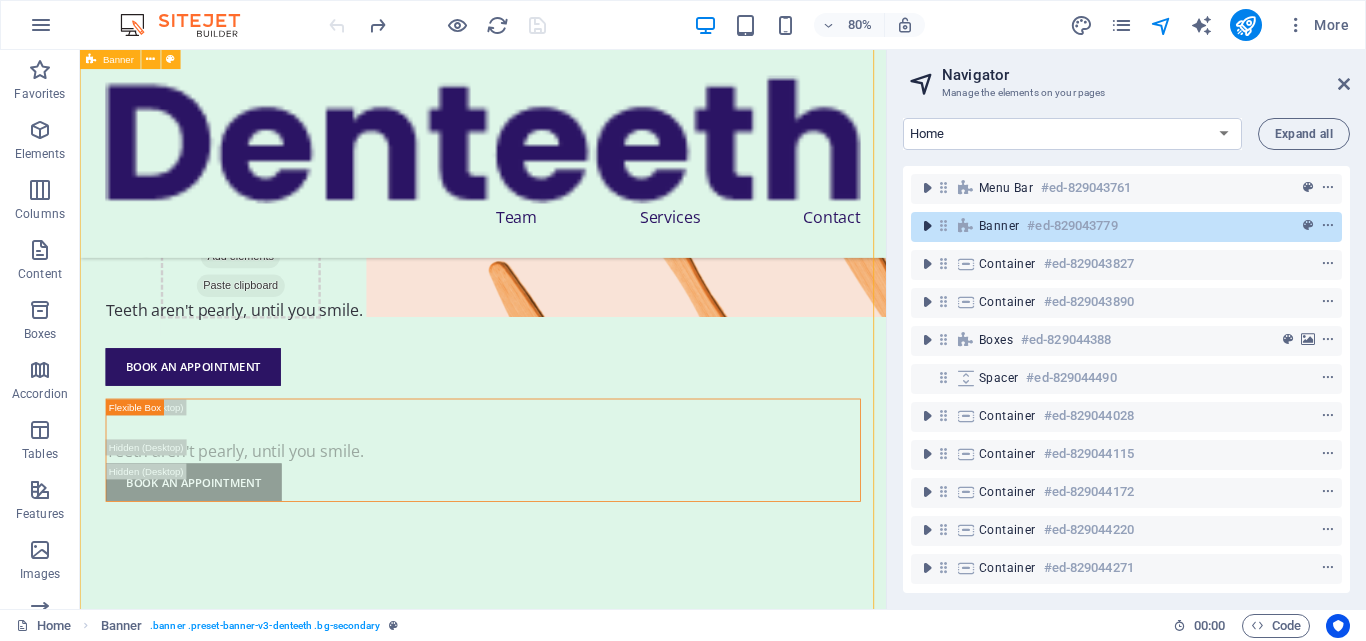 click at bounding box center [927, 226] 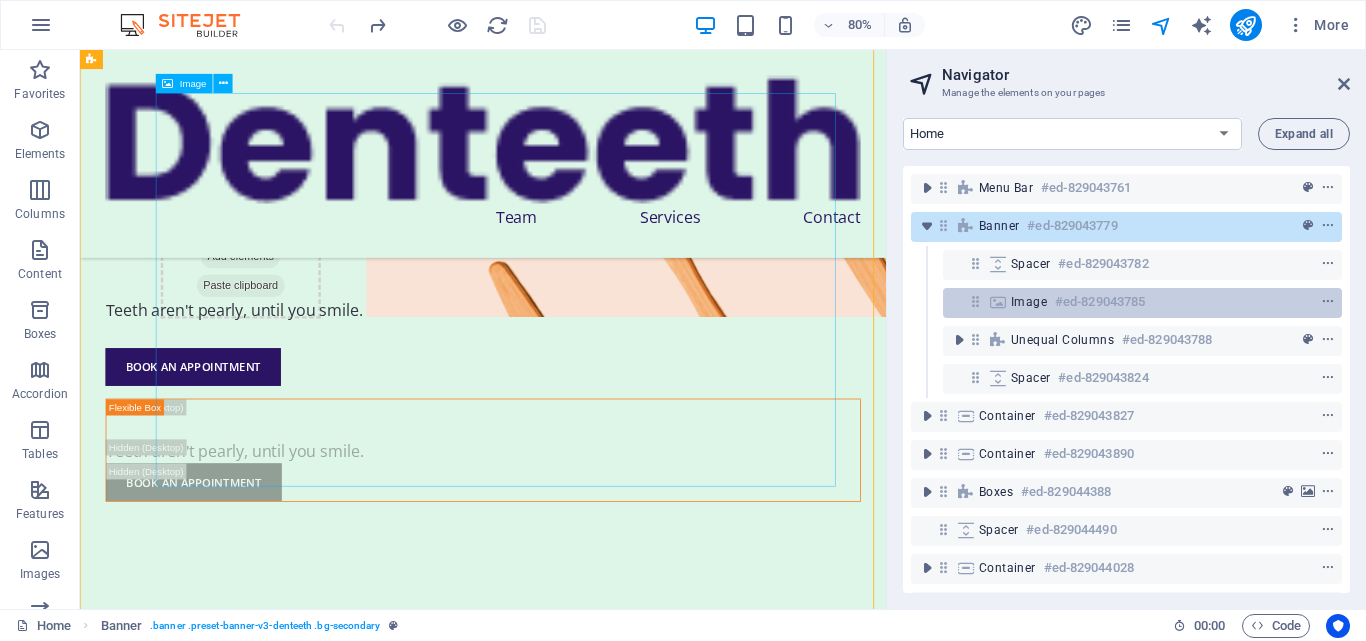 click on "#ed-829043785" at bounding box center (1100, 302) 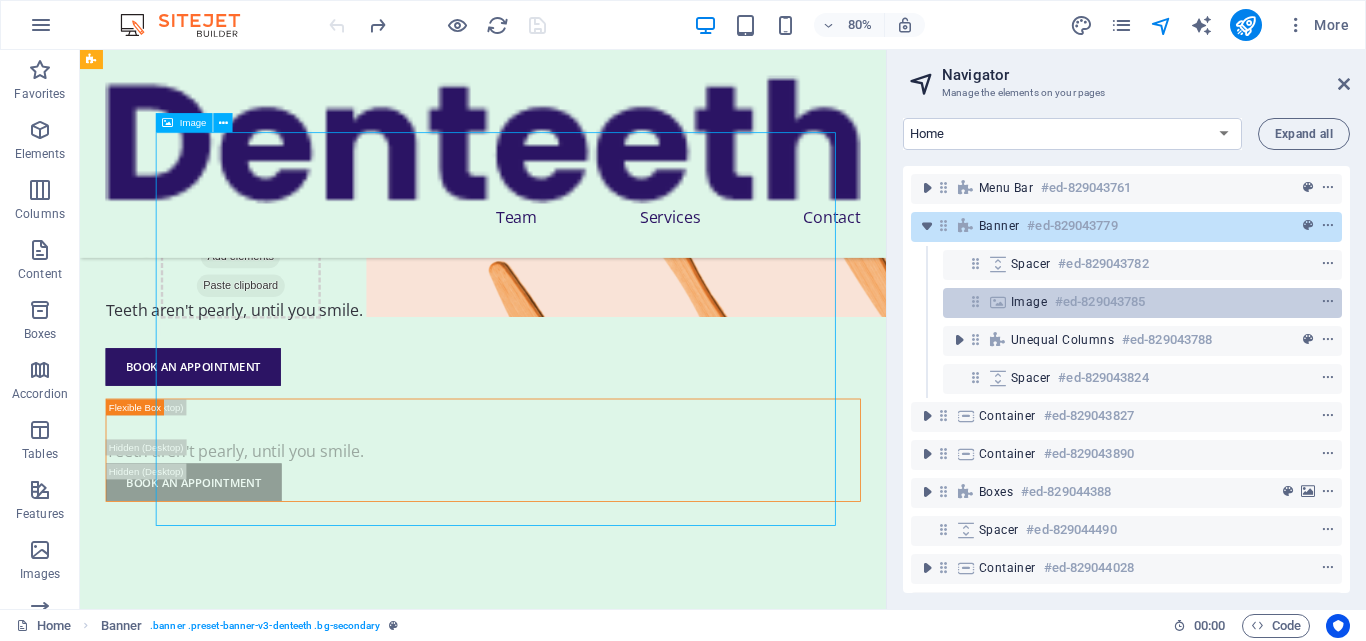 scroll, scrollTop: 292, scrollLeft: 0, axis: vertical 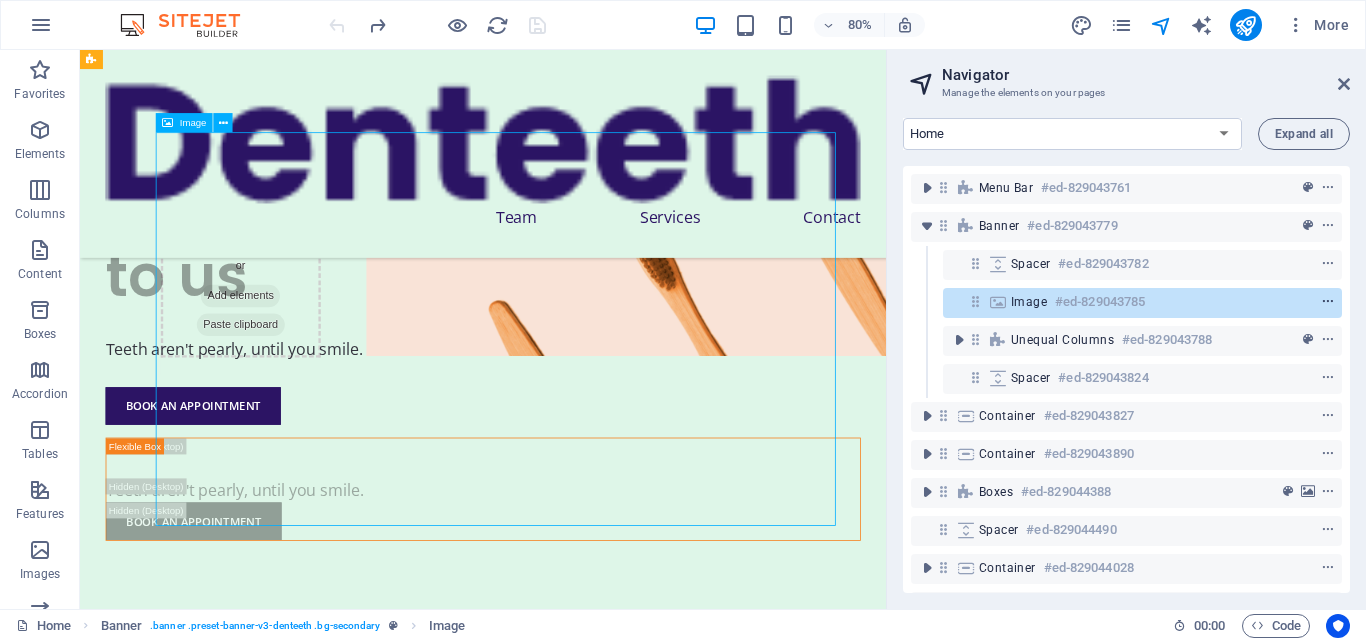 click at bounding box center (1328, 302) 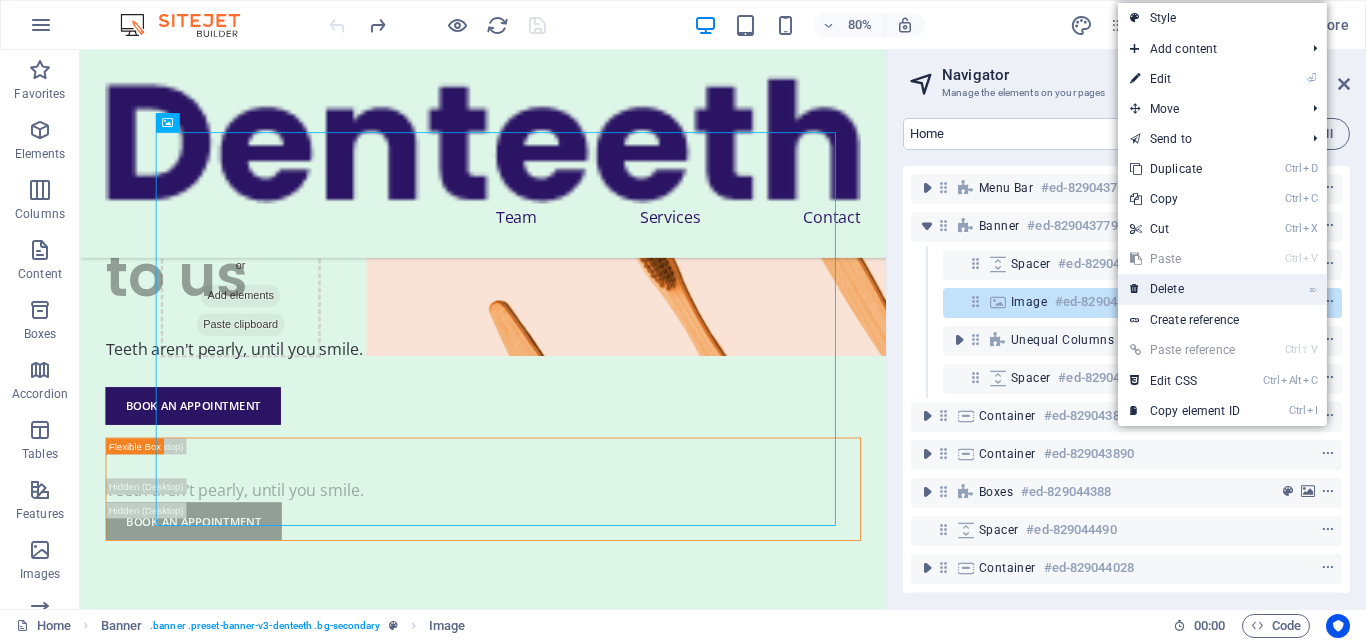 click on "⌦  Delete" at bounding box center (1222, 289) 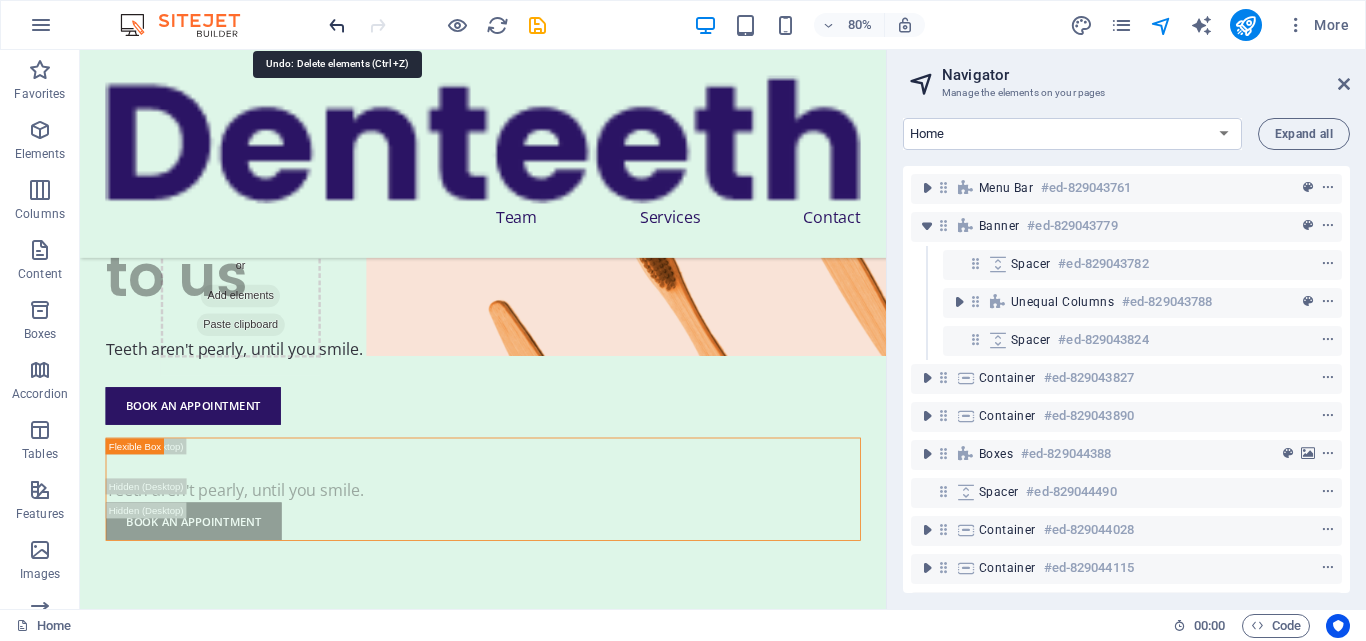 click at bounding box center (337, 25) 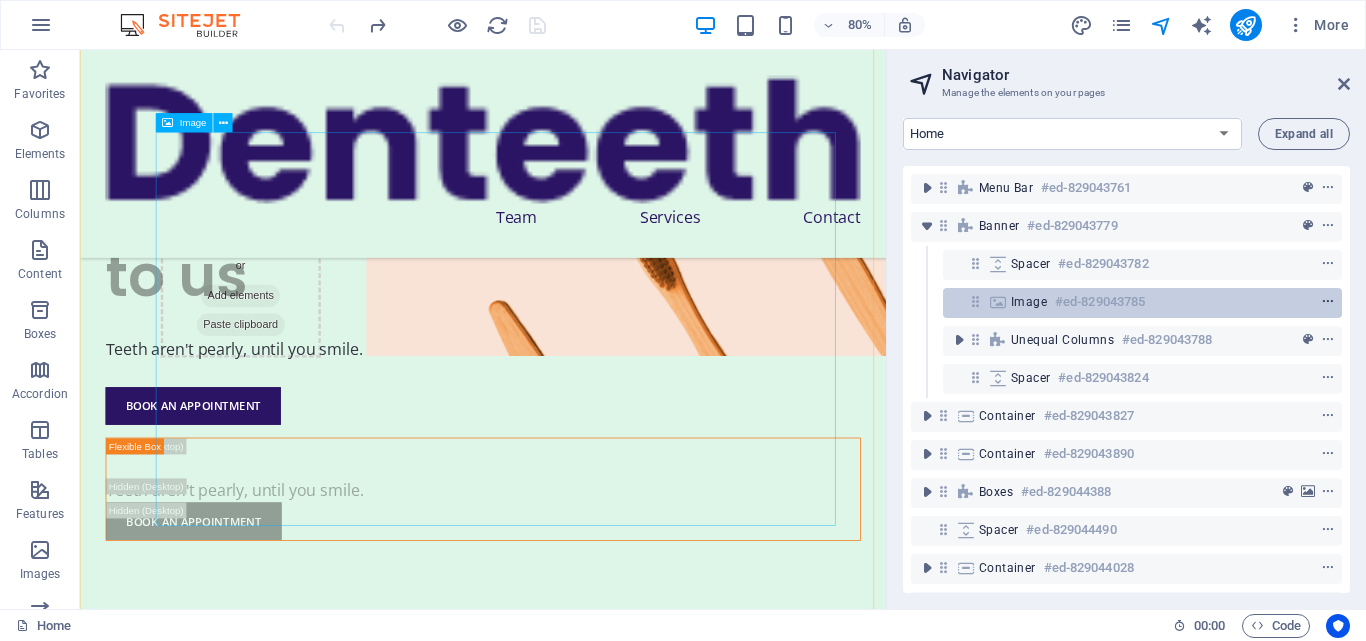 click at bounding box center [1328, 302] 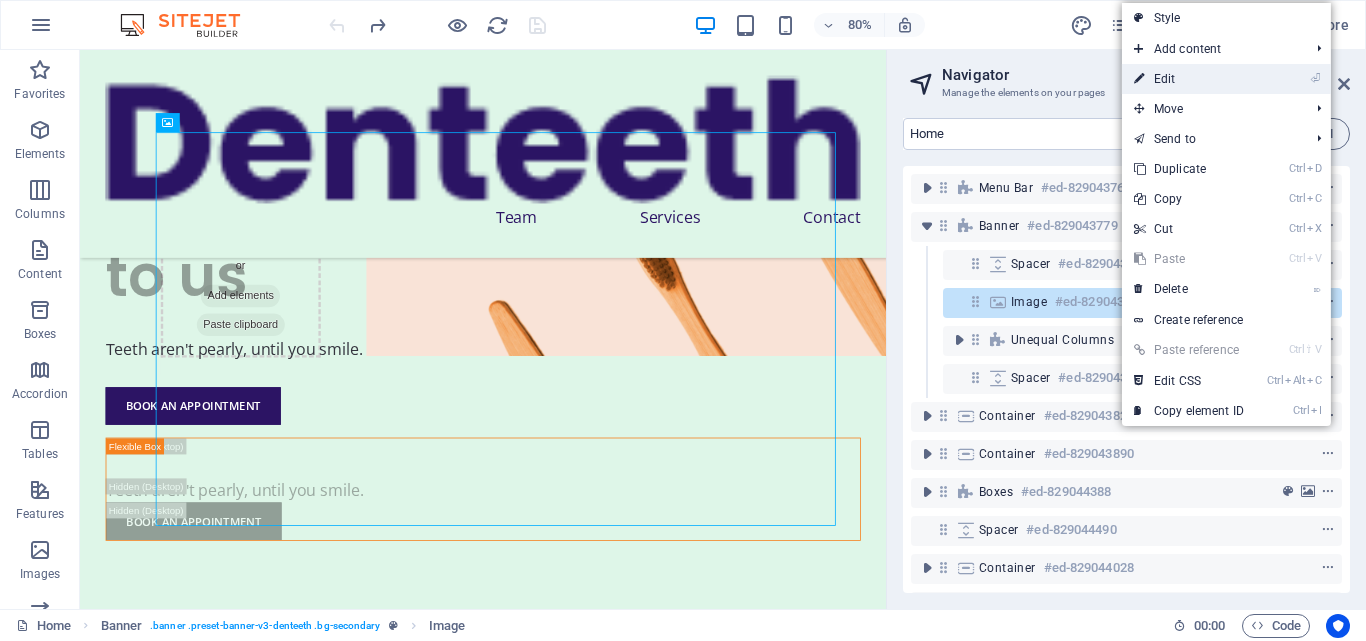 click on "⏎  Edit" at bounding box center (1189, 79) 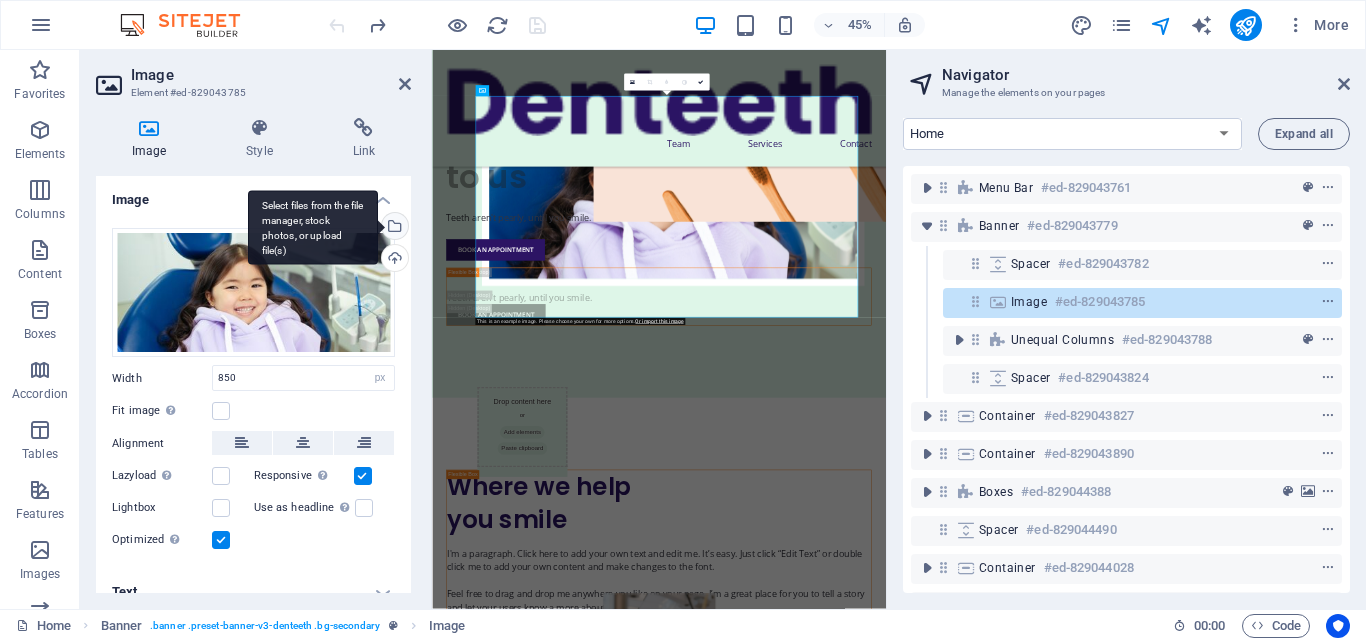 click on "Select files from the file manager, stock photos, or upload file(s)" at bounding box center [393, 228] 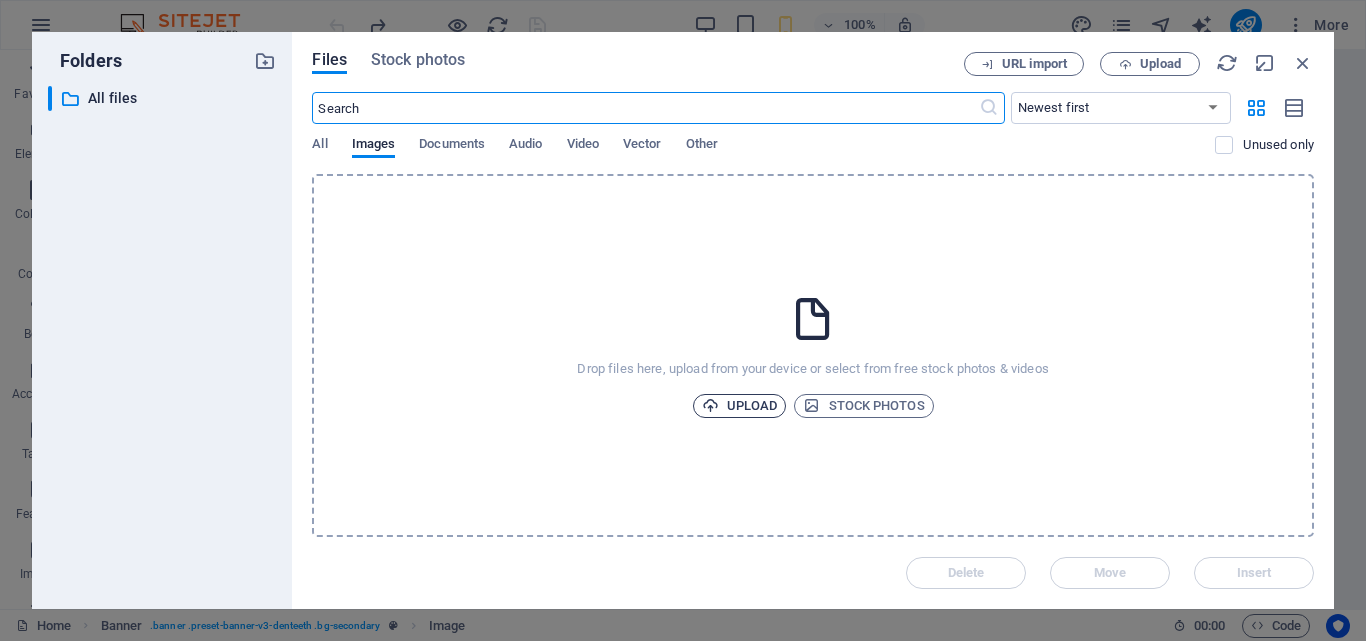 click on "Upload" at bounding box center (740, 406) 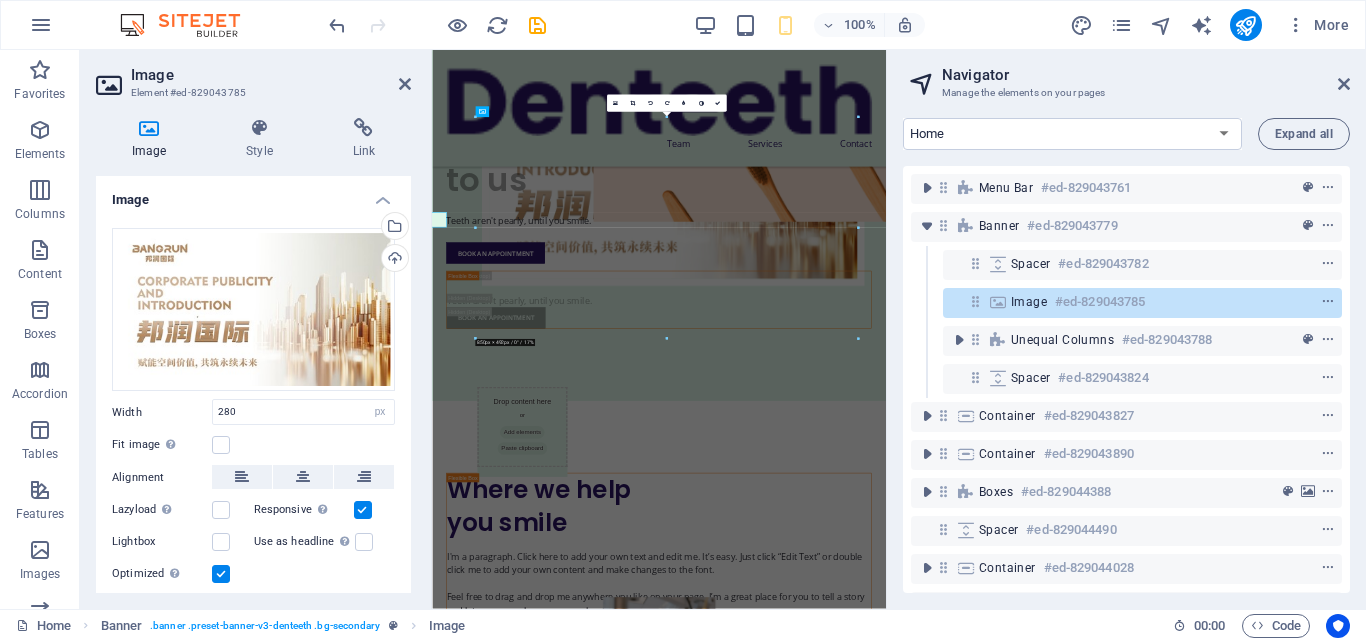 type on "850" 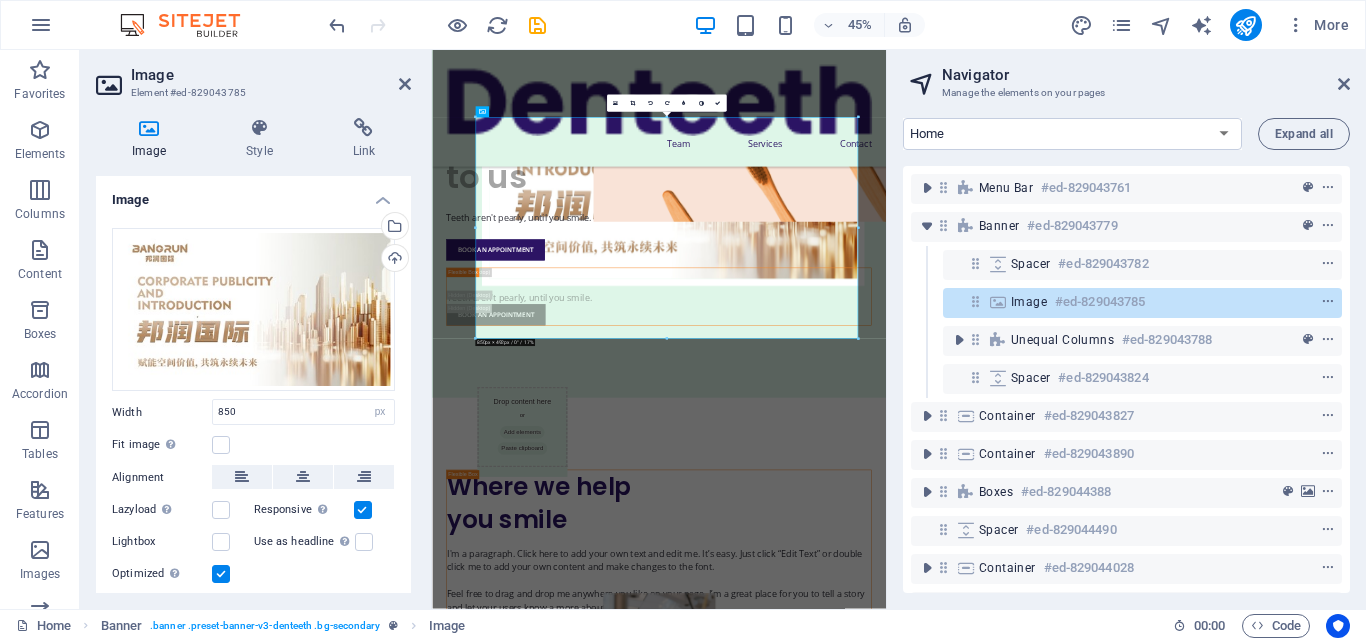 scroll, scrollTop: 245, scrollLeft: 0, axis: vertical 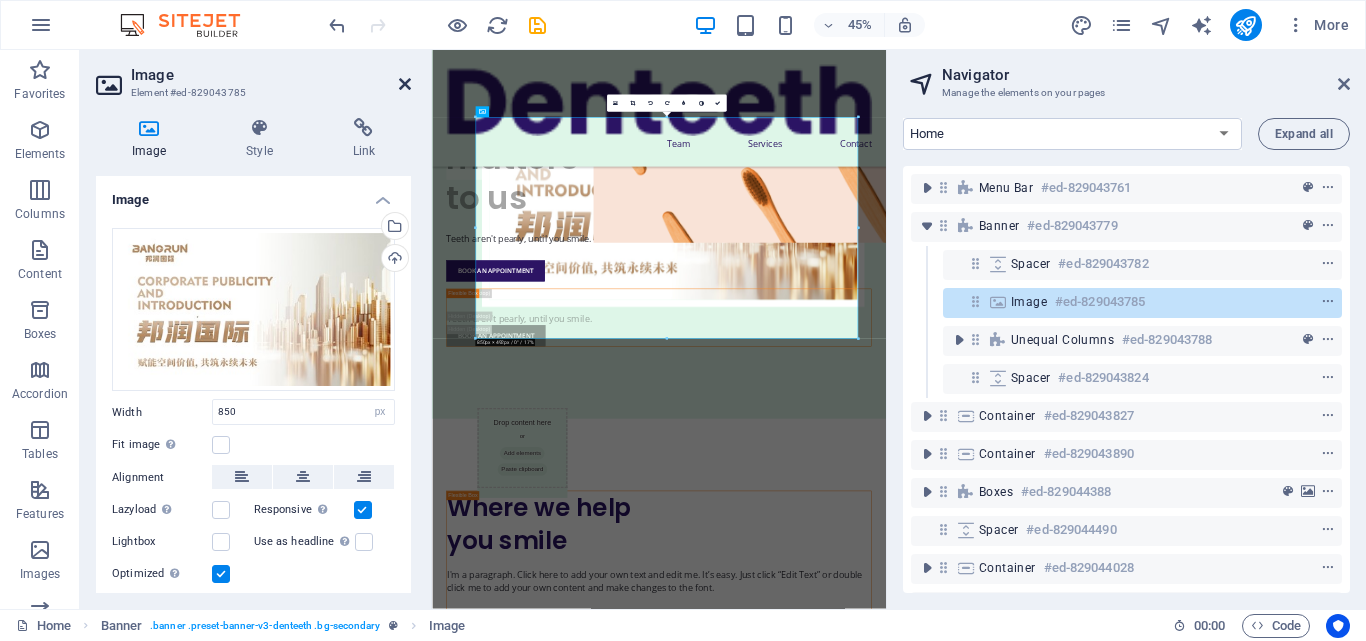 click at bounding box center [405, 84] 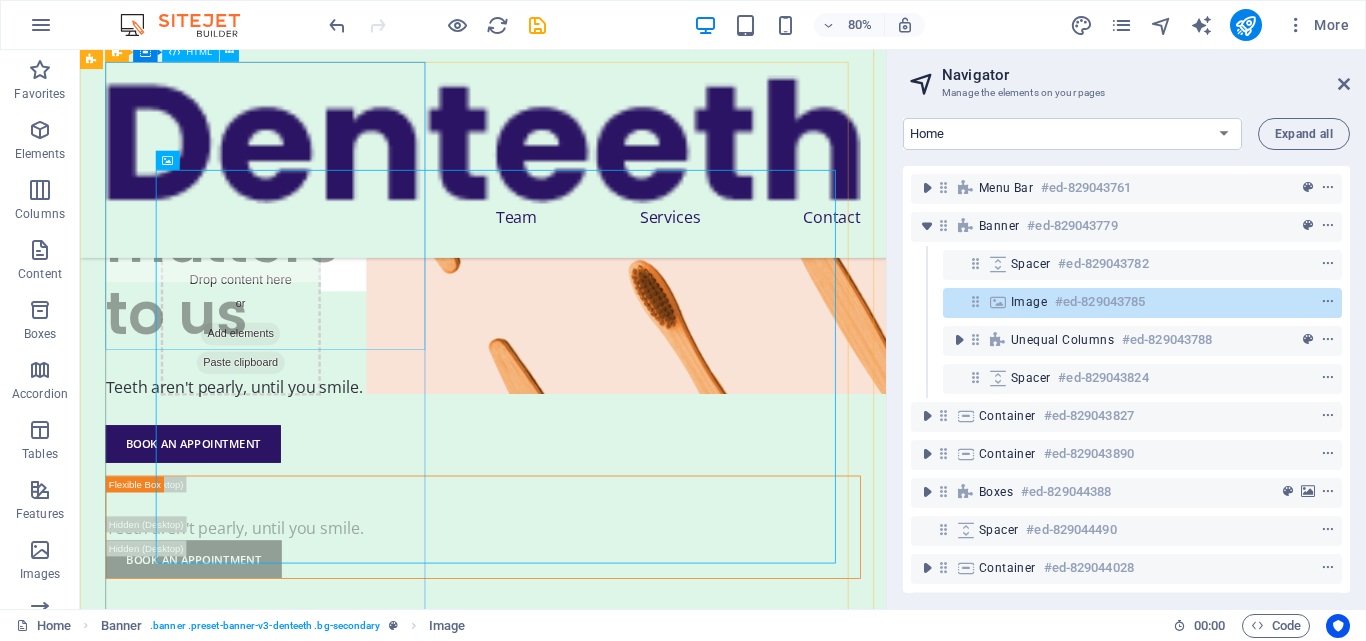 click on "Your   smile     matters   to us" at bounding box center (584, 110) 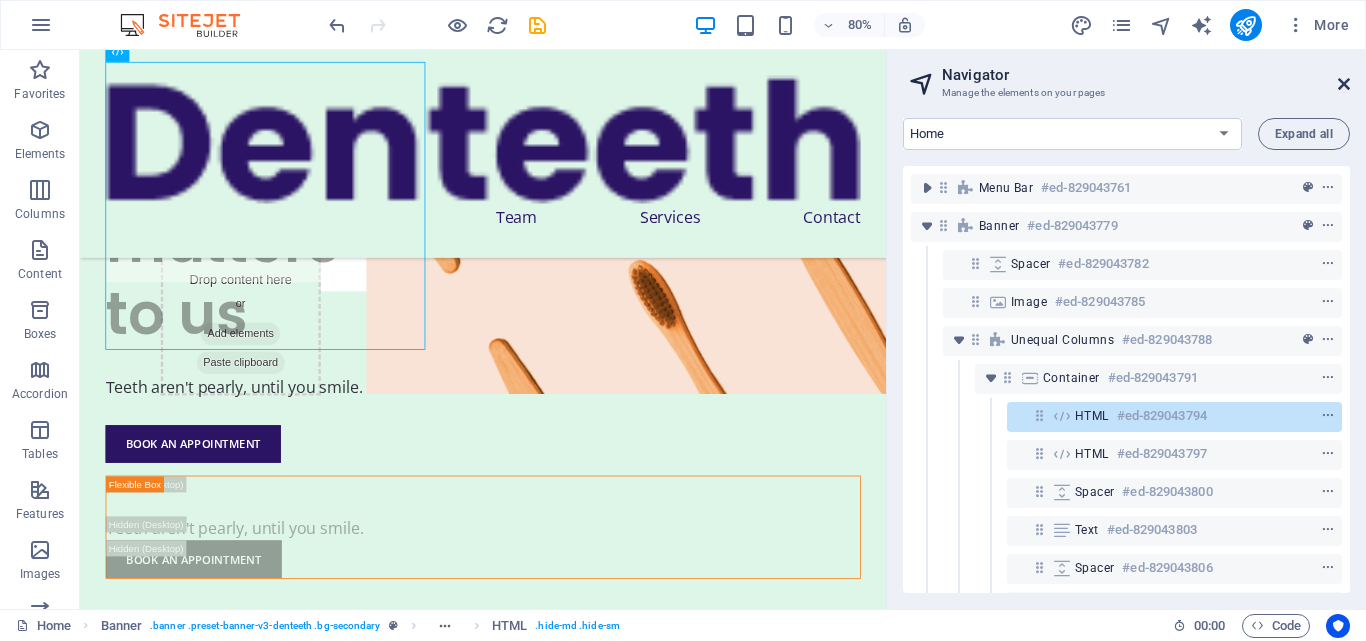 click at bounding box center (1344, 84) 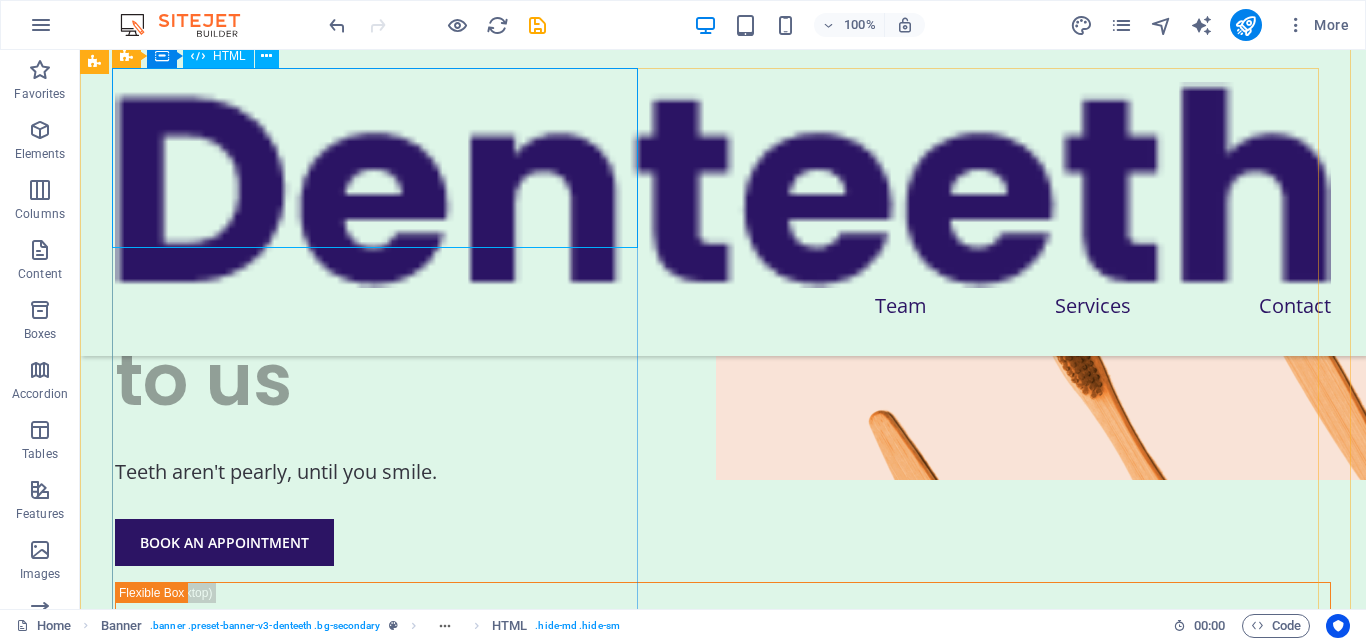 scroll, scrollTop: 111, scrollLeft: 0, axis: vertical 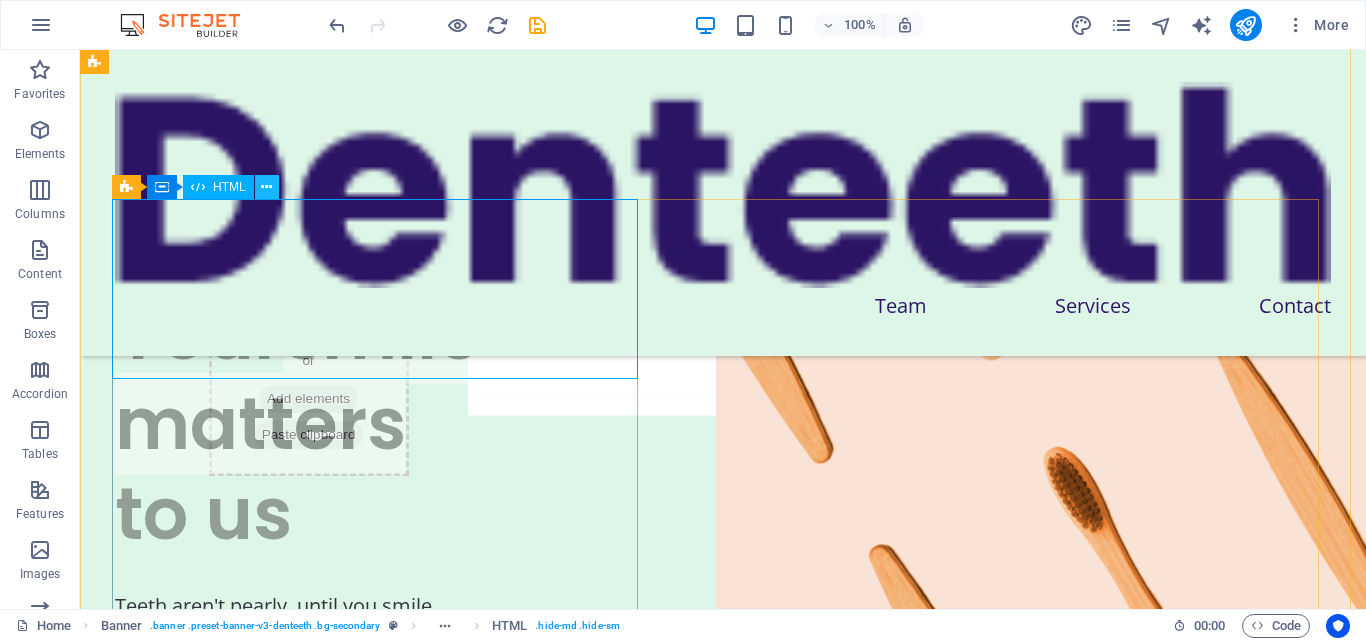 click at bounding box center [266, 187] 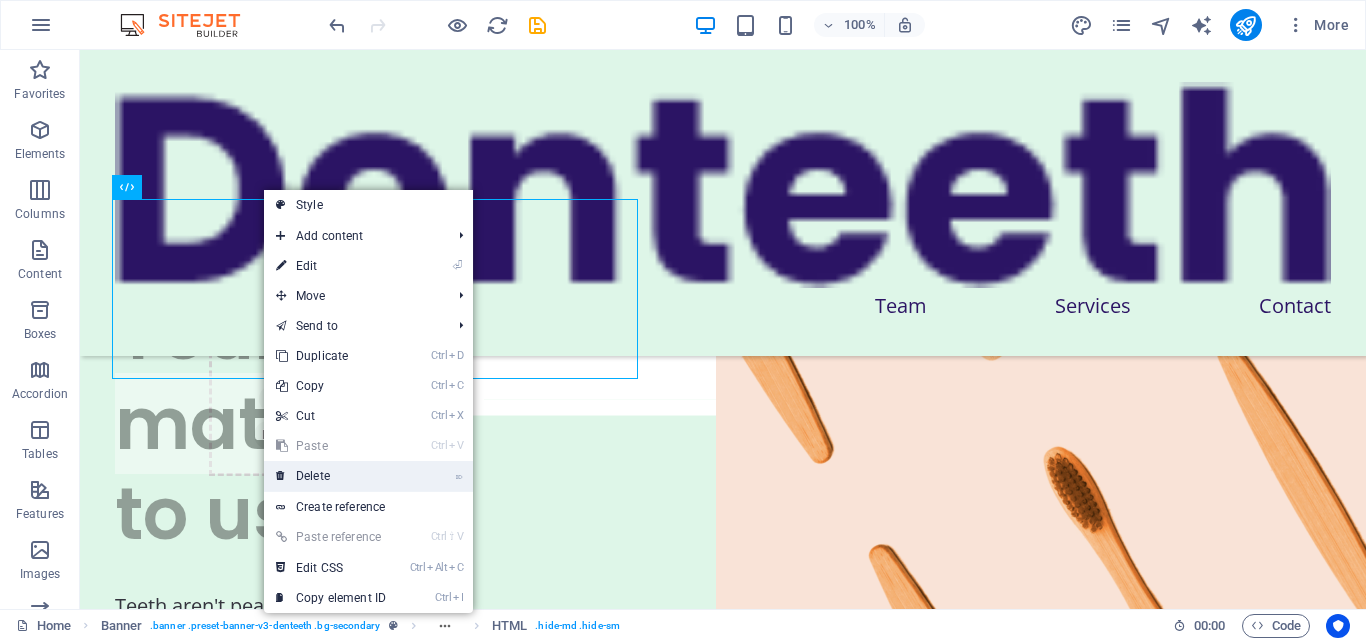 click on "⌦  Delete" at bounding box center [331, 476] 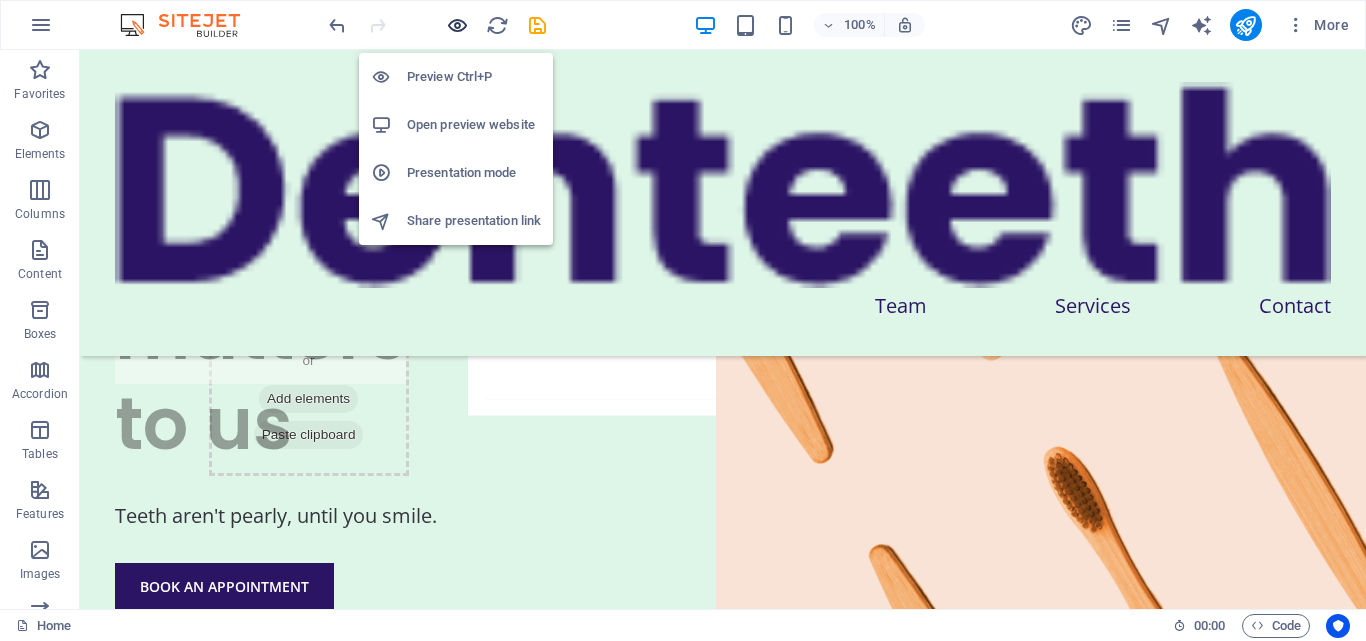 click at bounding box center (457, 25) 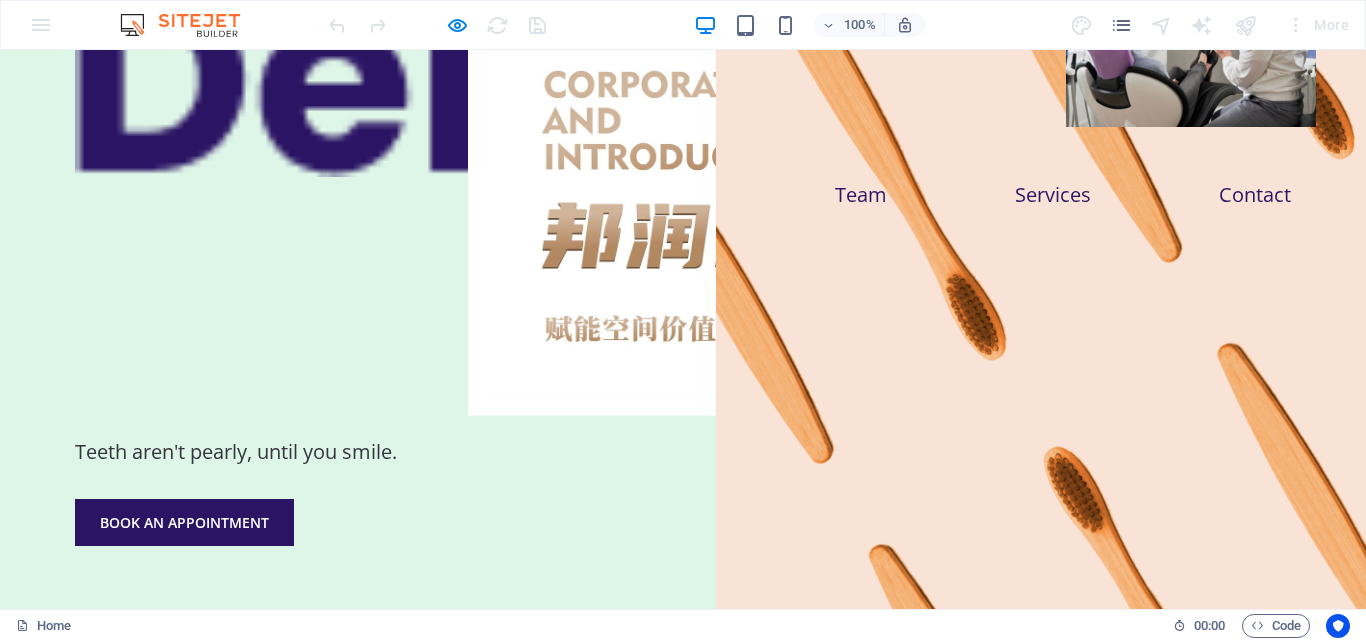 scroll, scrollTop: 0, scrollLeft: 0, axis: both 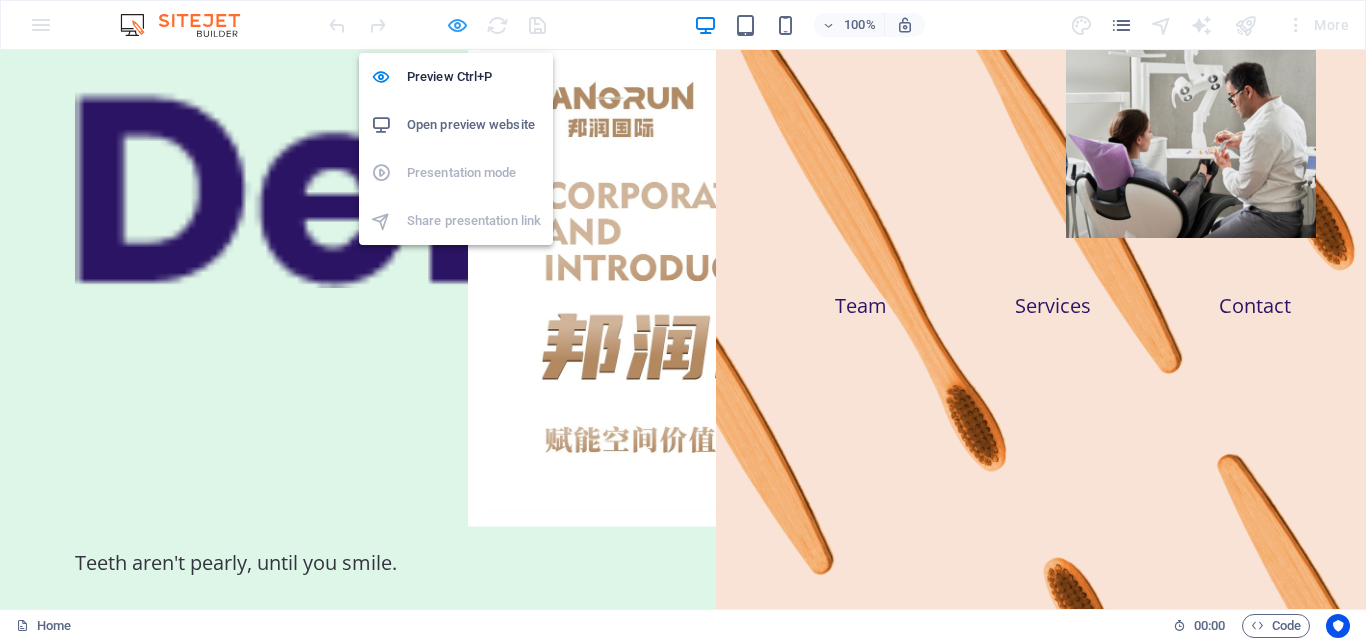 drag, startPoint x: 454, startPoint y: 24, endPoint x: 937, endPoint y: 127, distance: 493.8603 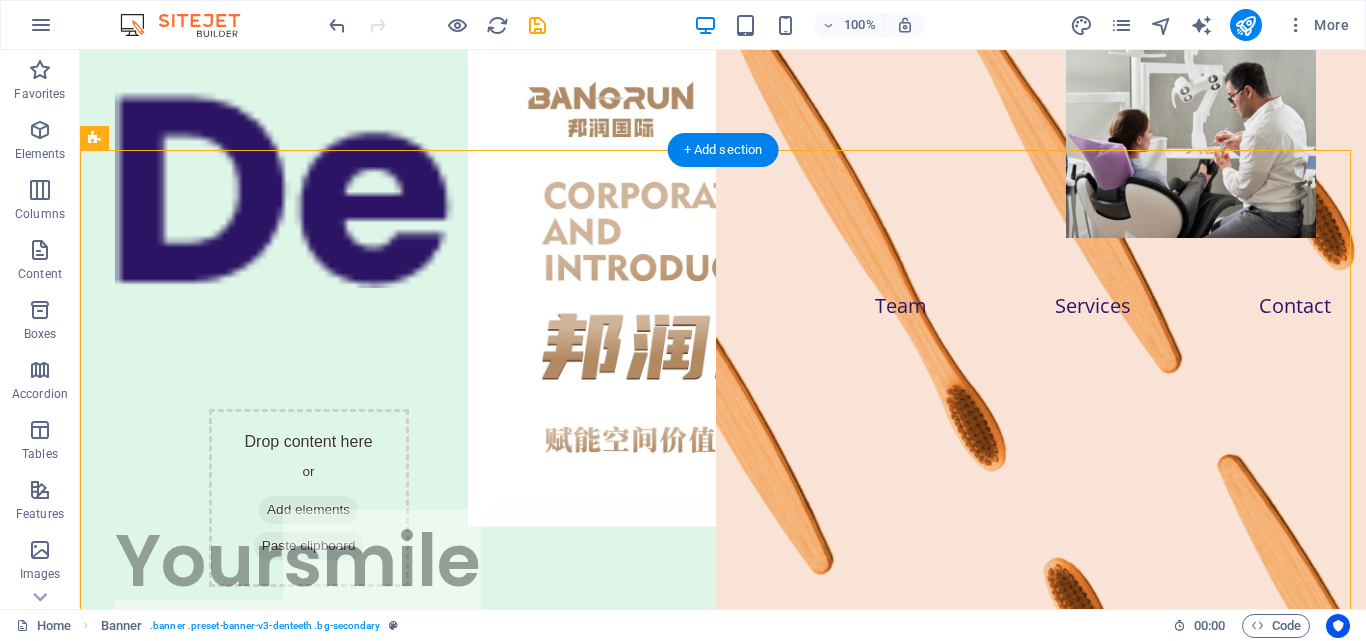 drag, startPoint x: 632, startPoint y: 290, endPoint x: 629, endPoint y: 312, distance: 22.203604 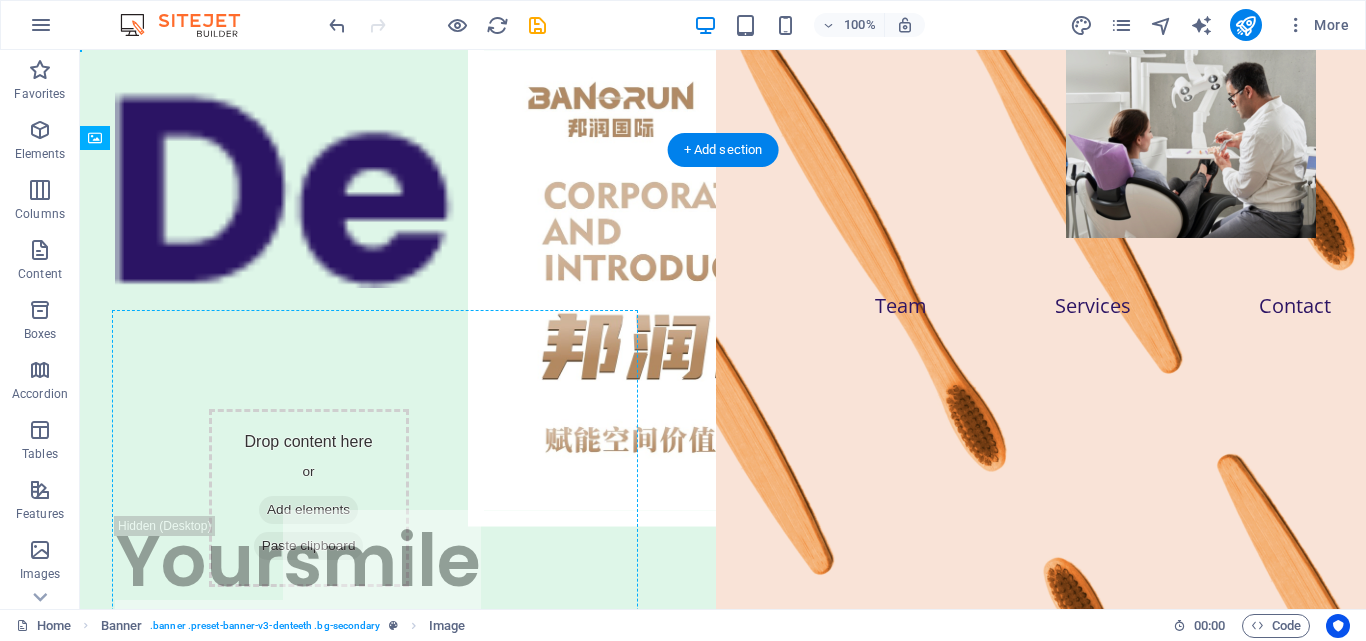 drag, startPoint x: 629, startPoint y: 287, endPoint x: 639, endPoint y: 440, distance: 153.32645 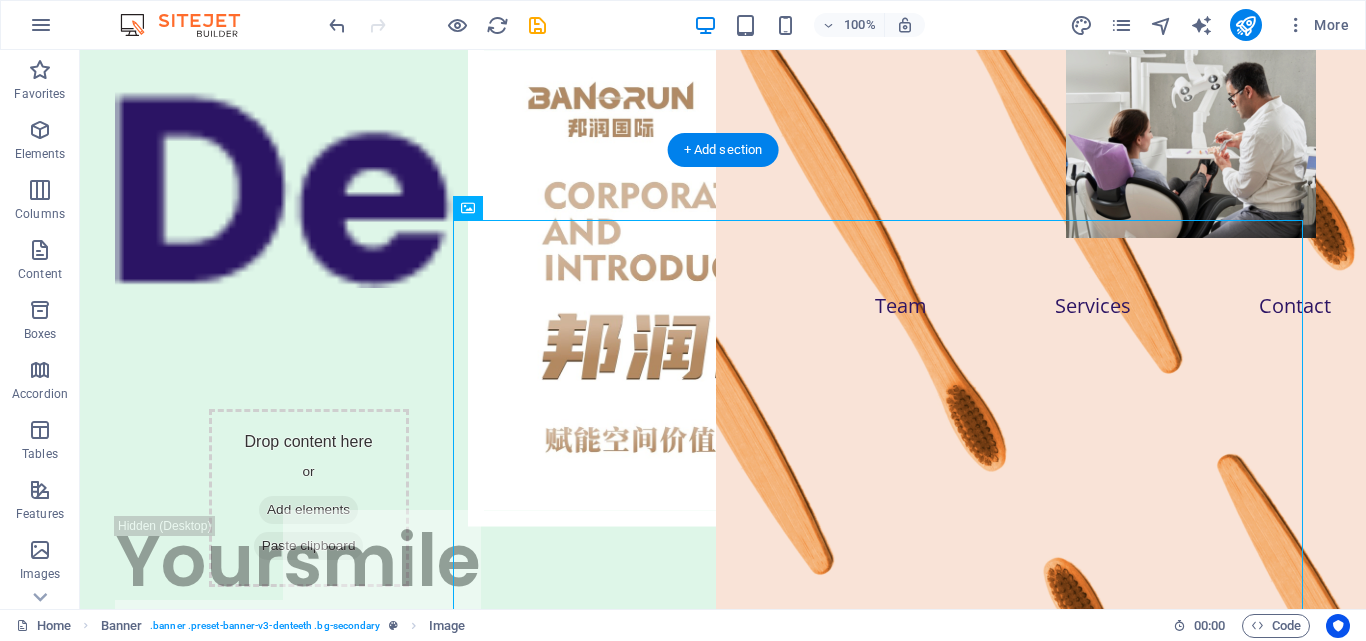 scroll, scrollTop: 133, scrollLeft: 0, axis: vertical 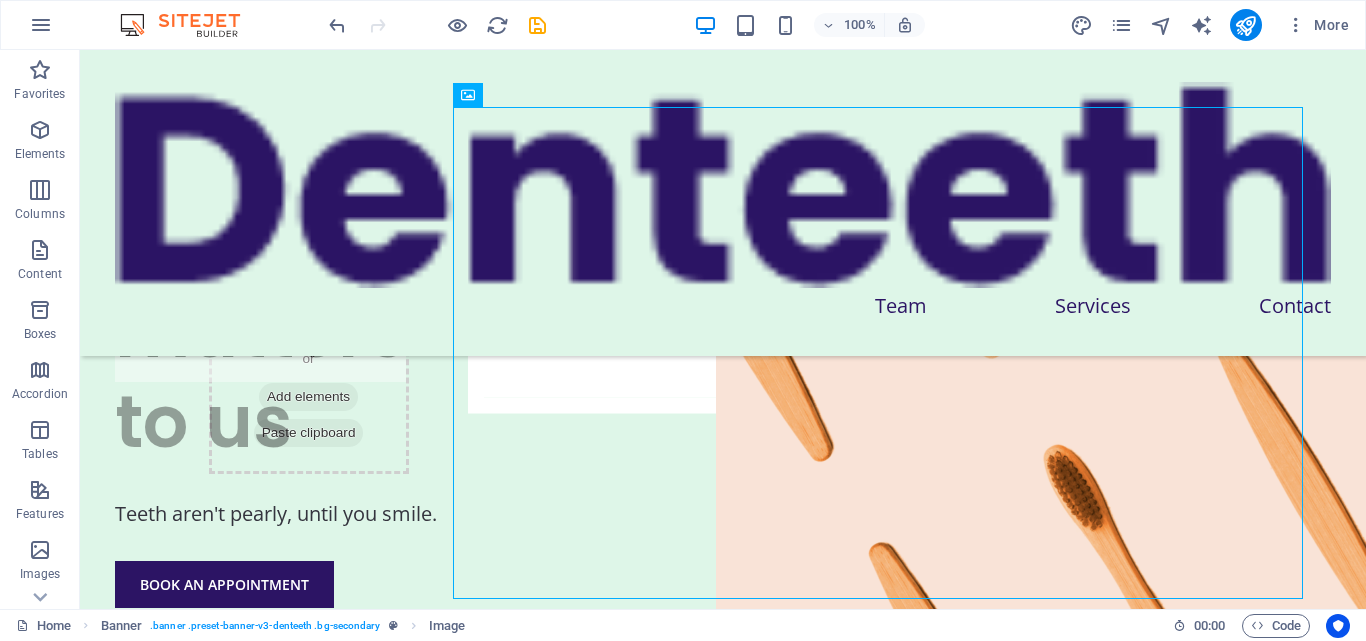 drag, startPoint x: 548, startPoint y: 129, endPoint x: 470, endPoint y: 194, distance: 101.53325 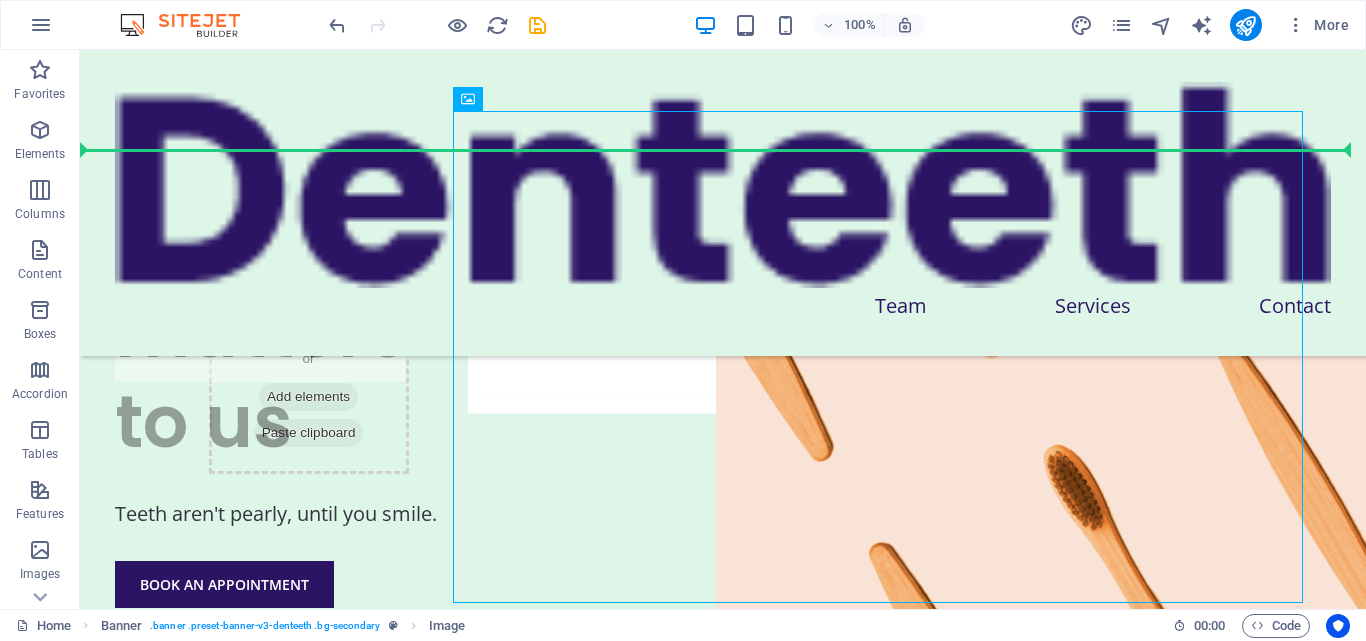 scroll, scrollTop: 109, scrollLeft: 0, axis: vertical 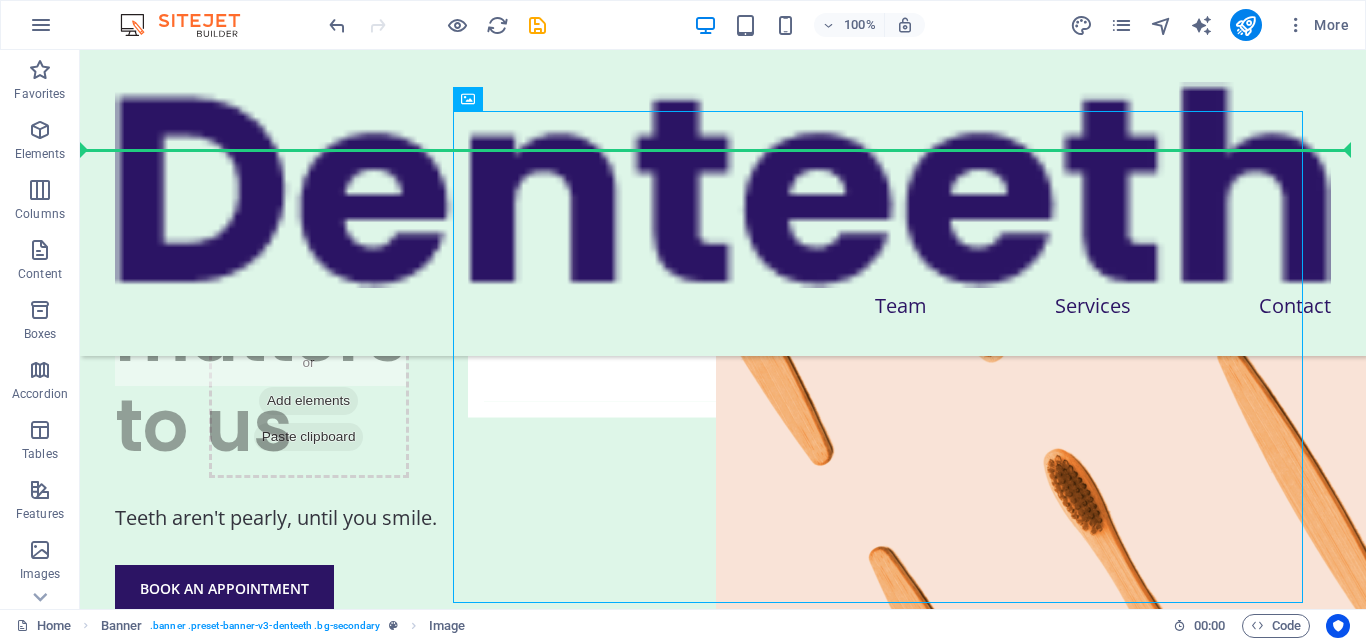 drag, startPoint x: 550, startPoint y: 144, endPoint x: 537, endPoint y: 224, distance: 81.04937 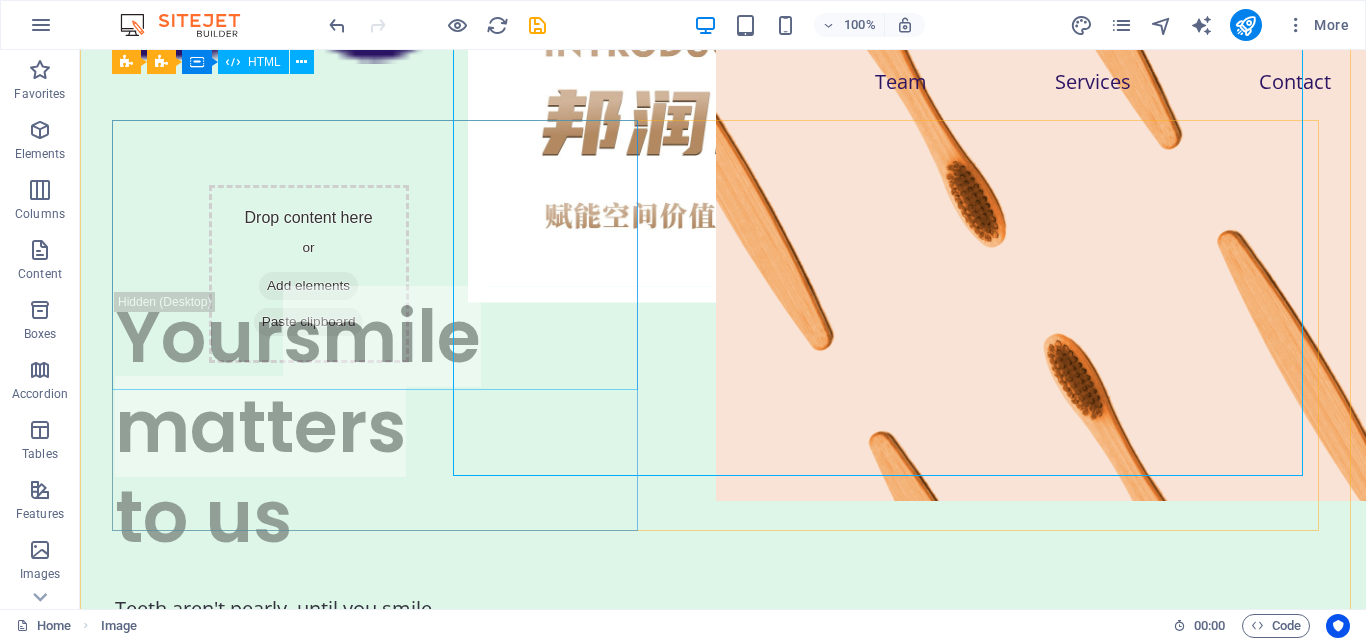 scroll, scrollTop: 0, scrollLeft: 0, axis: both 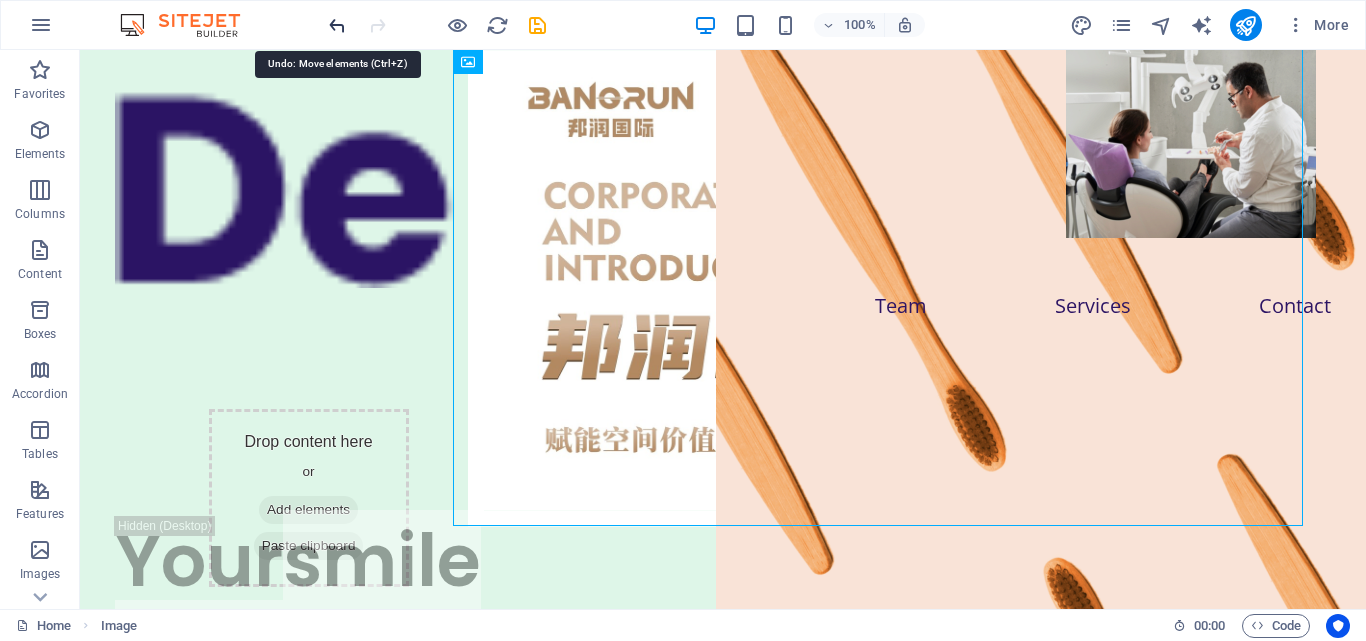 click at bounding box center (337, 25) 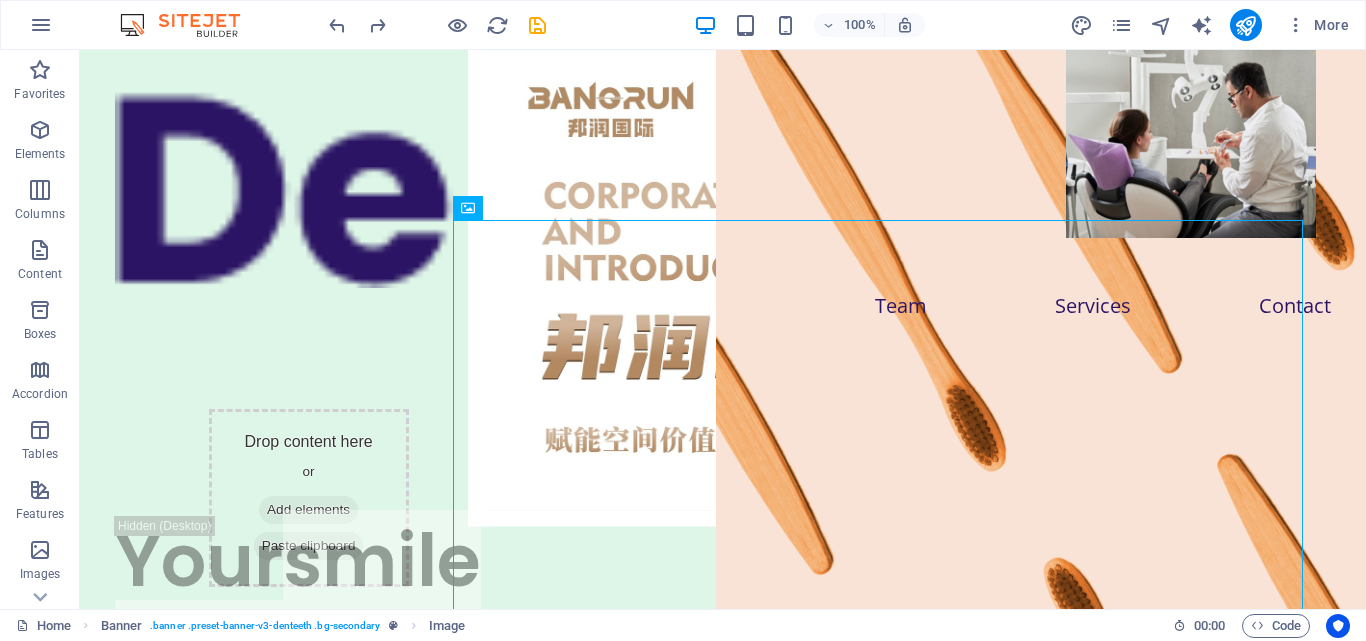 click at bounding box center [468, 208] 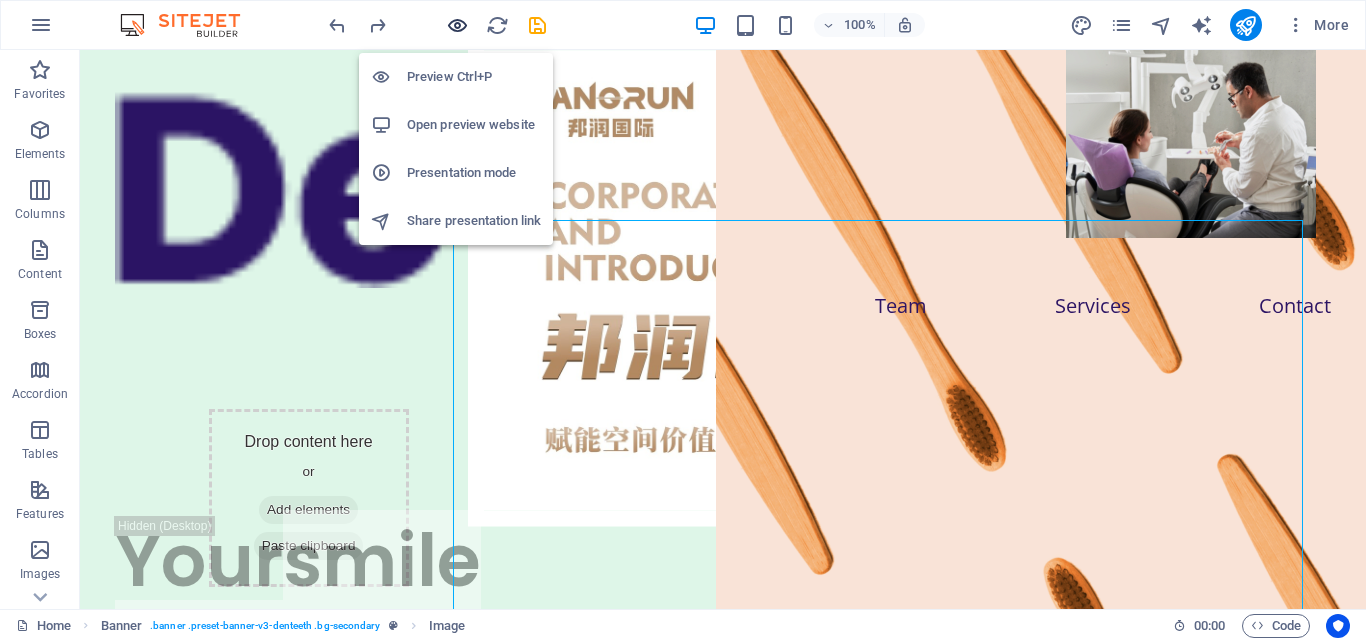 click at bounding box center [457, 25] 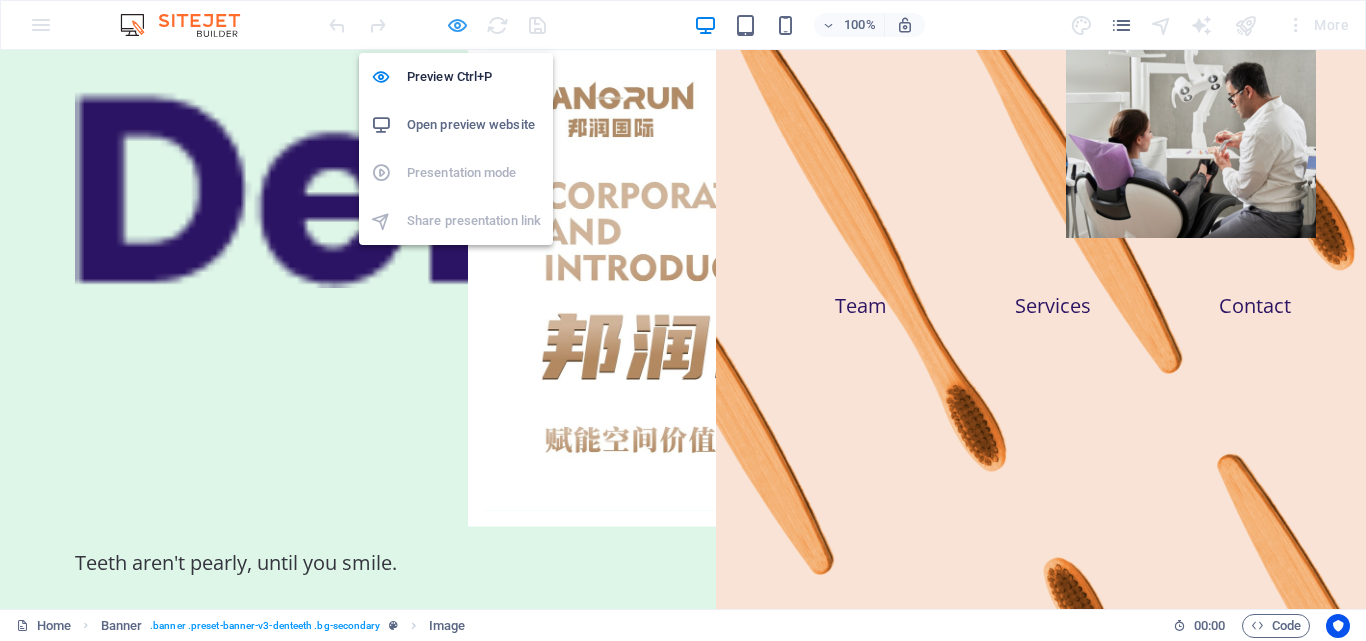 click at bounding box center [457, 25] 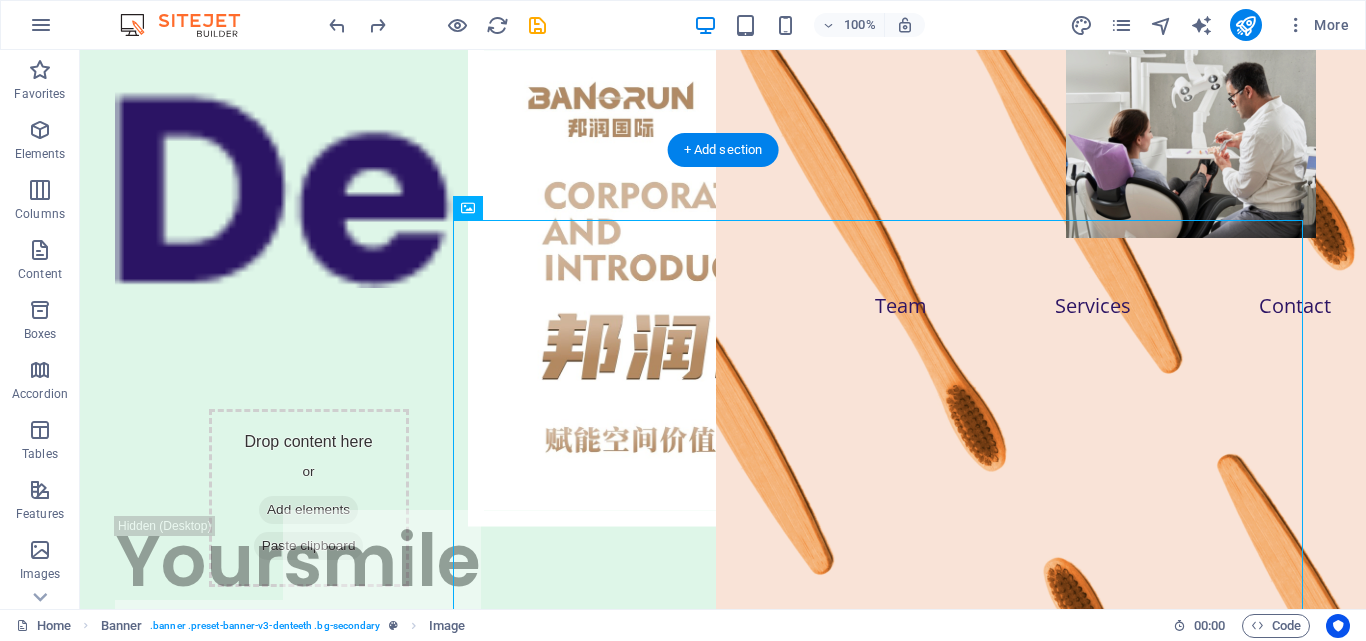 drag, startPoint x: 544, startPoint y: 258, endPoint x: 592, endPoint y: 252, distance: 48.373547 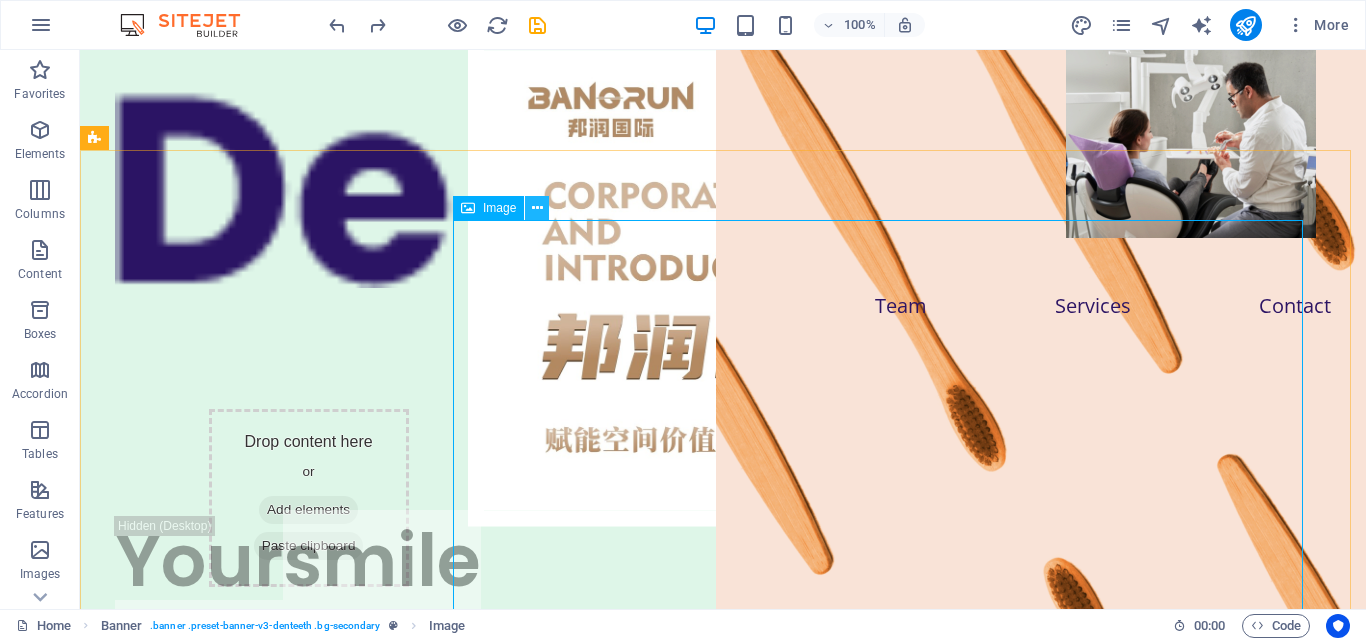 click at bounding box center (537, 208) 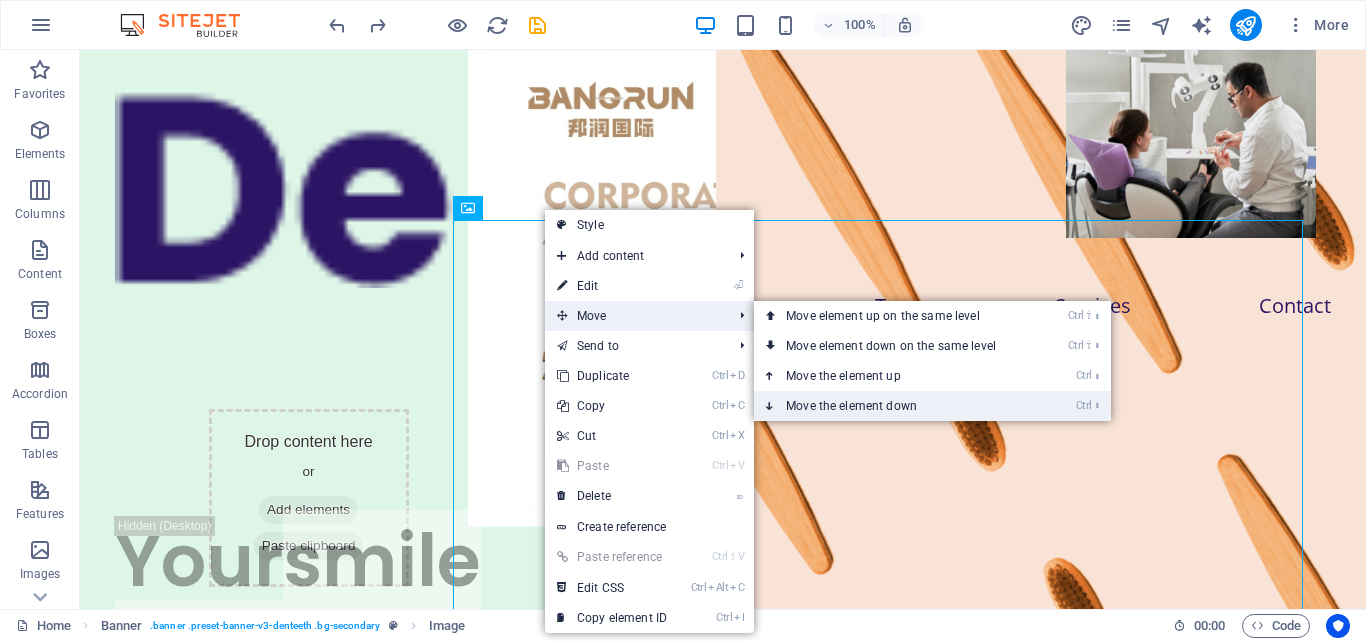 click on "Ctrl ⬇  Move the element down" at bounding box center [895, 406] 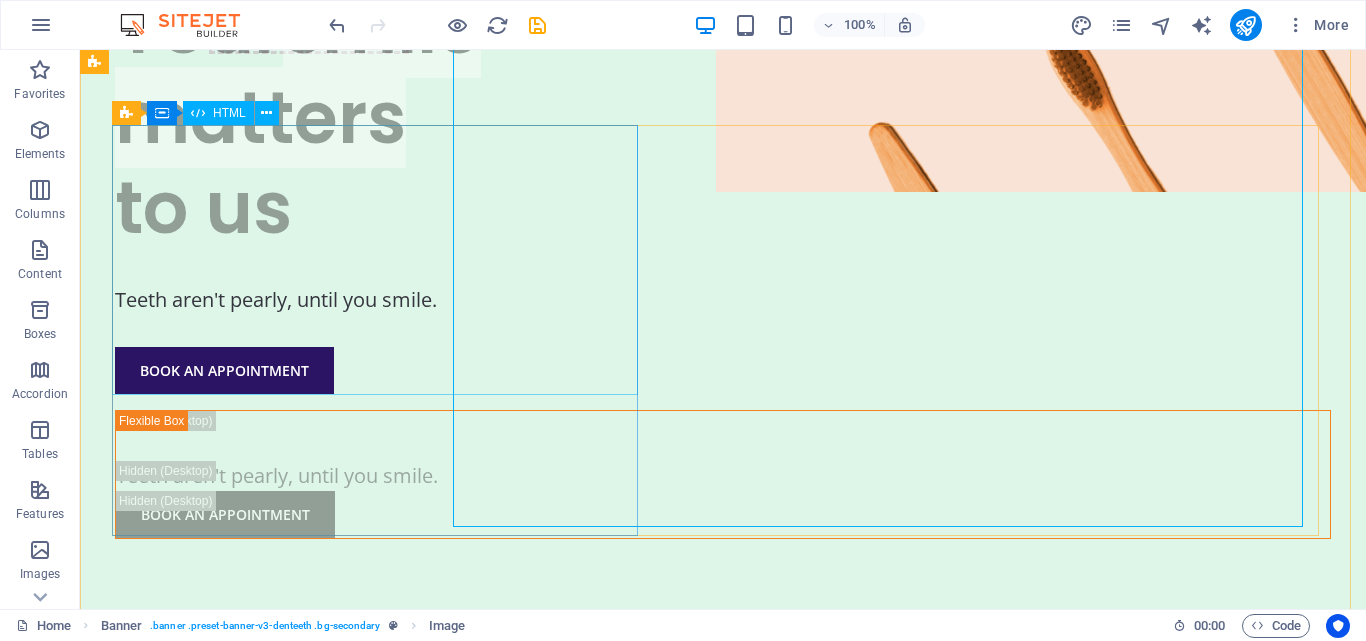 scroll, scrollTop: 0, scrollLeft: 0, axis: both 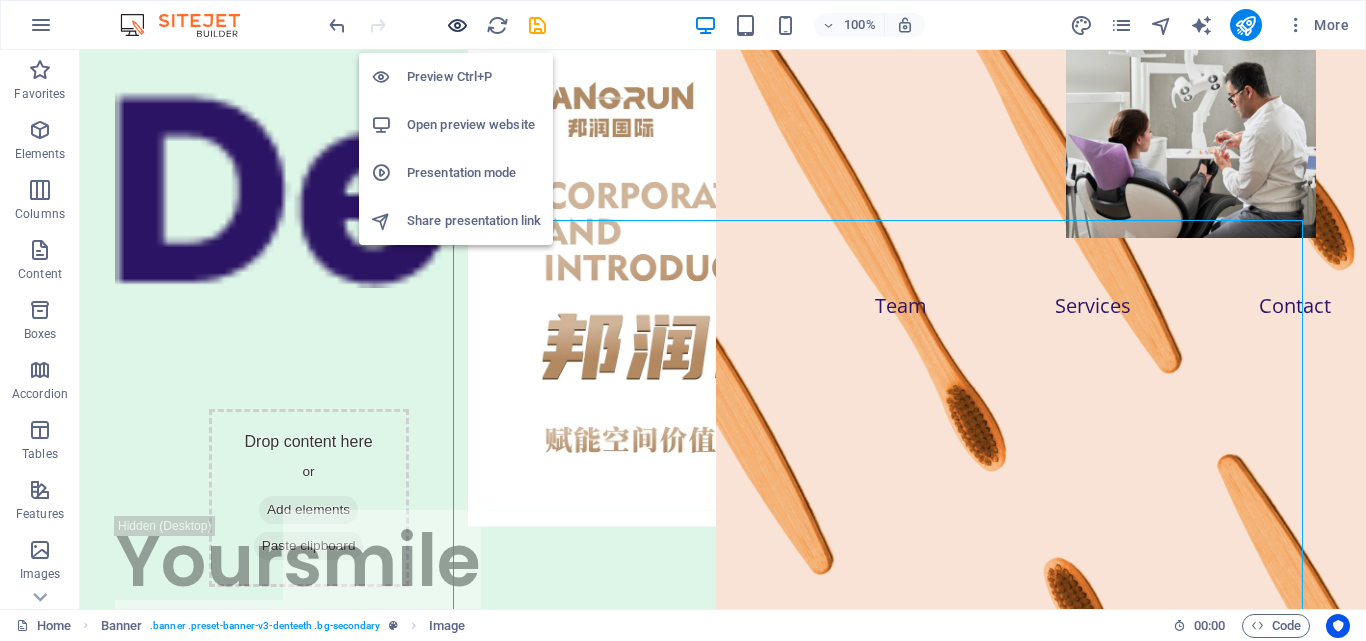 click at bounding box center (437, 25) 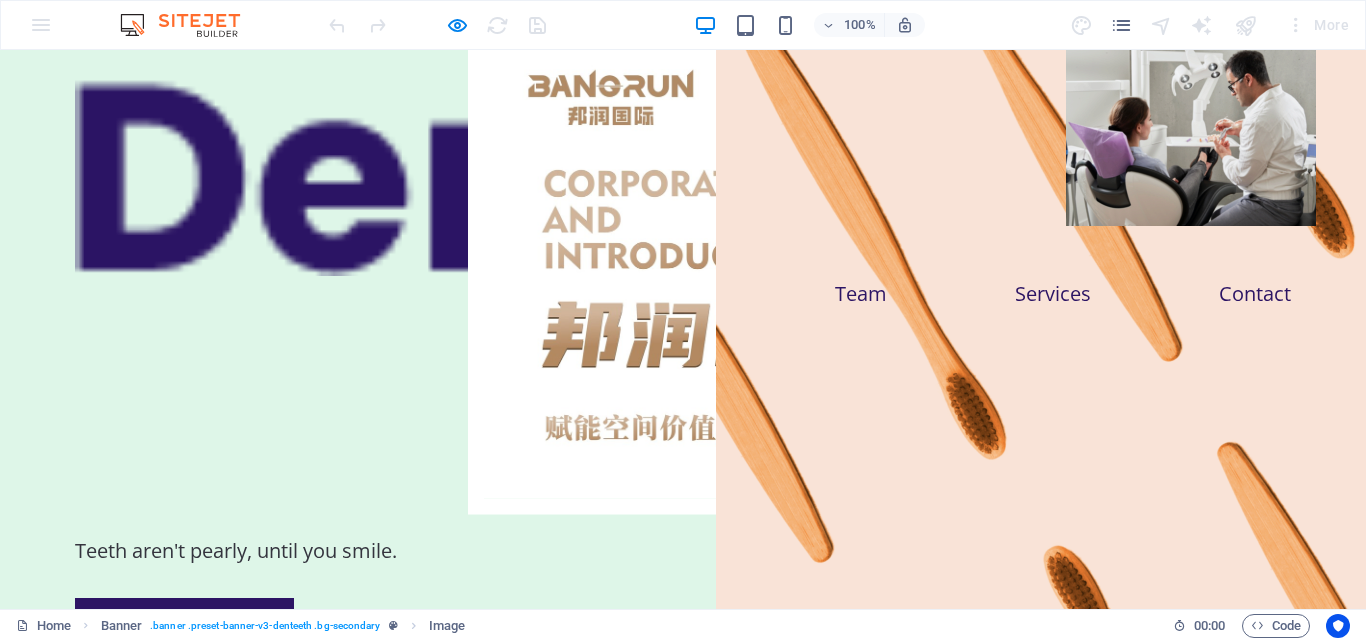 scroll, scrollTop: 0, scrollLeft: 0, axis: both 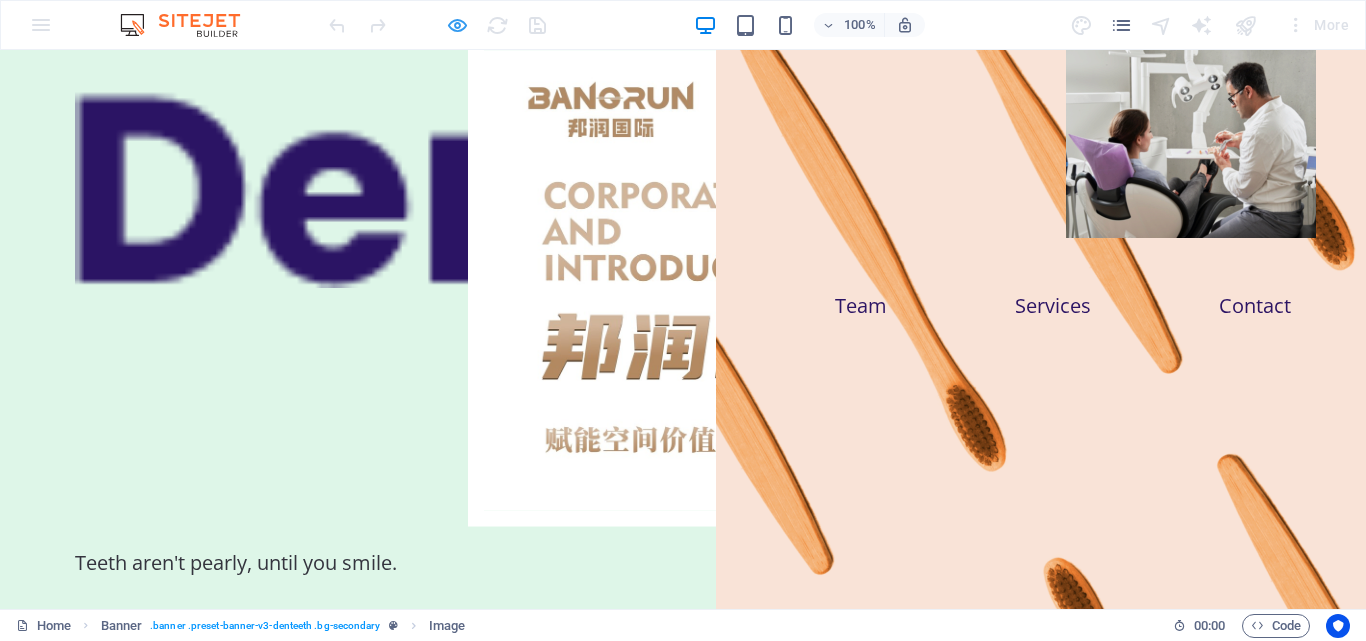 click at bounding box center (457, 25) 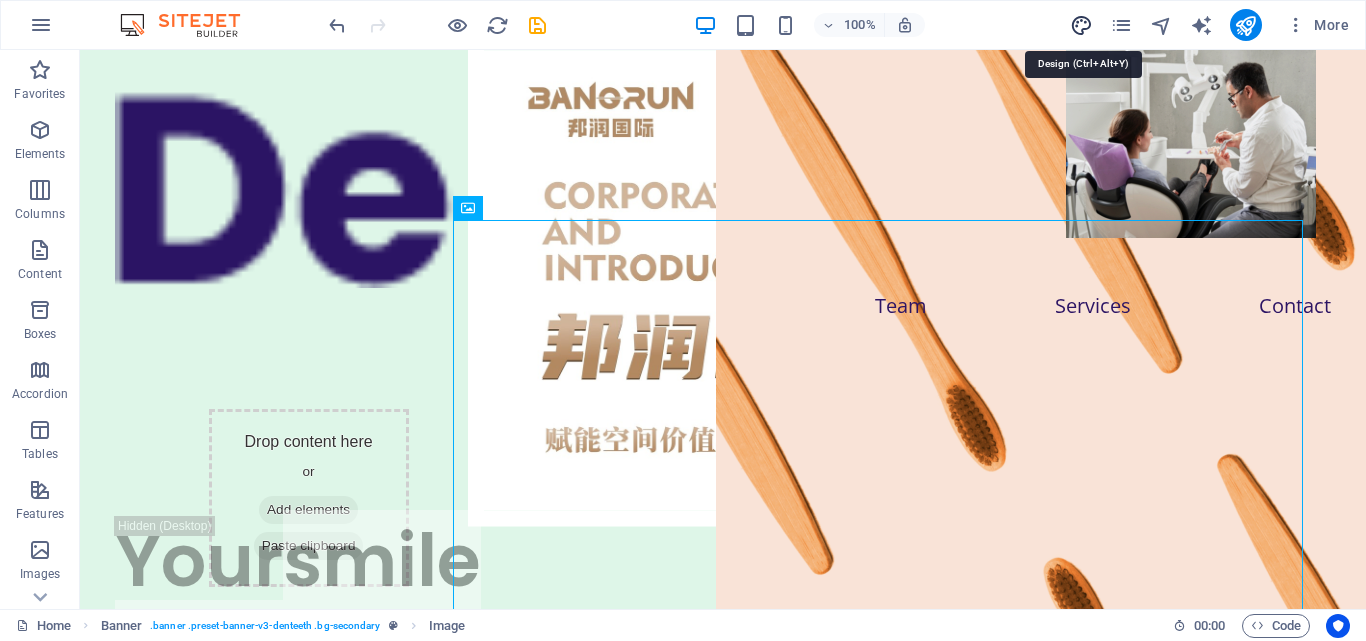 click at bounding box center [1081, 25] 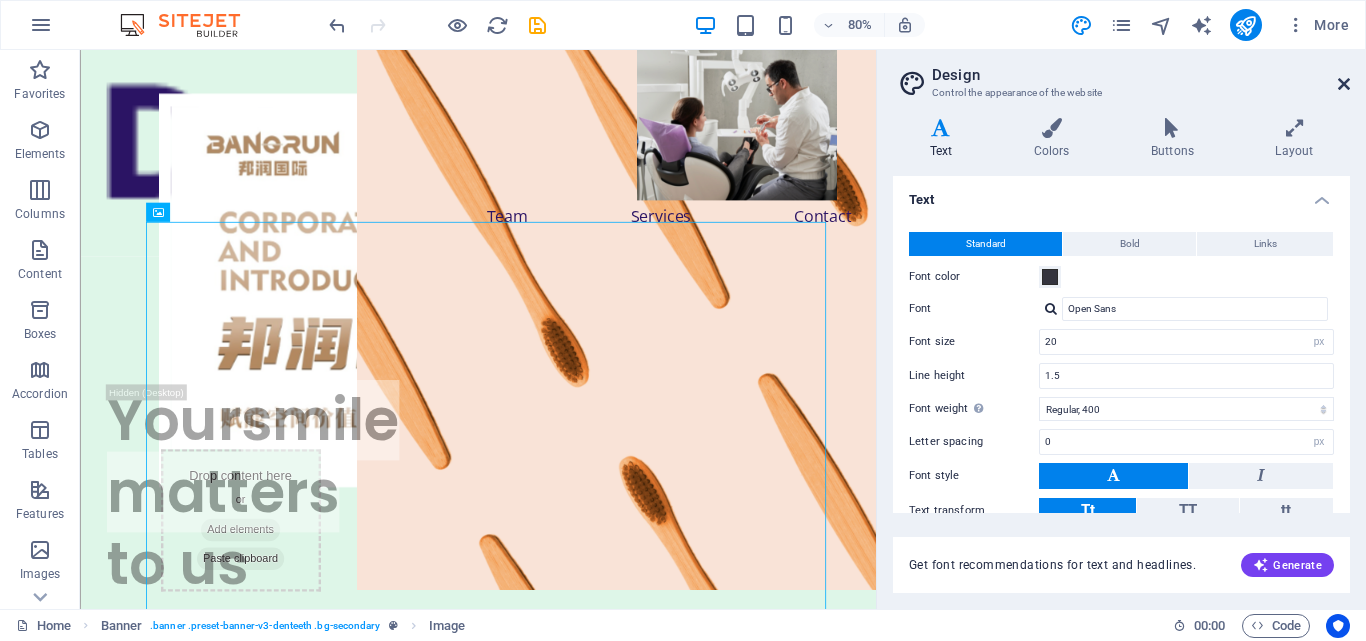 click at bounding box center [1344, 84] 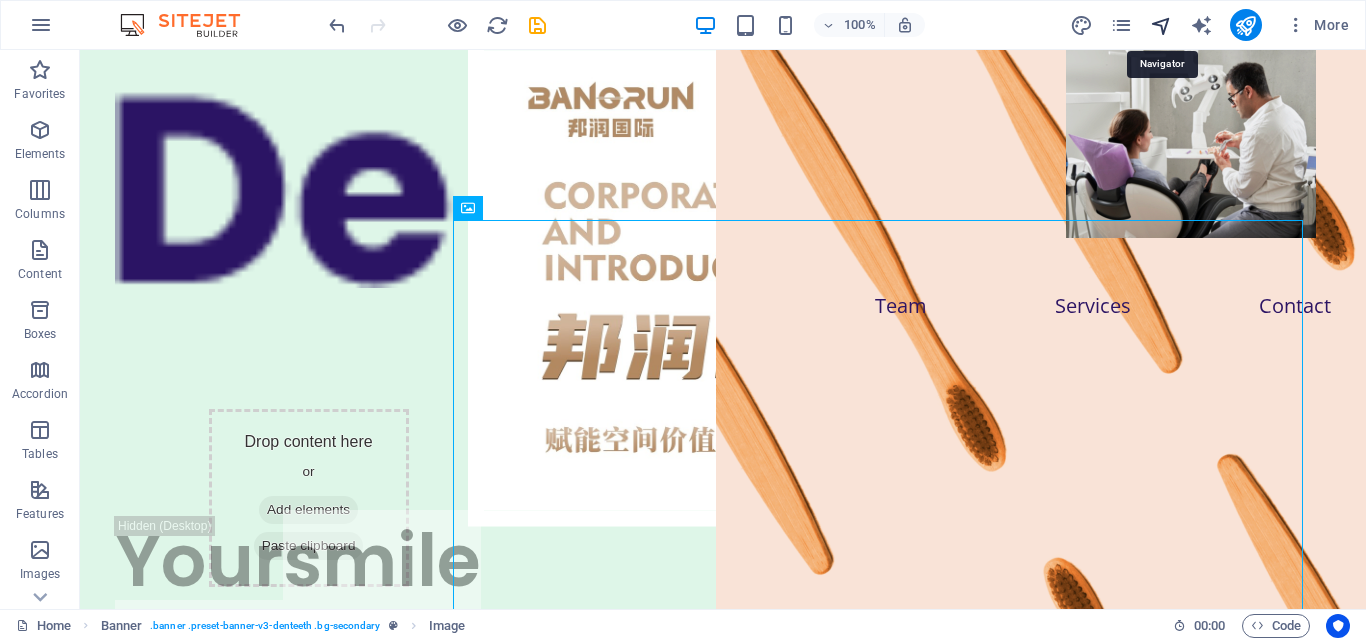 click at bounding box center [1161, 25] 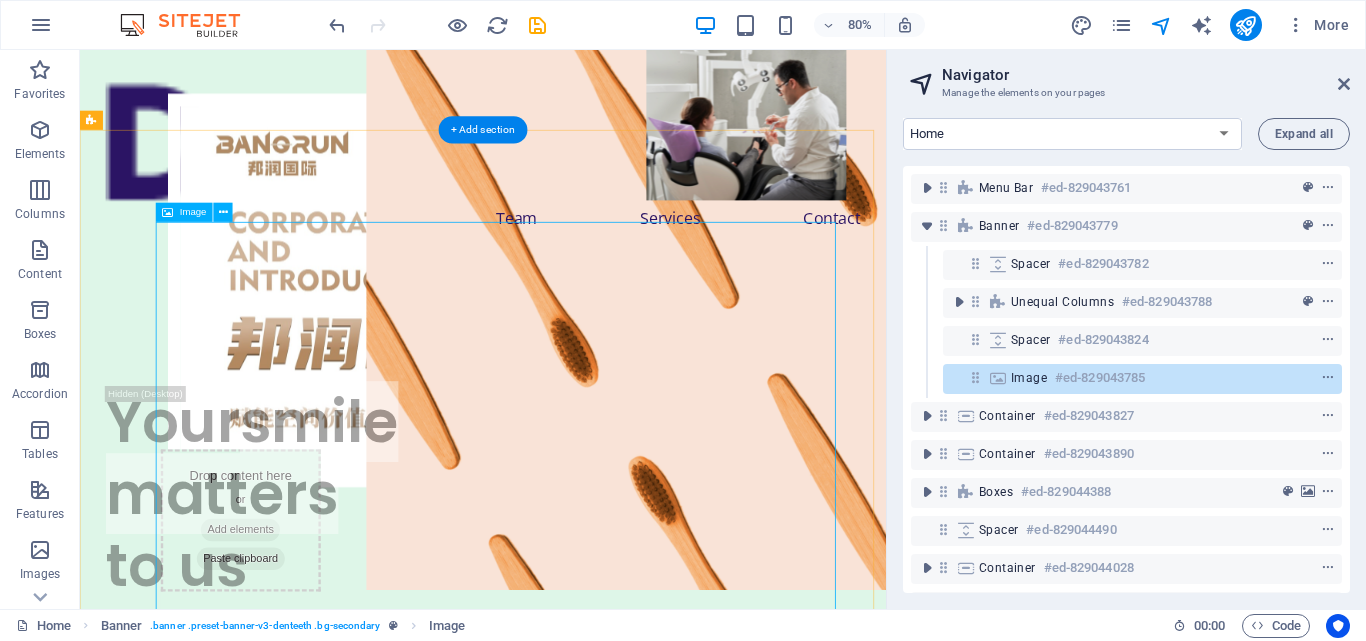 click on "#ed-829043785" at bounding box center [1100, 378] 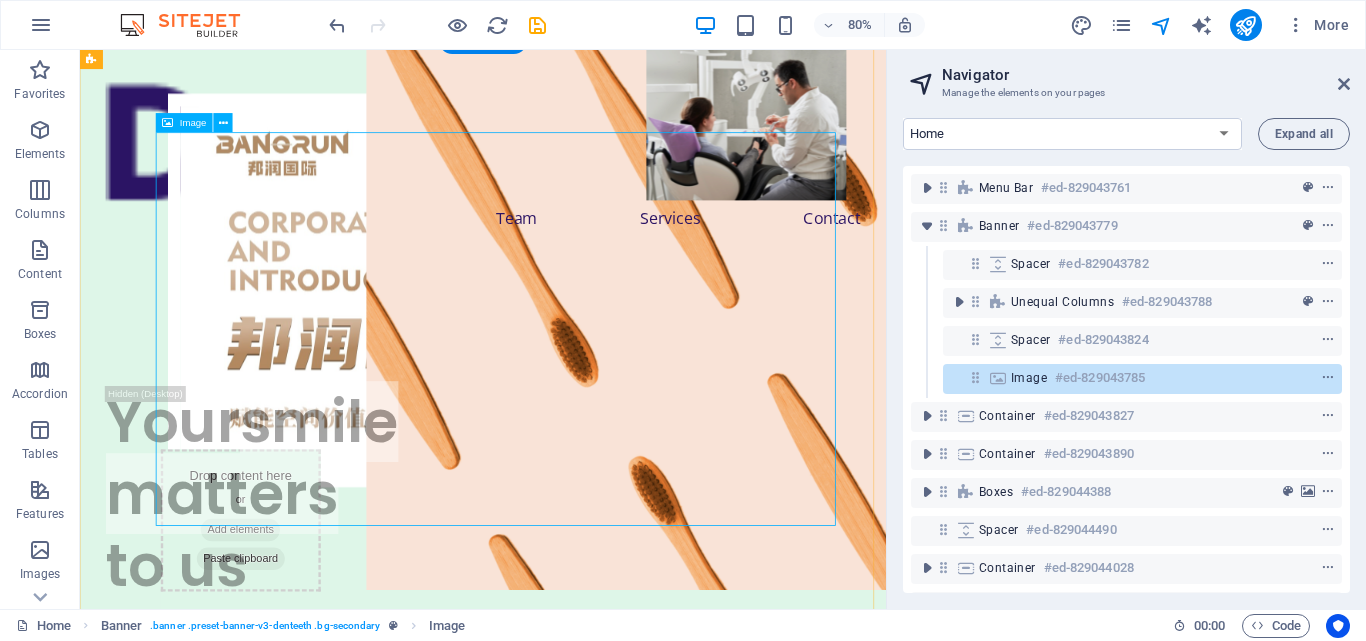 scroll, scrollTop: 112, scrollLeft: 0, axis: vertical 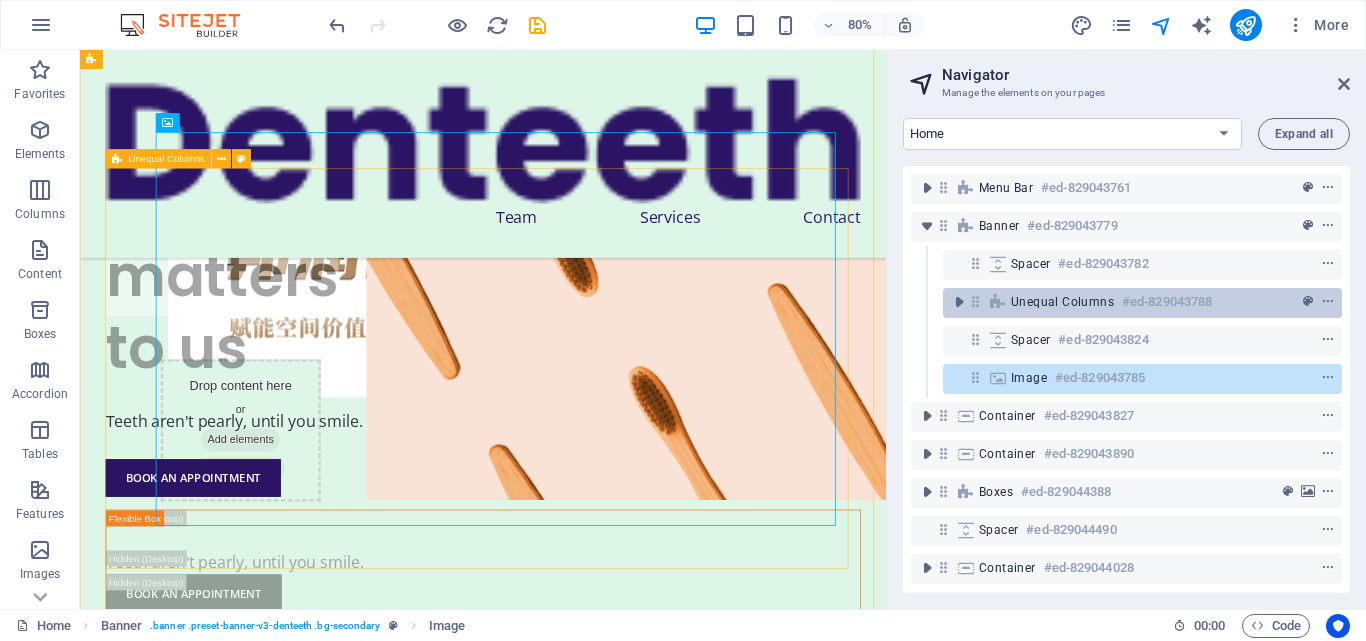 click on "Unequal Columns" at bounding box center (1062, 302) 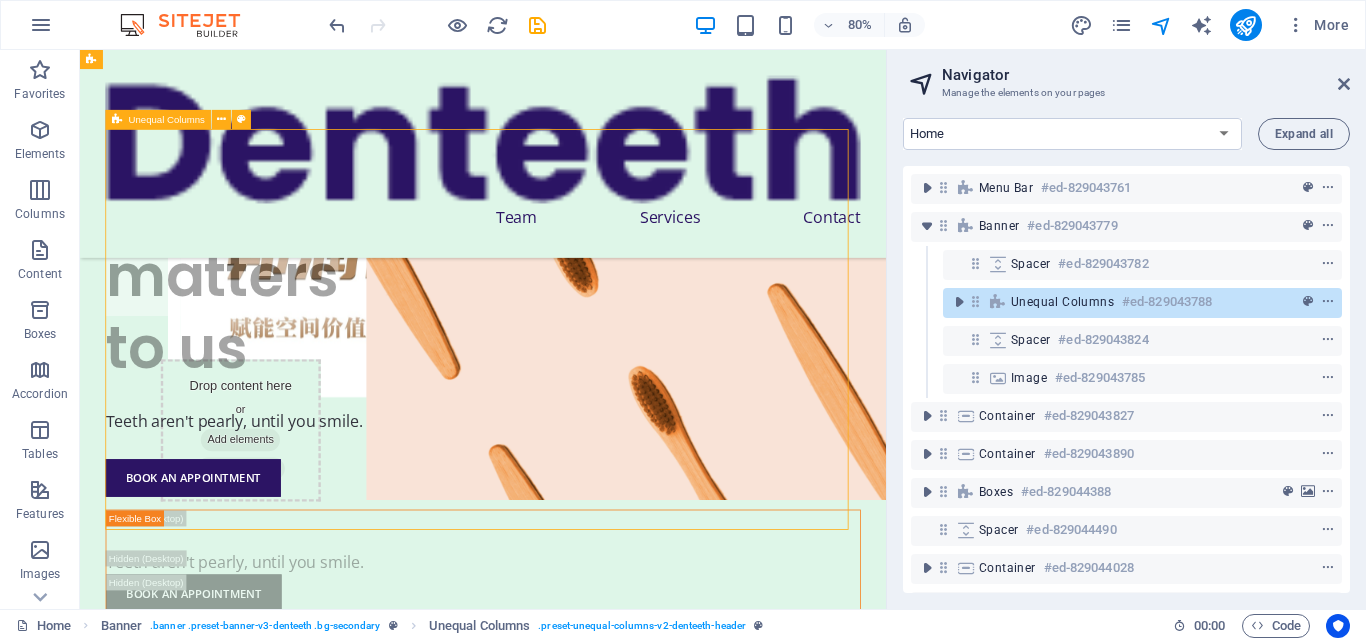 scroll, scrollTop: 161, scrollLeft: 0, axis: vertical 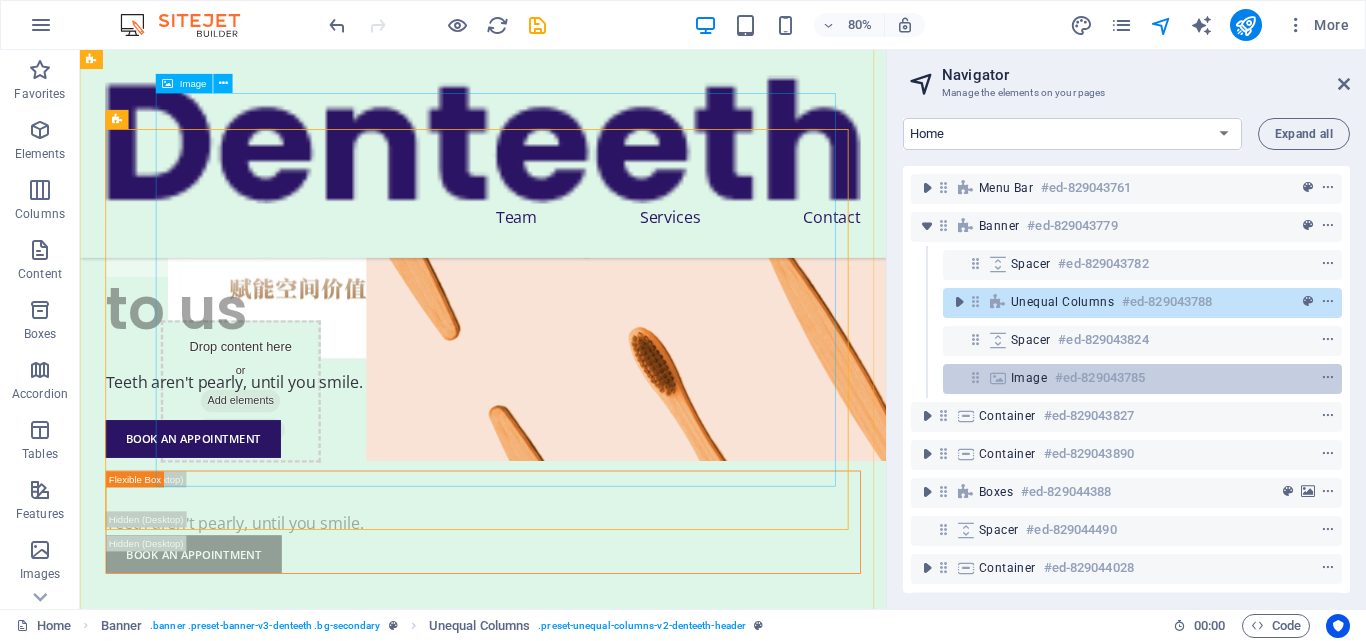 click on "#ed-829043785" at bounding box center (1100, 378) 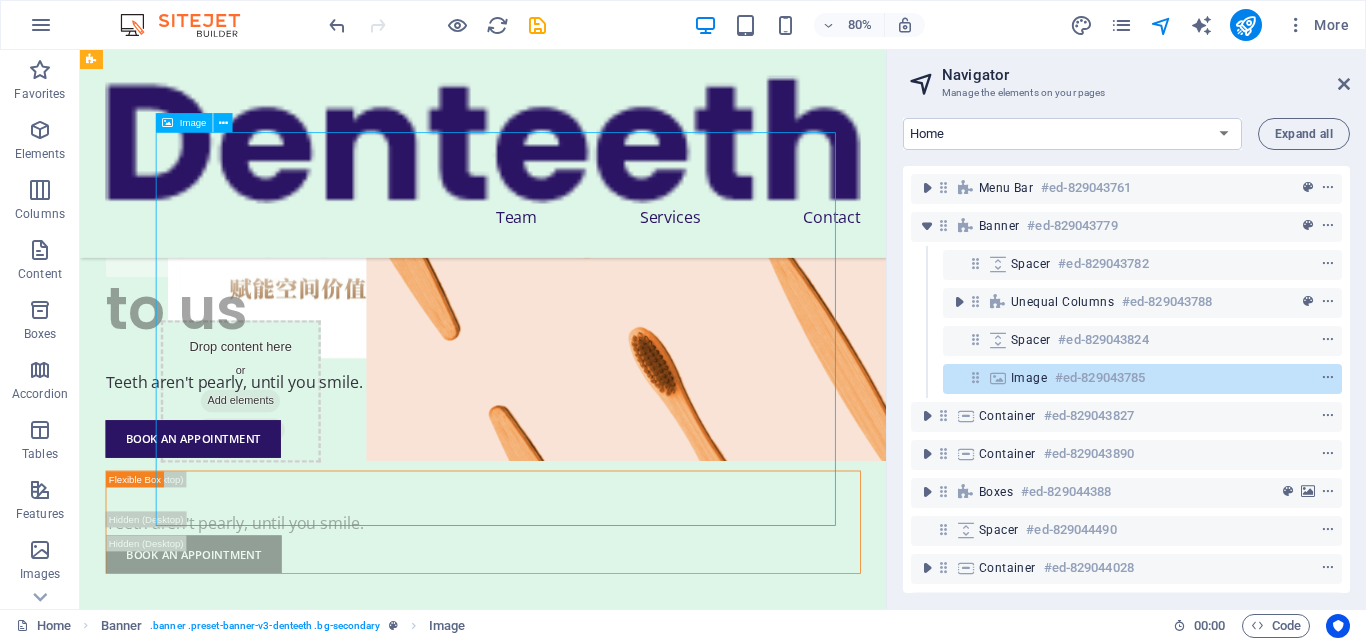 scroll, scrollTop: 112, scrollLeft: 0, axis: vertical 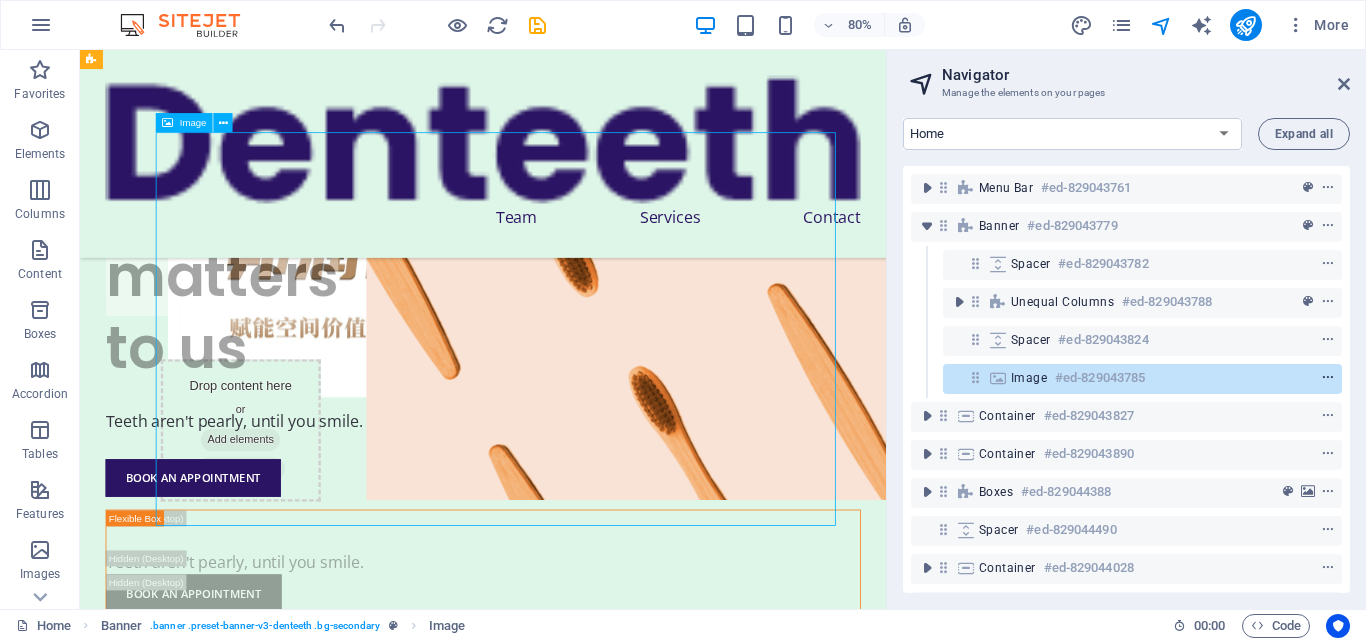 click at bounding box center (1328, 378) 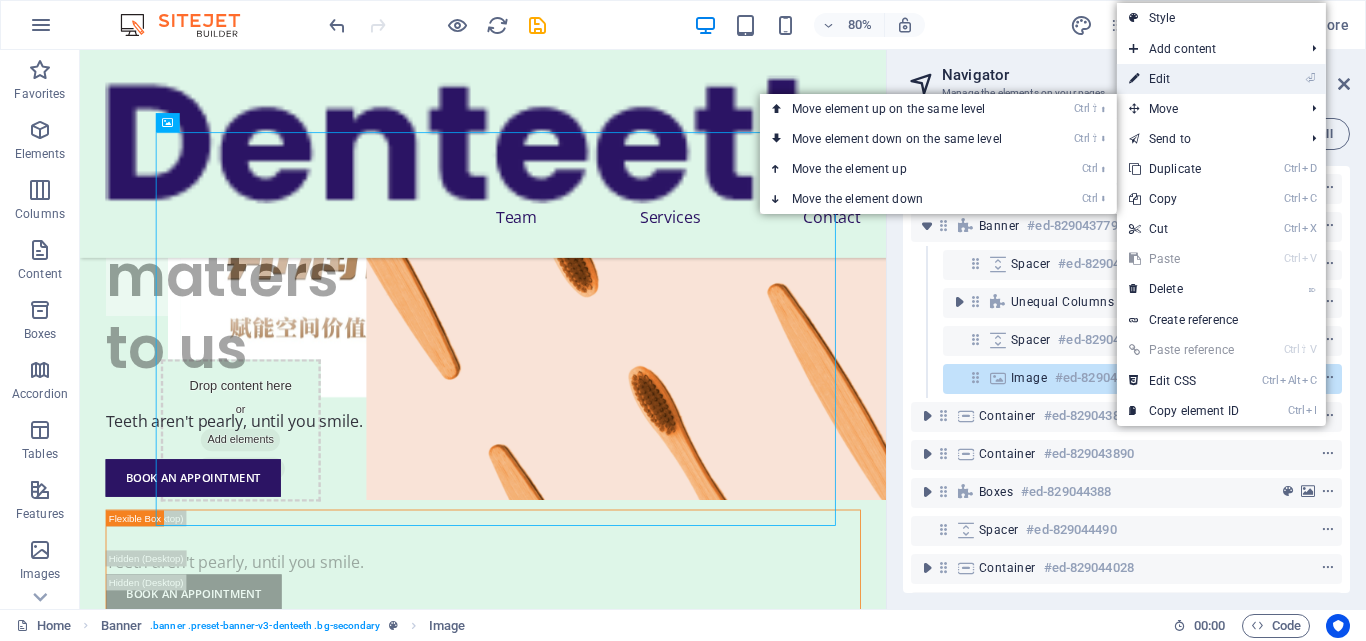 click on "⏎  Edit" at bounding box center (1184, 79) 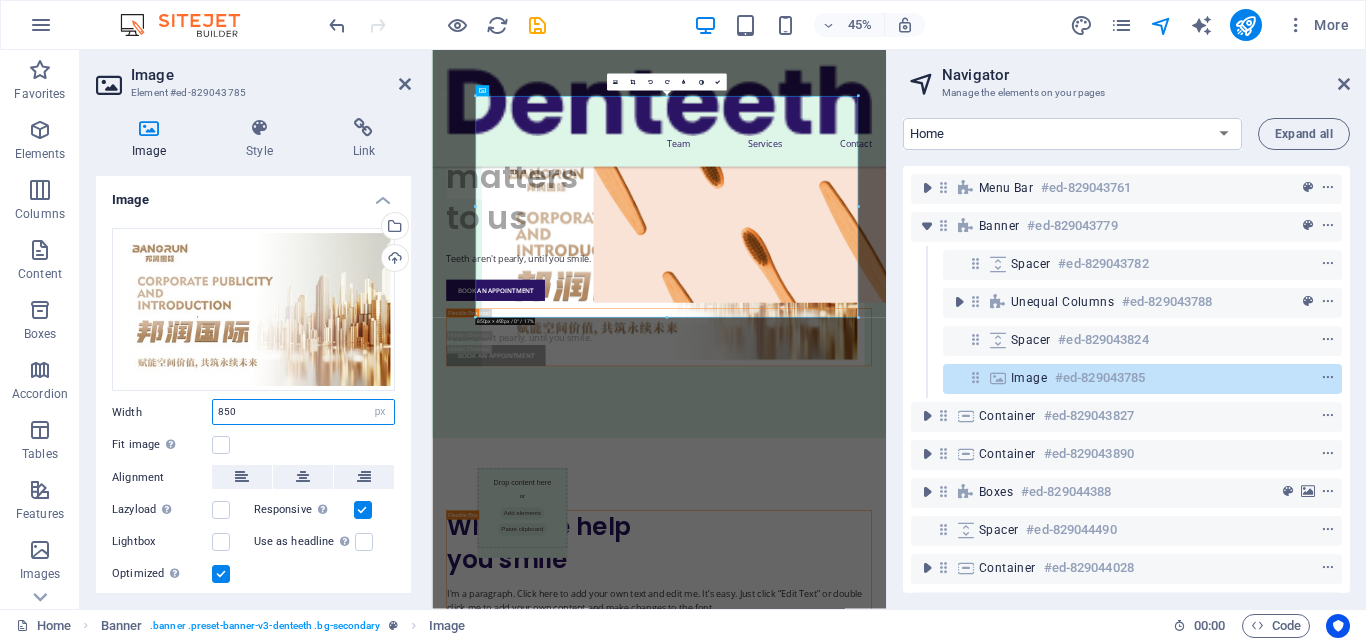 drag, startPoint x: 259, startPoint y: 402, endPoint x: 136, endPoint y: 397, distance: 123.101585 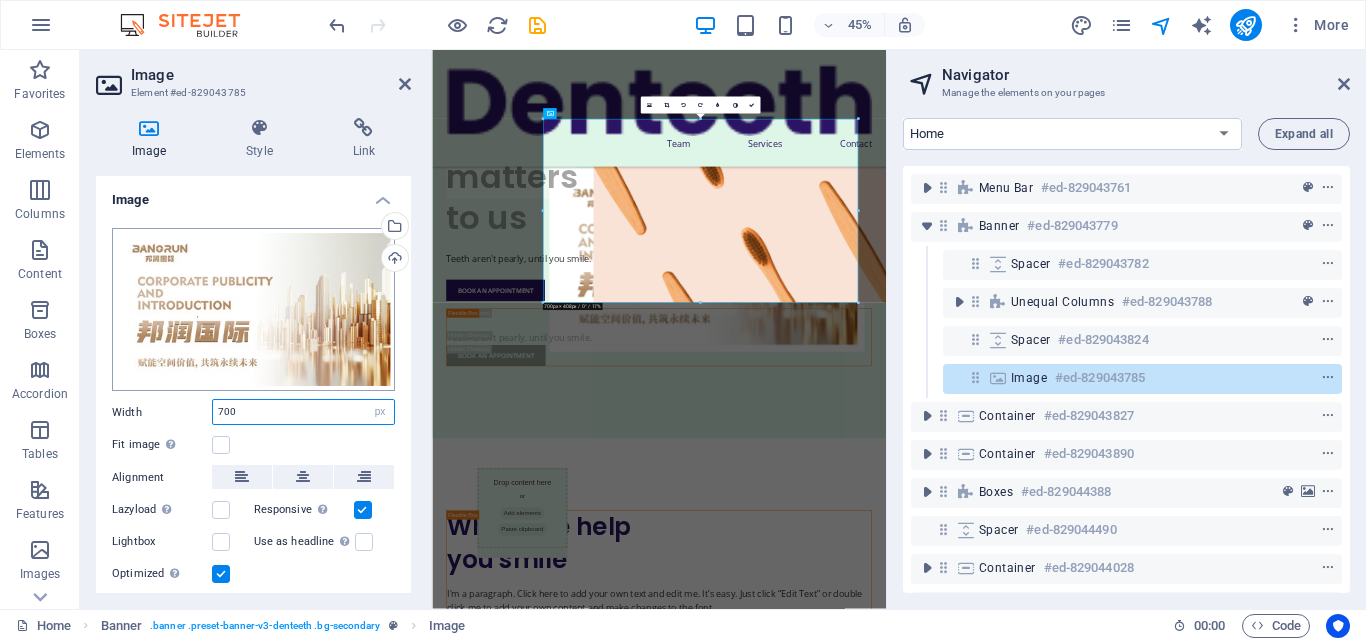 type on "700" 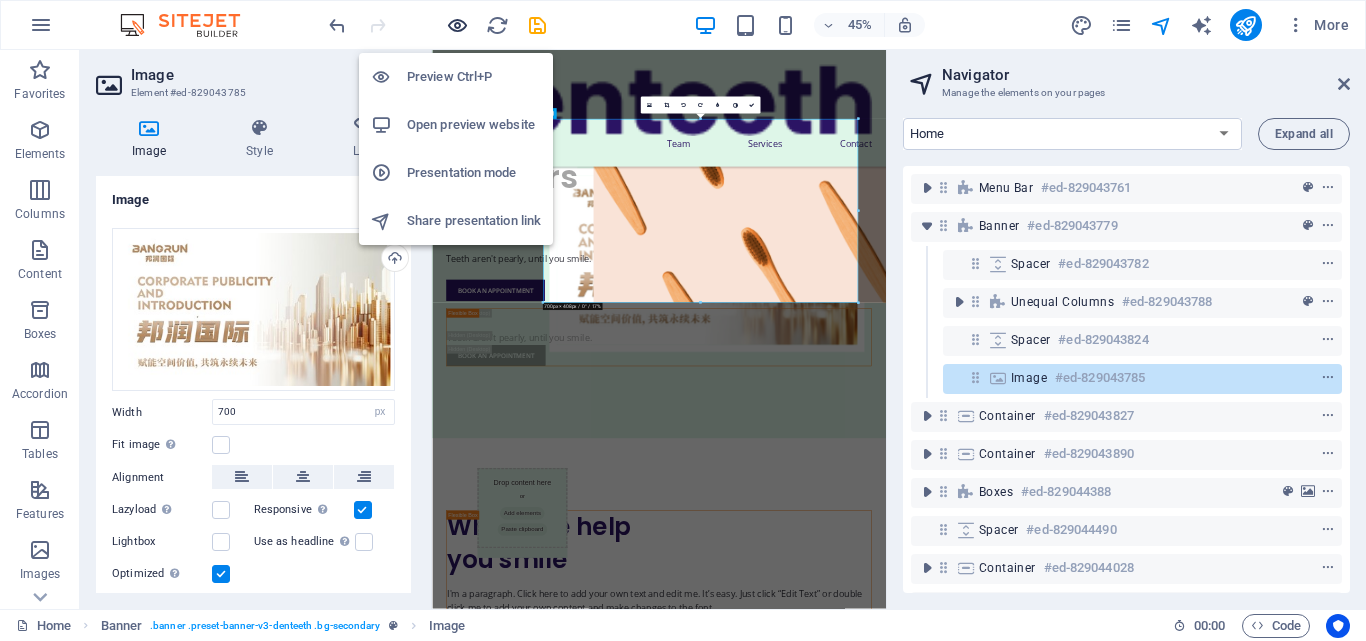 click at bounding box center [457, 25] 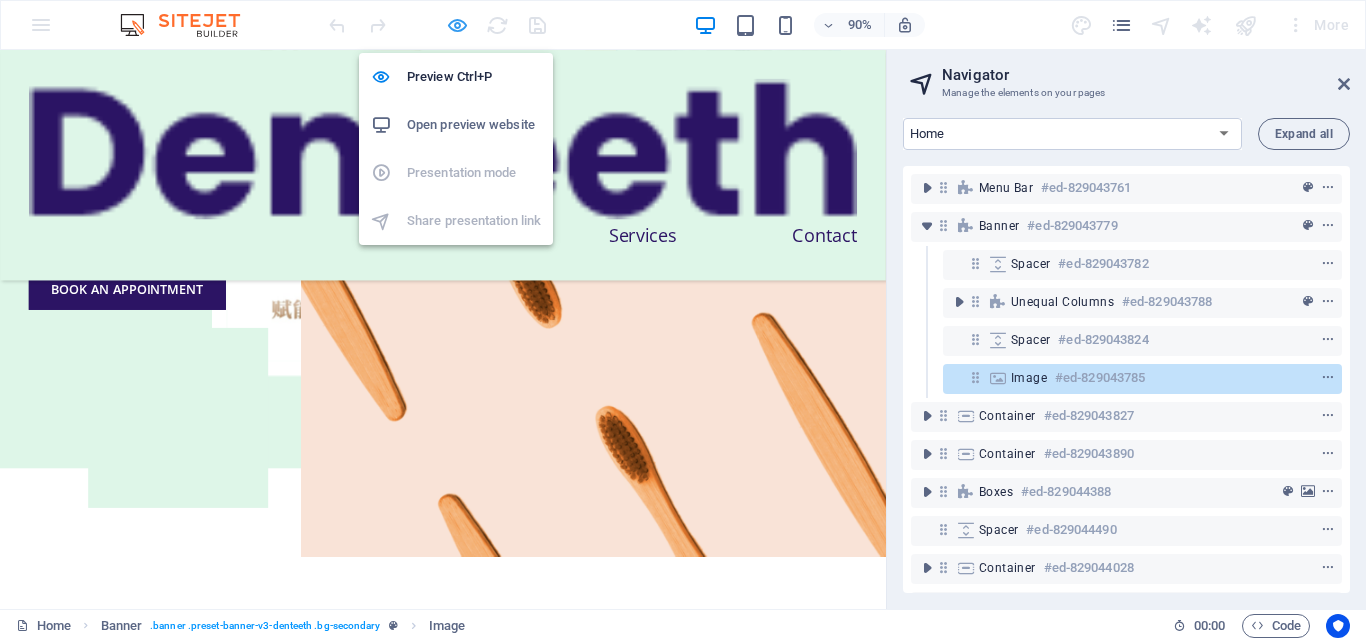 click at bounding box center [457, 25] 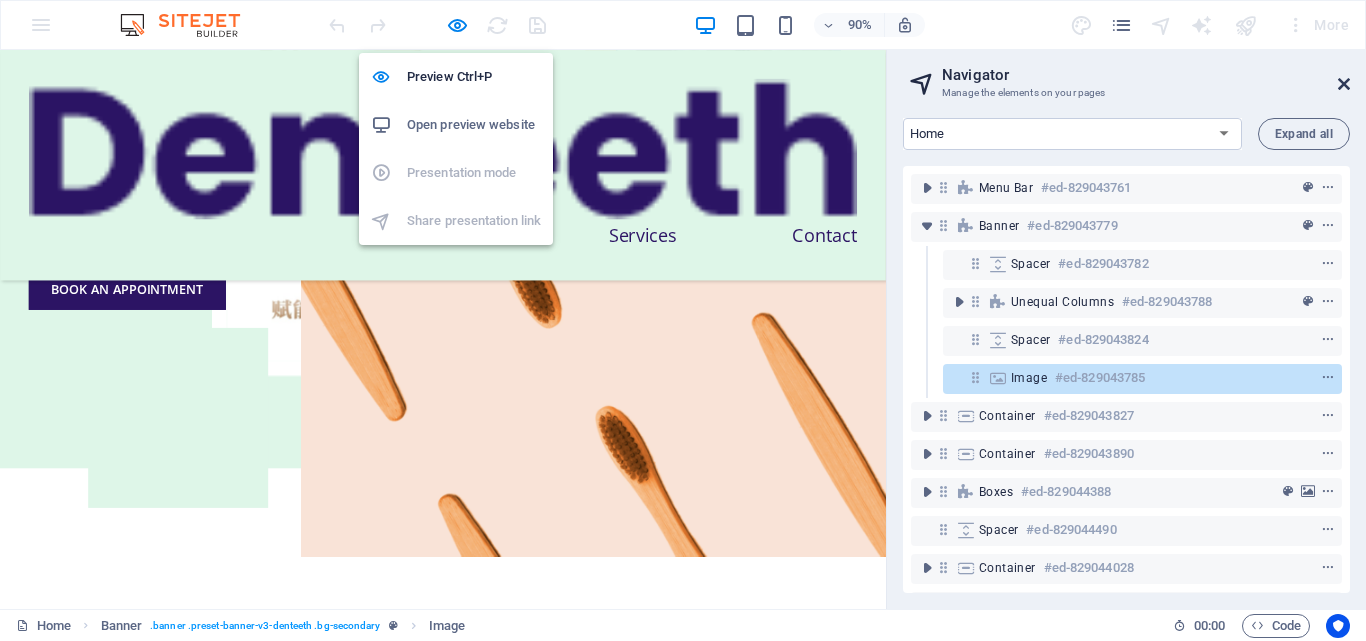 select on "px" 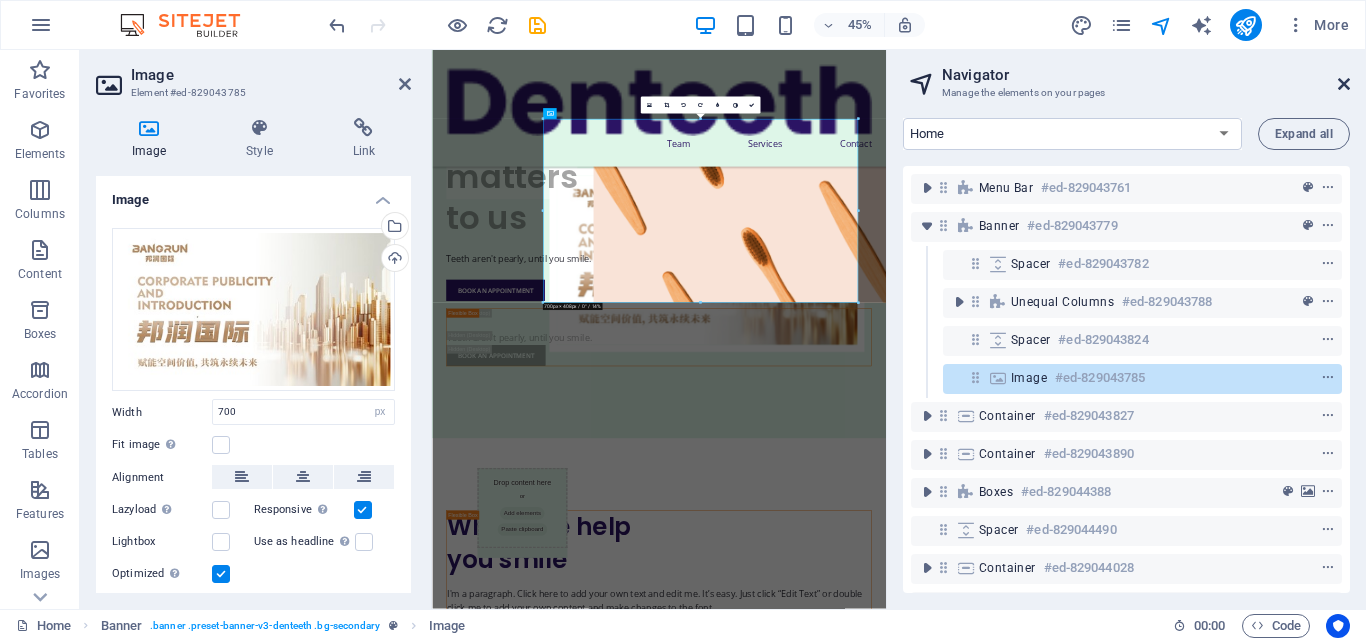click at bounding box center [1344, 84] 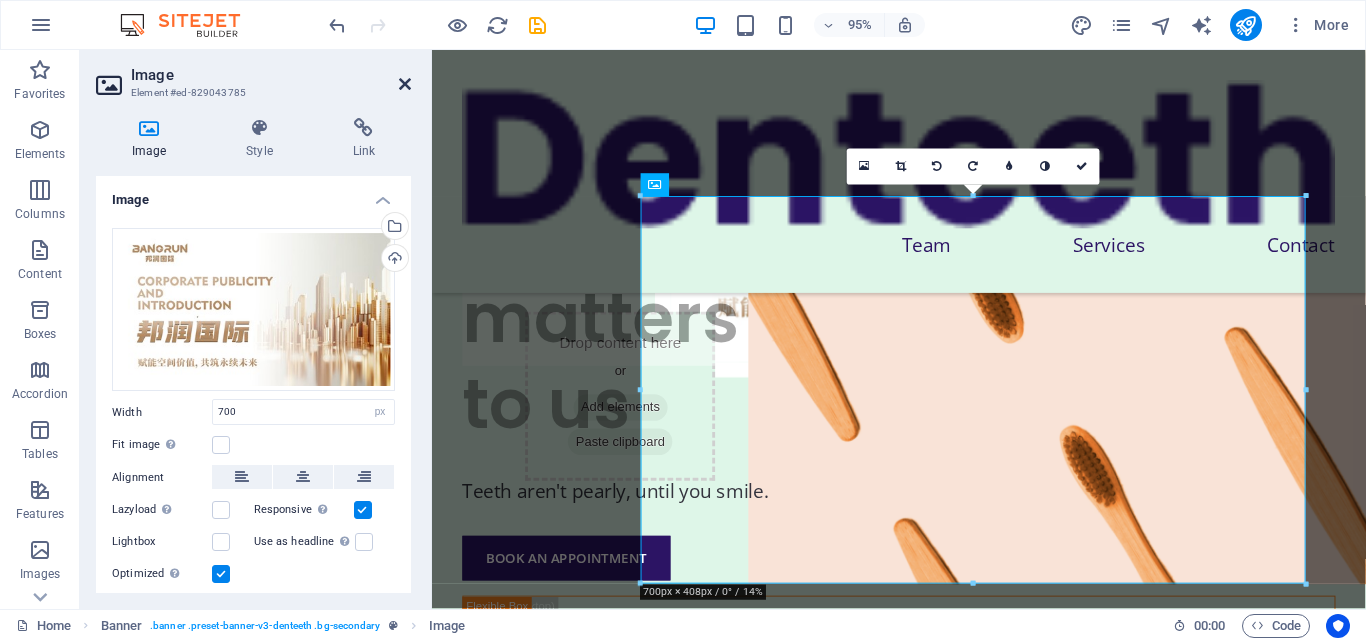 drag, startPoint x: 415, startPoint y: 82, endPoint x: 403, endPoint y: 81, distance: 12.0415945 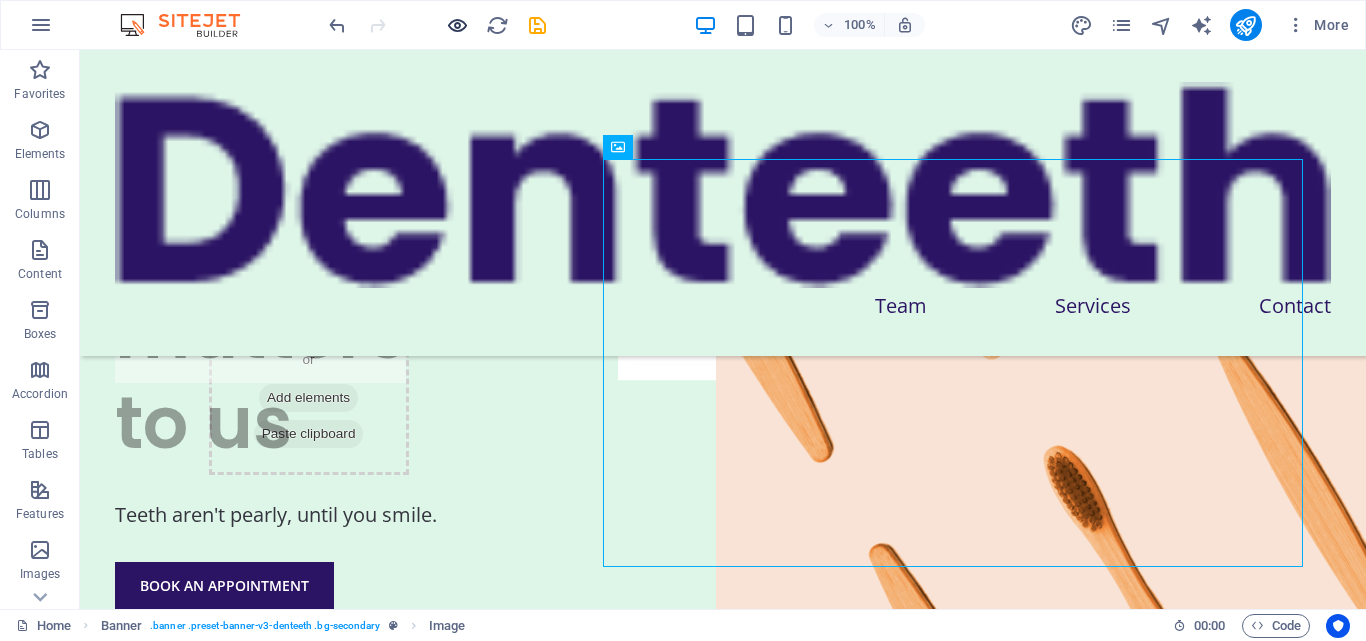 click at bounding box center (457, 25) 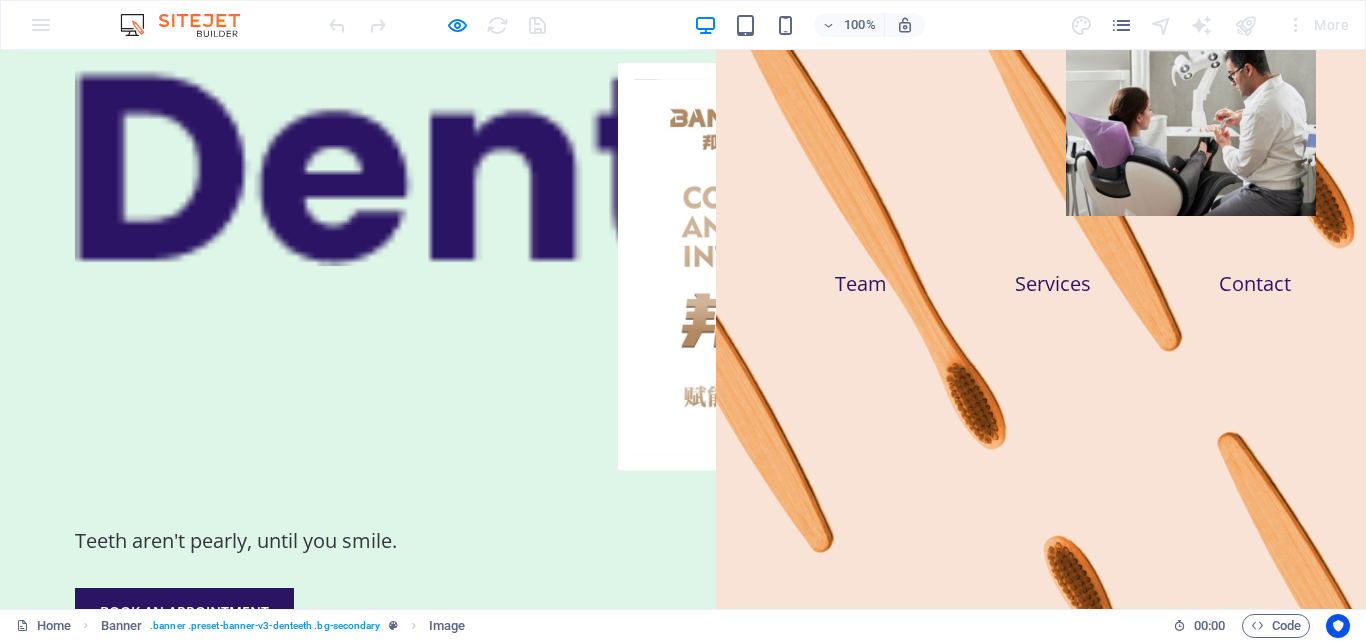 scroll, scrollTop: 0, scrollLeft: 0, axis: both 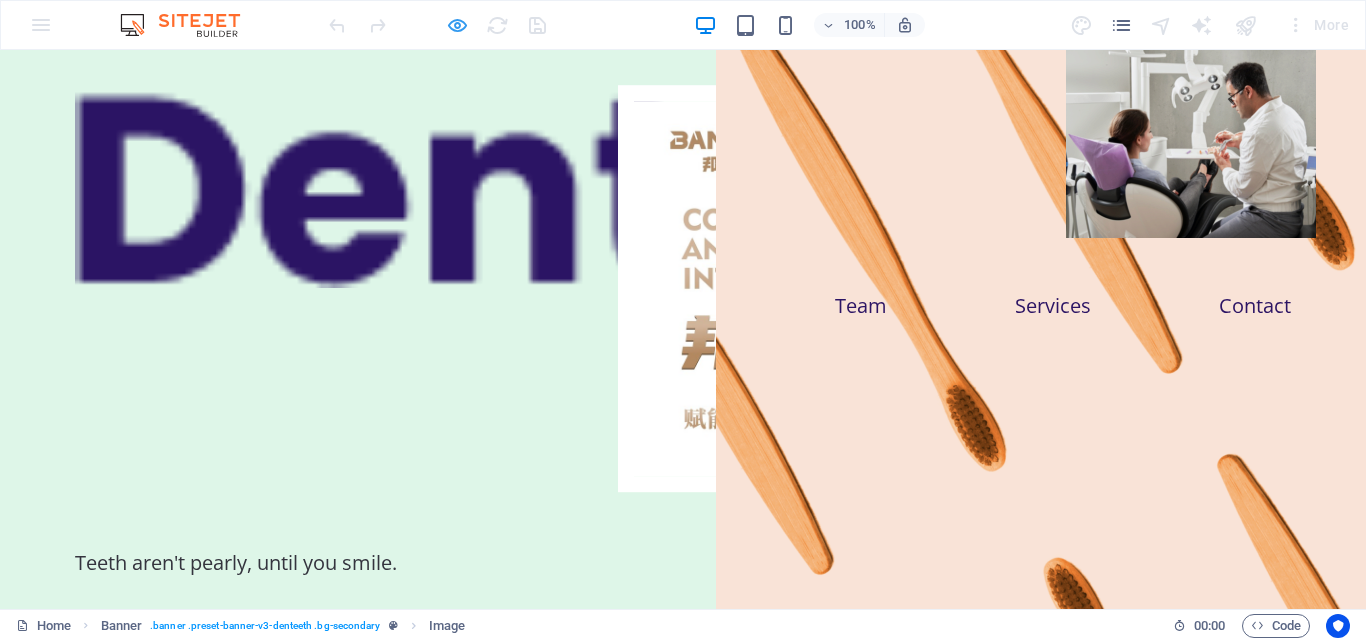 click at bounding box center [457, 25] 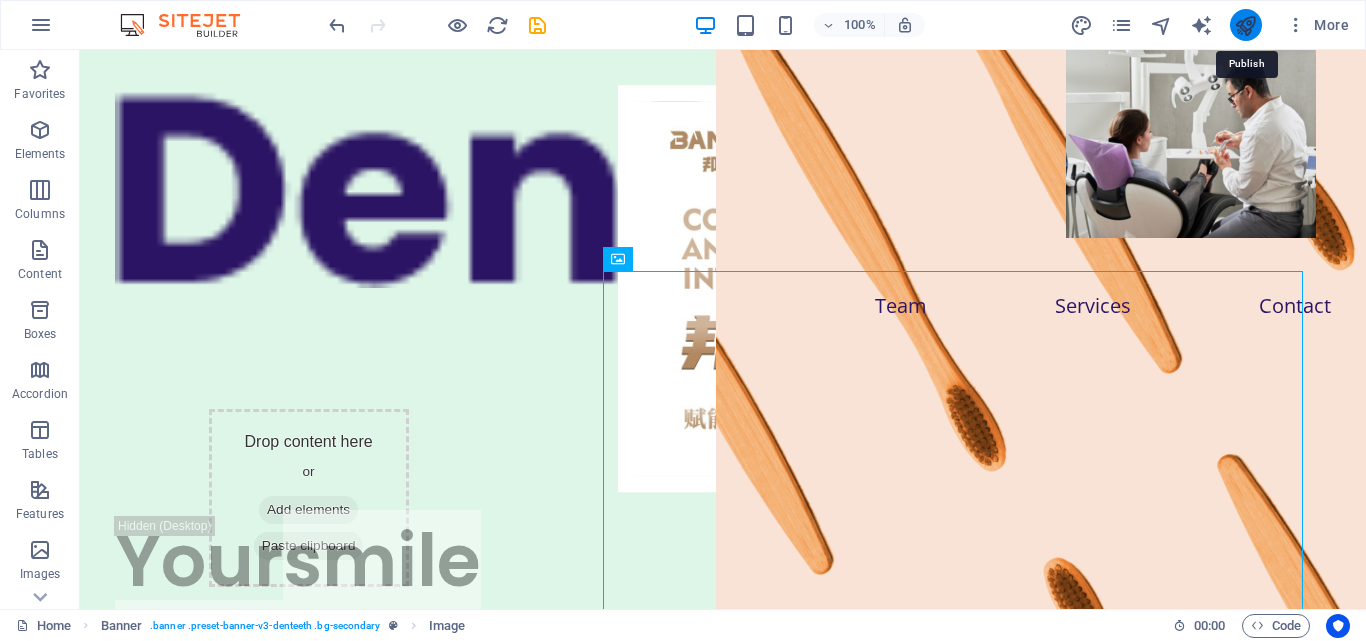 click at bounding box center (1245, 25) 